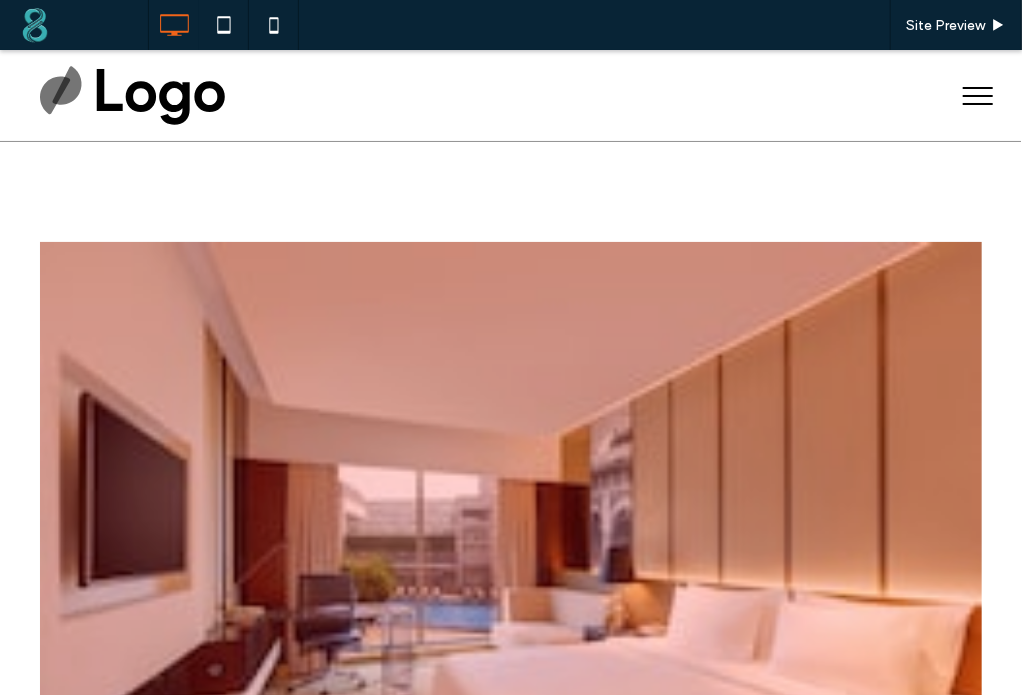 scroll, scrollTop: 0, scrollLeft: 0, axis: both 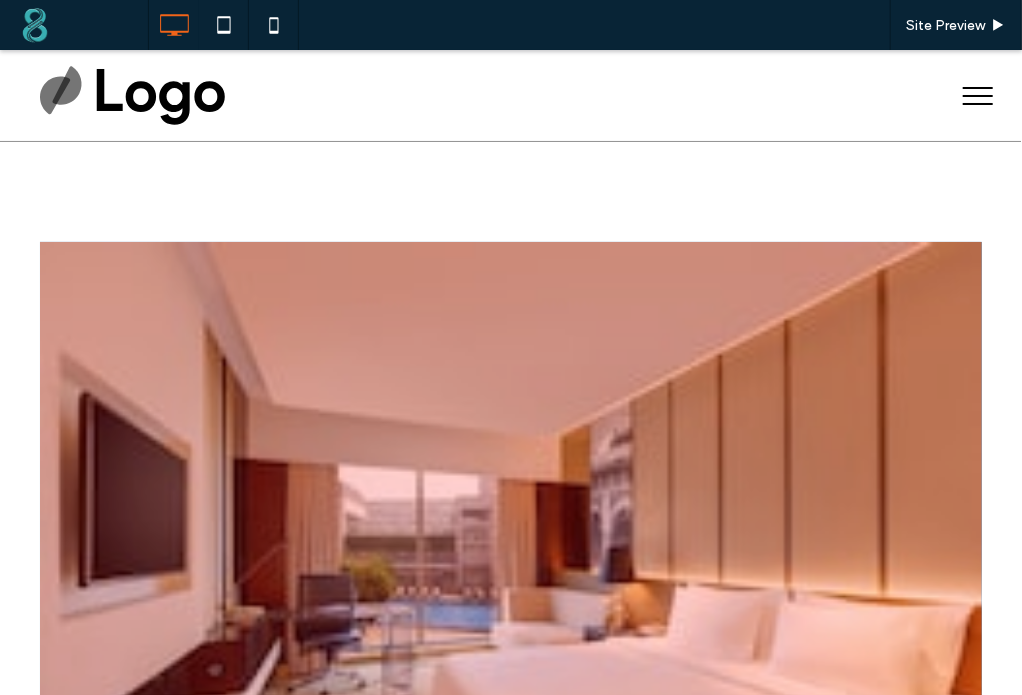 click at bounding box center (511, 555) 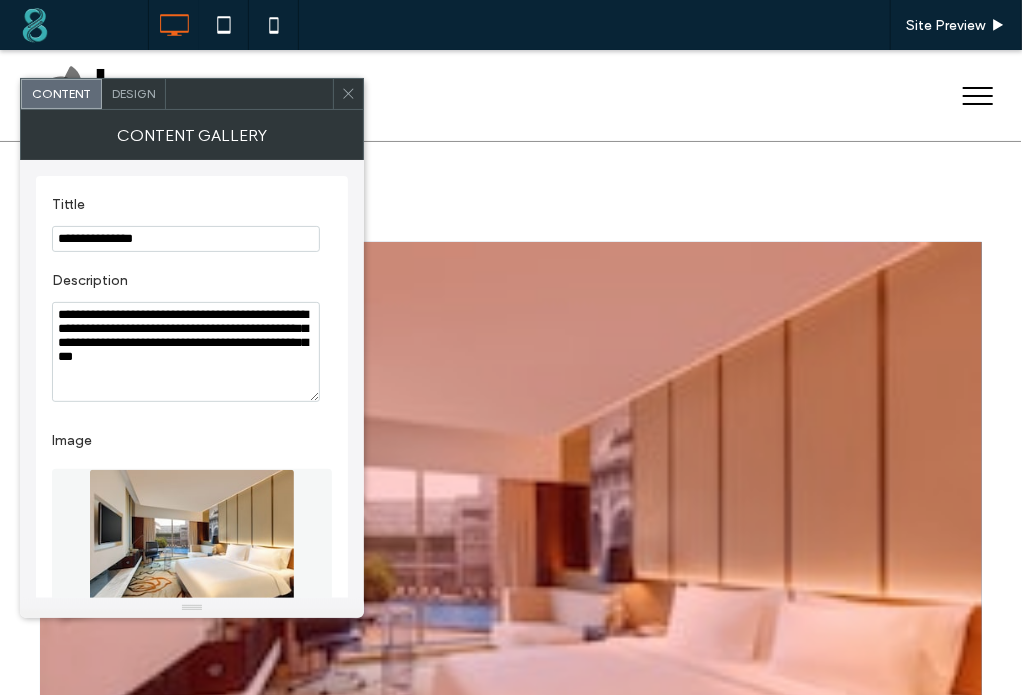 scroll, scrollTop: 160, scrollLeft: 0, axis: vertical 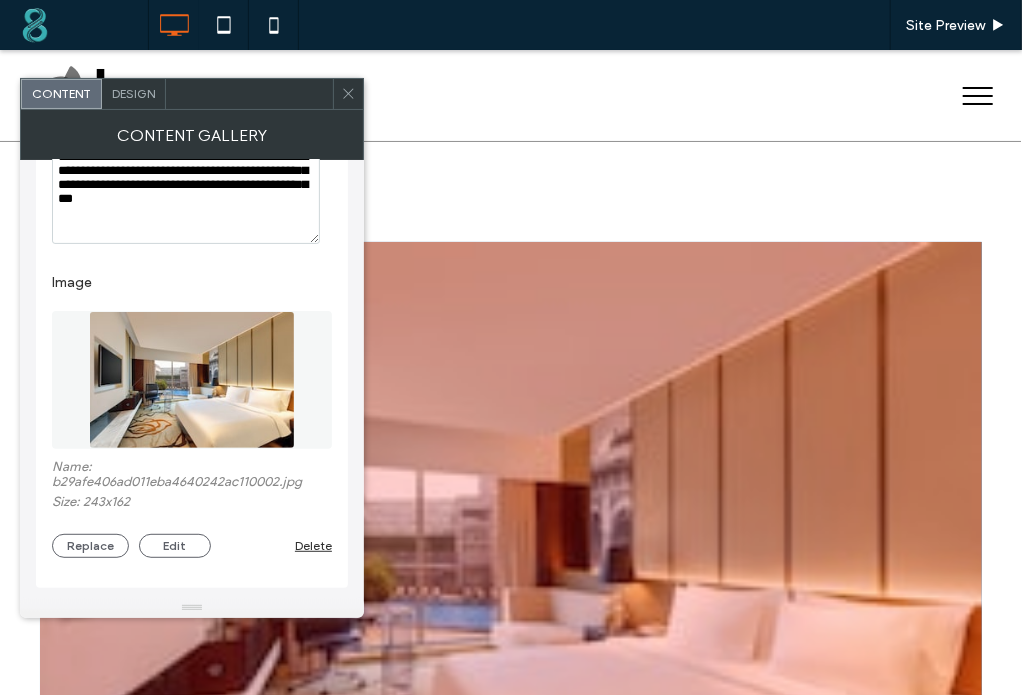 click on "Design" at bounding box center [133, 93] 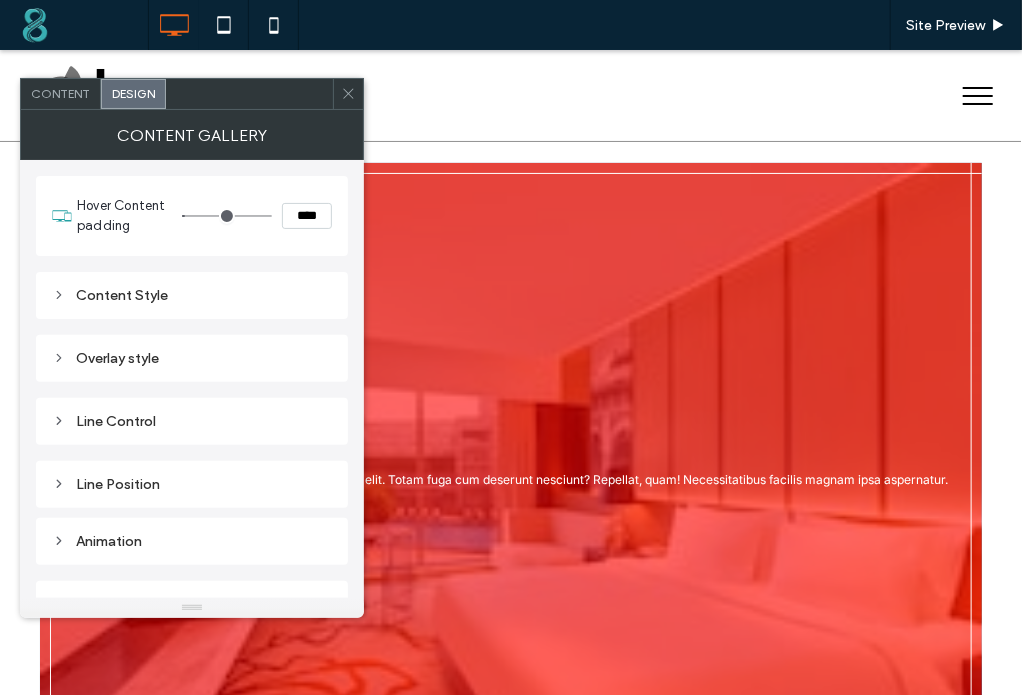 scroll, scrollTop: 0, scrollLeft: 0, axis: both 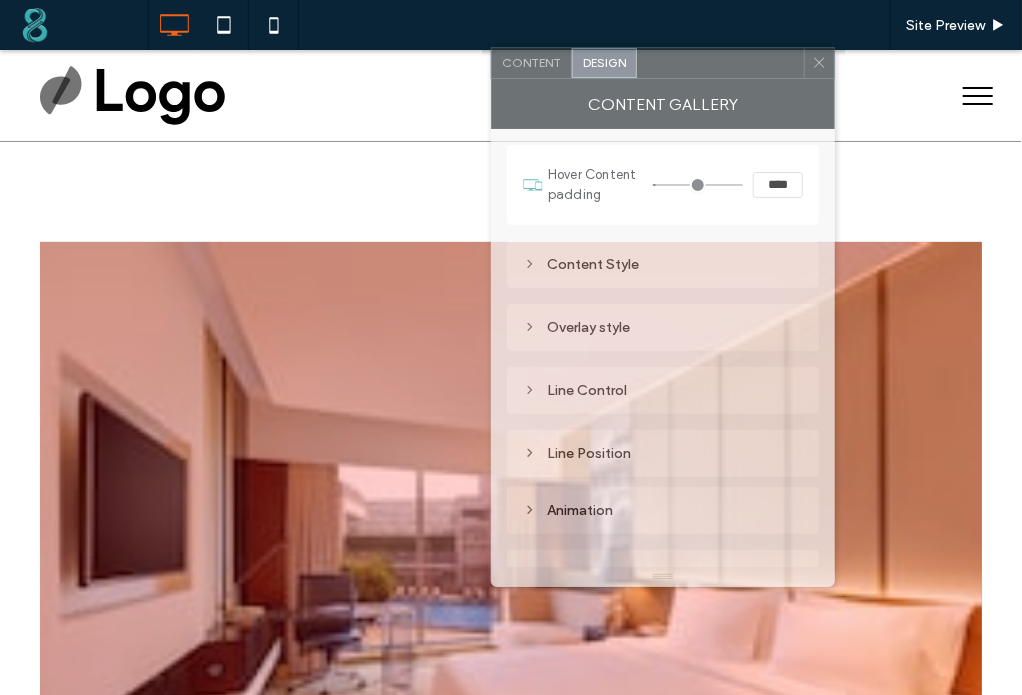 drag, startPoint x: 303, startPoint y: 97, endPoint x: 806, endPoint y: 65, distance: 504.01688 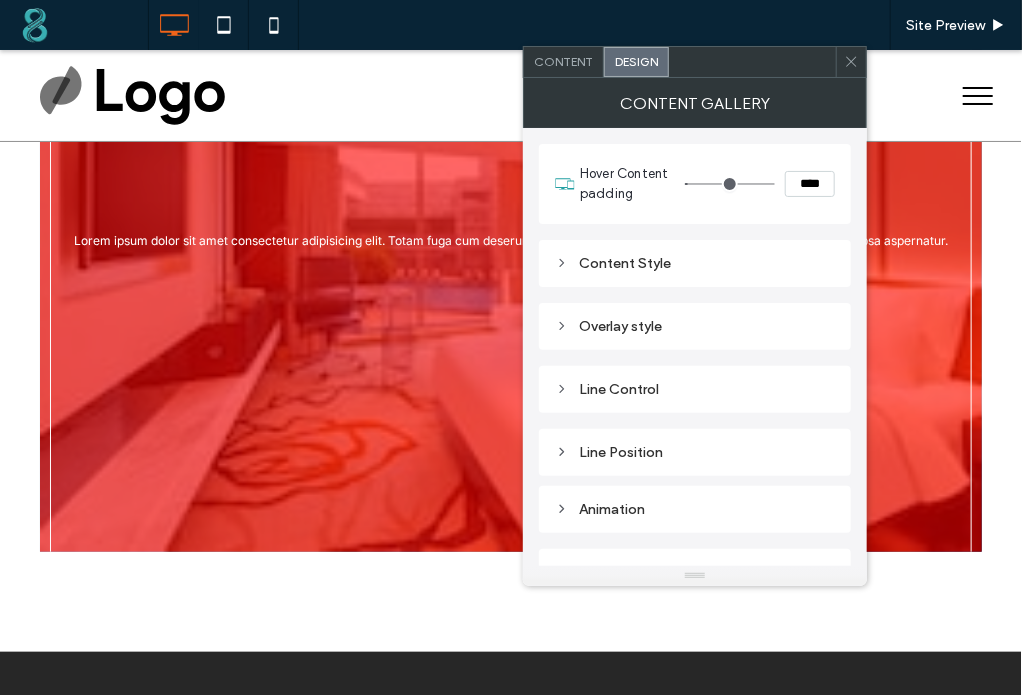 scroll, scrollTop: 323, scrollLeft: 0, axis: vertical 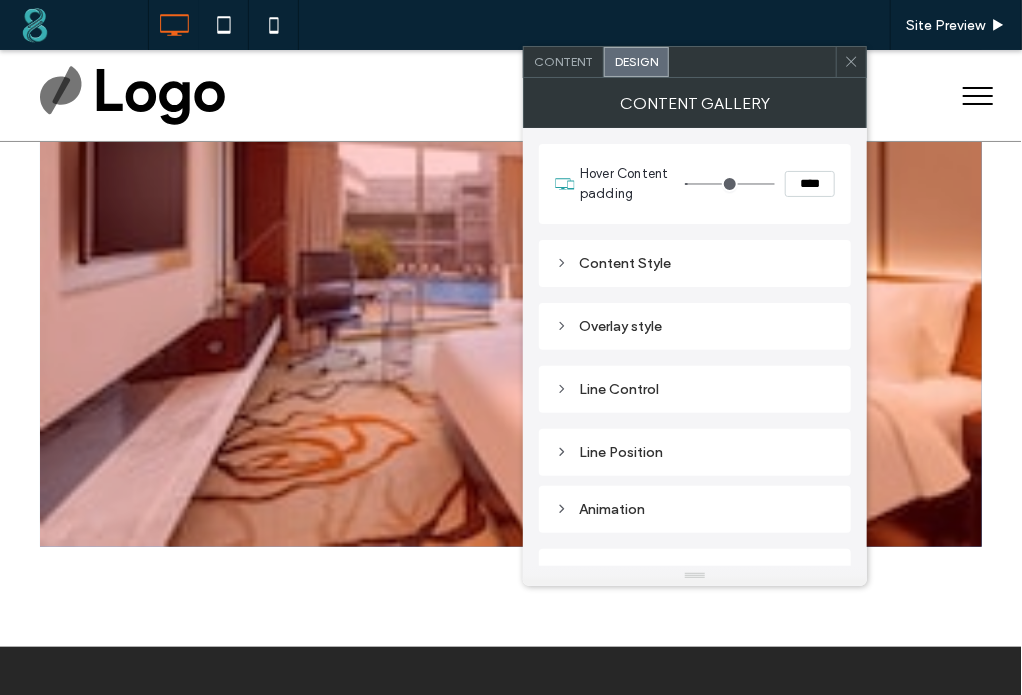 click on "Line Position" at bounding box center [695, 452] 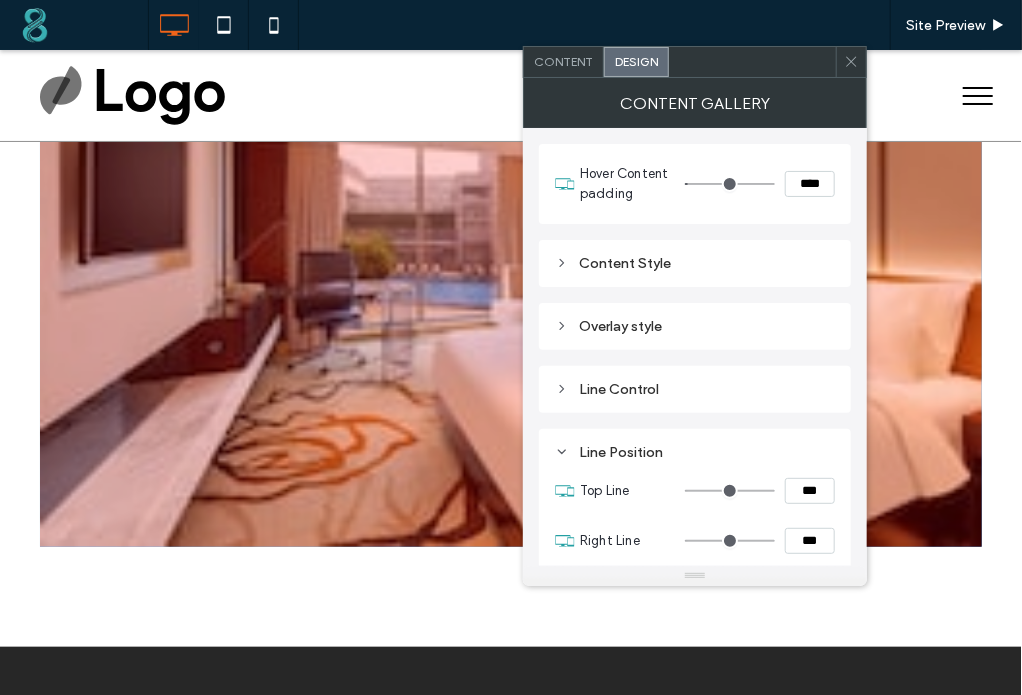 click on "Line Control" at bounding box center (695, 389) 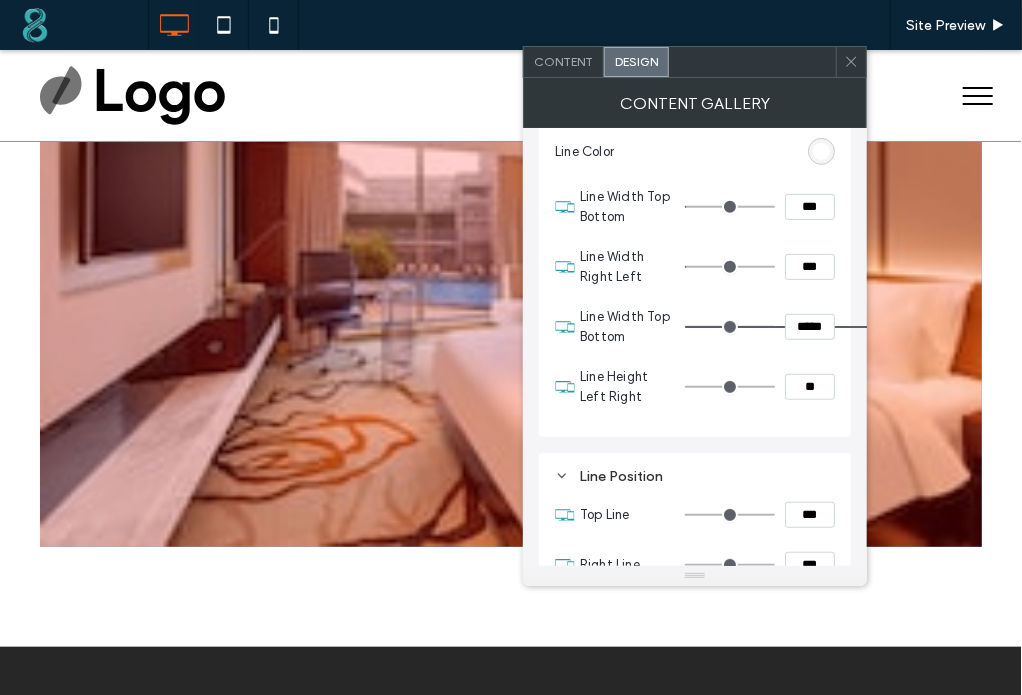 scroll, scrollTop: 276, scrollLeft: 0, axis: vertical 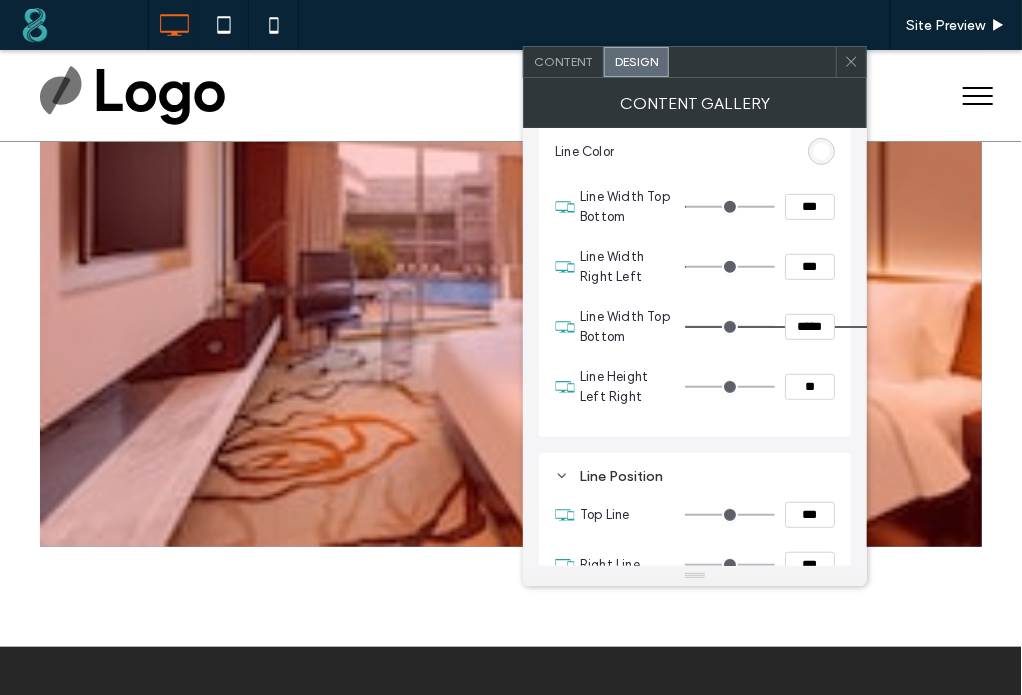 click on "*****" at bounding box center [810, 327] 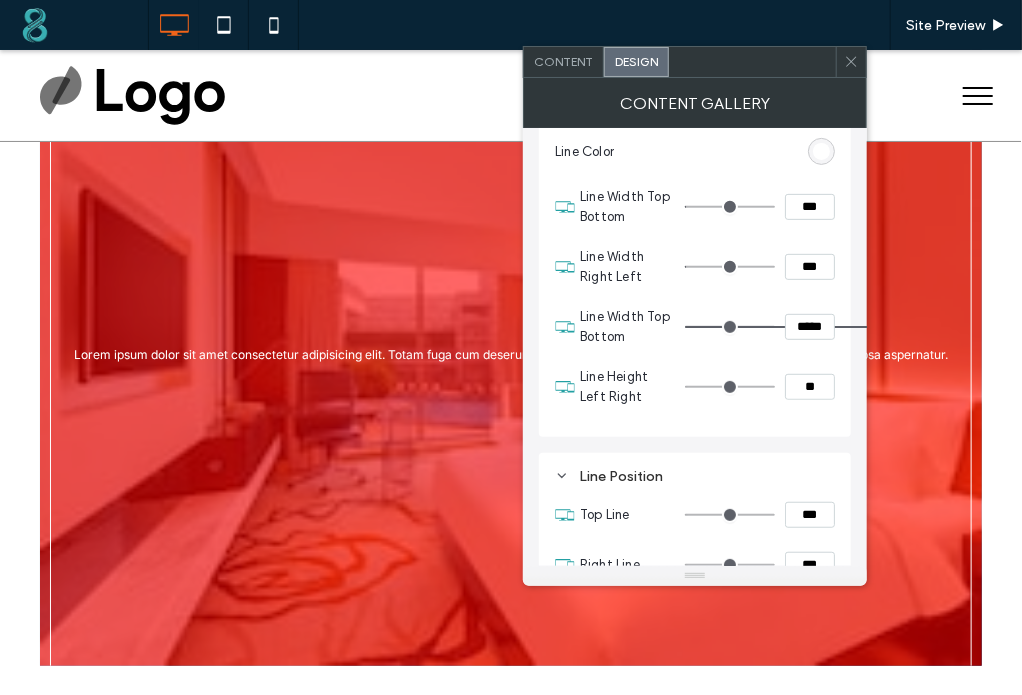 scroll, scrollTop: 199, scrollLeft: 0, axis: vertical 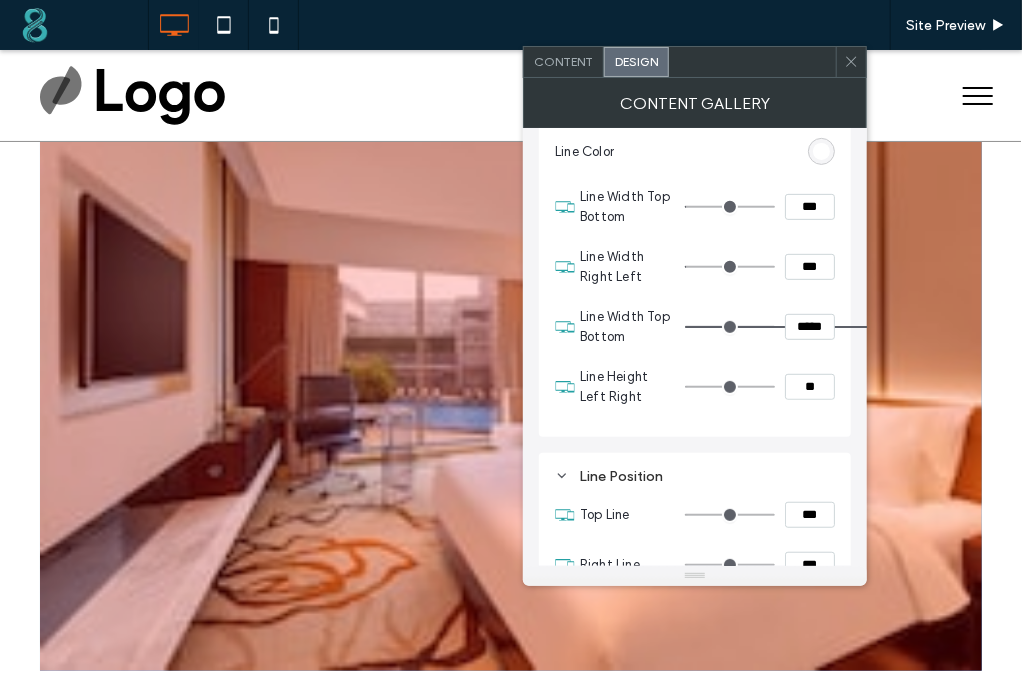 type on "****" 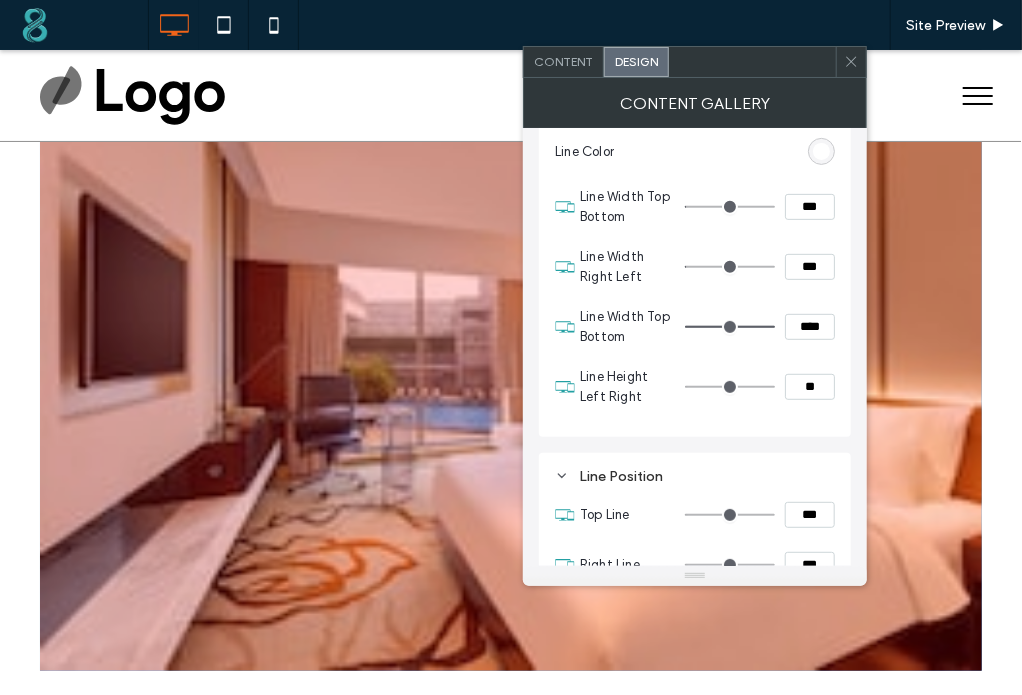 click on "**" at bounding box center (810, 387) 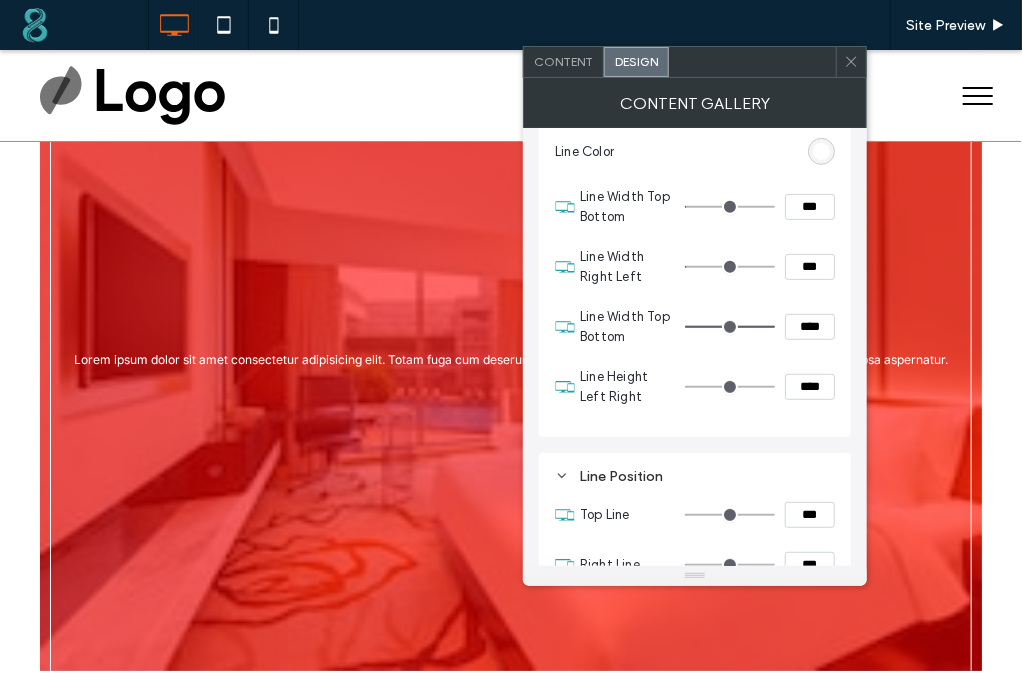 type on "****" 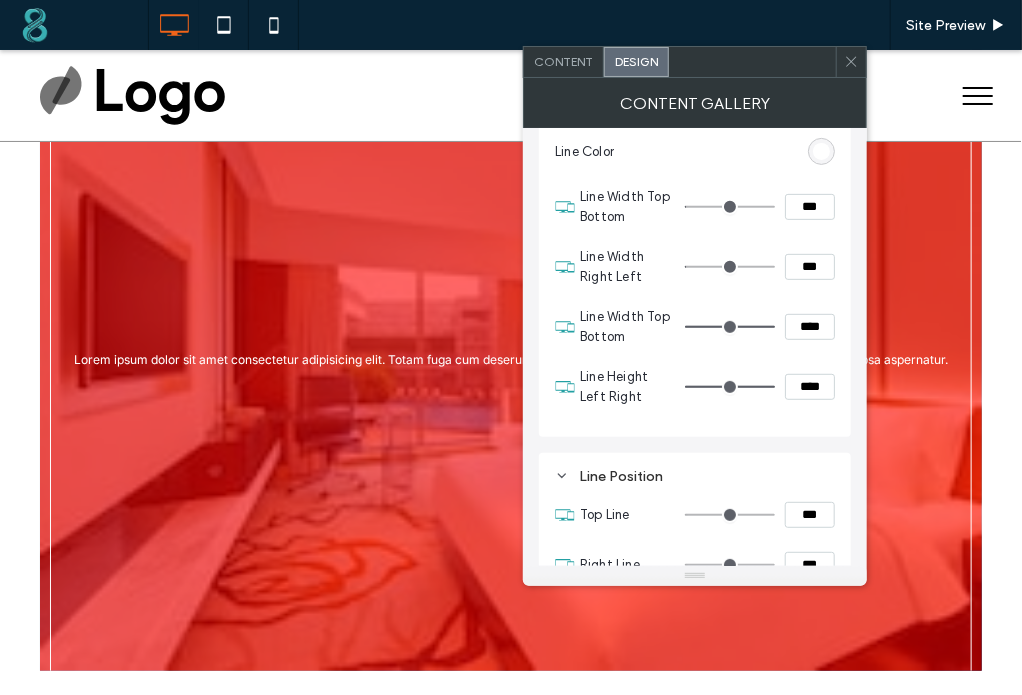 click on "Lorem ipsum dolor sit amet consectetur adipisicing elit. Totam fuga cum deserunt nesciunt? Repellat, quam! Necessitatibus facilis magnam ipsa aspernatur." at bounding box center (511, 356) 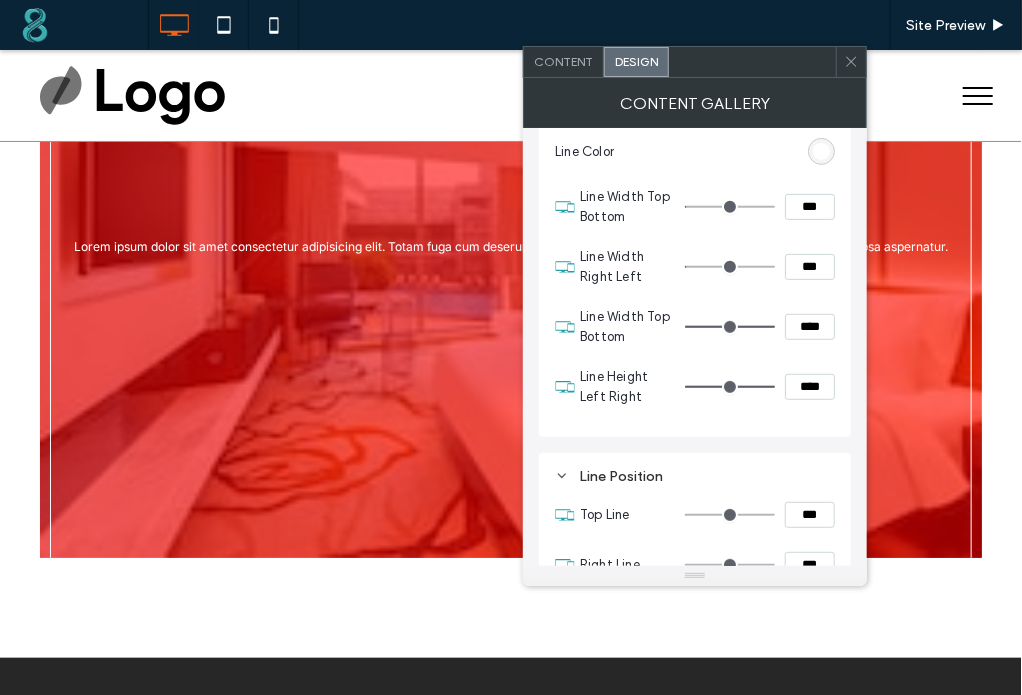 scroll, scrollTop: 318, scrollLeft: 0, axis: vertical 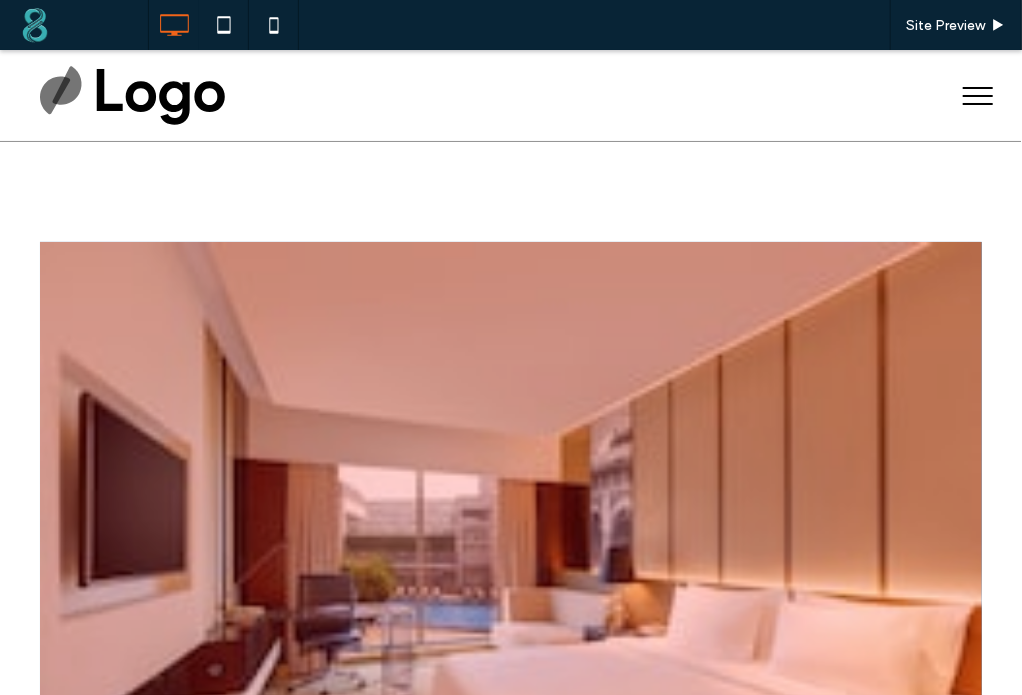 click at bounding box center [511, 555] 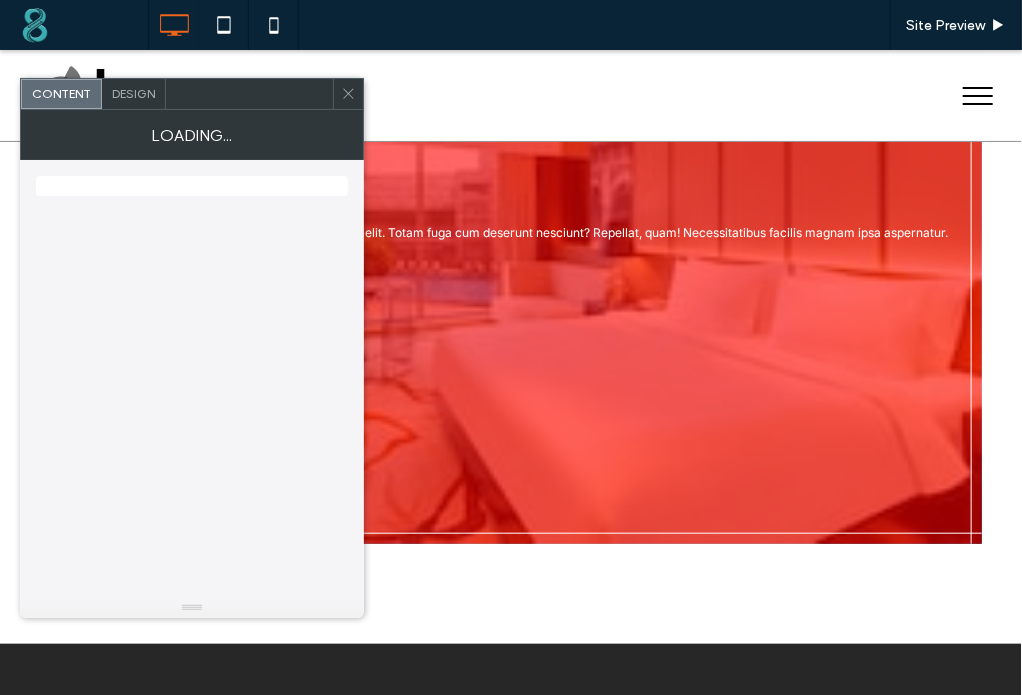 scroll, scrollTop: 352, scrollLeft: 0, axis: vertical 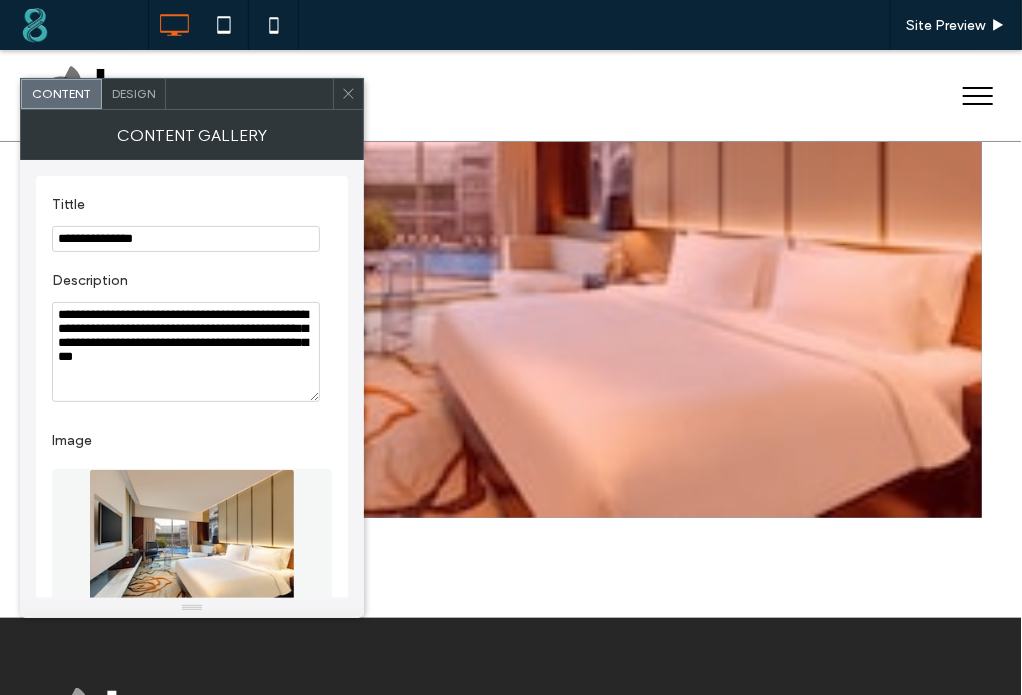 click on "Design" at bounding box center [133, 93] 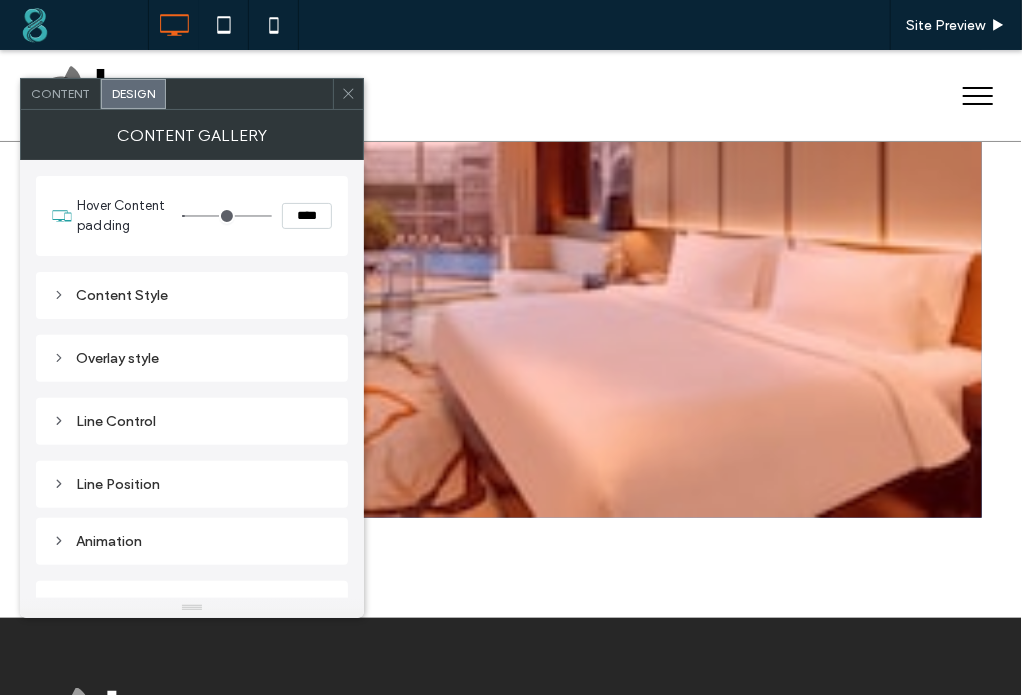 click on "Line Position" at bounding box center (192, 484) 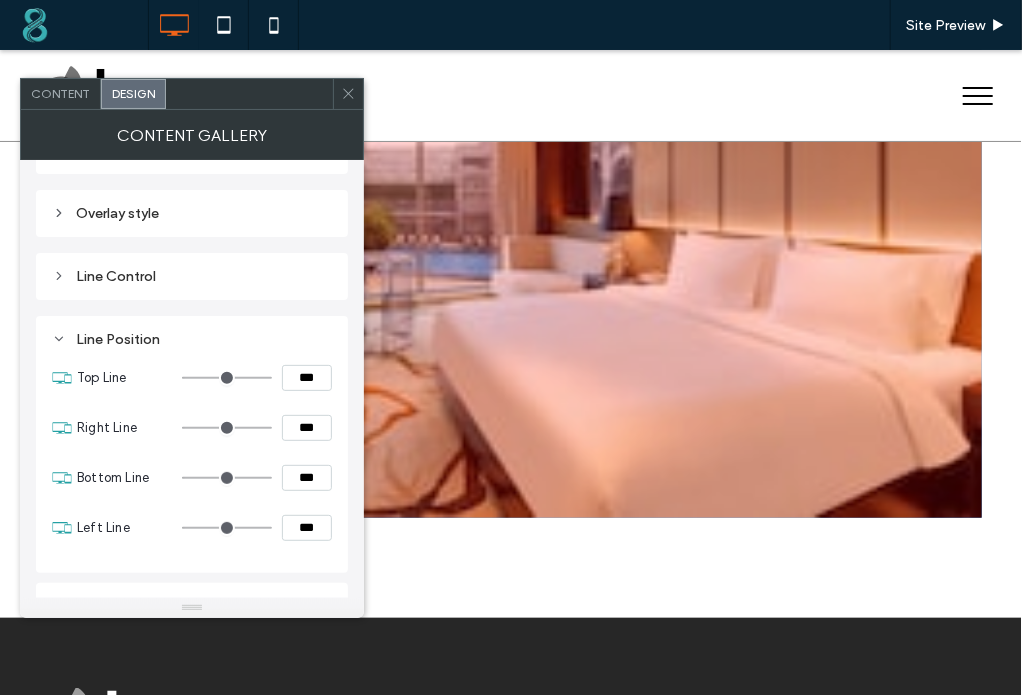 scroll, scrollTop: 140, scrollLeft: 0, axis: vertical 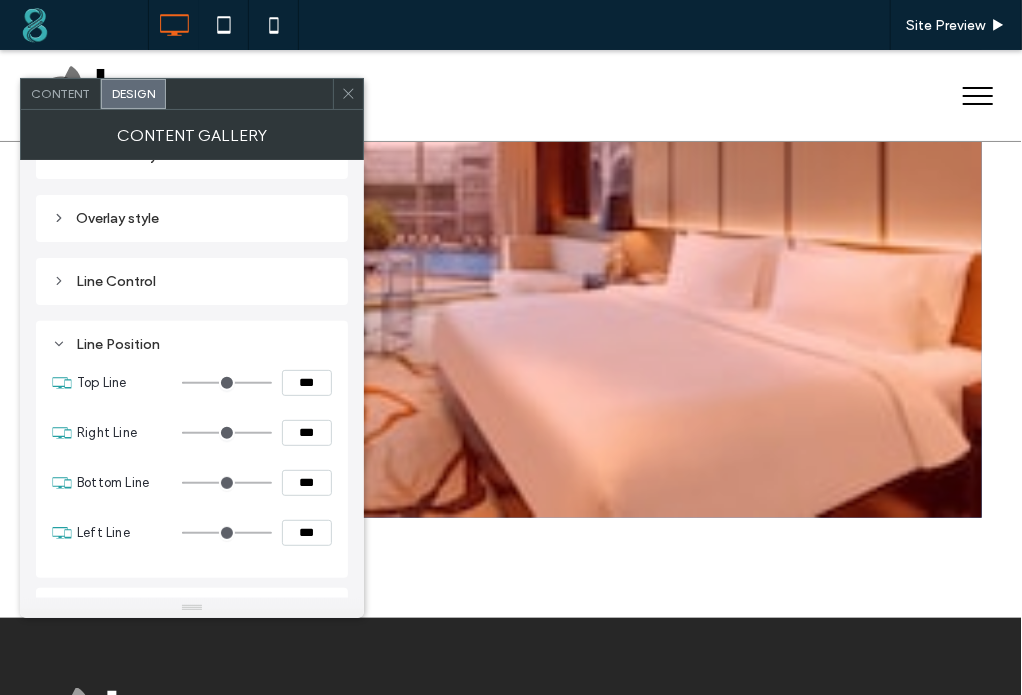 click on "Overlay style" at bounding box center [192, 218] 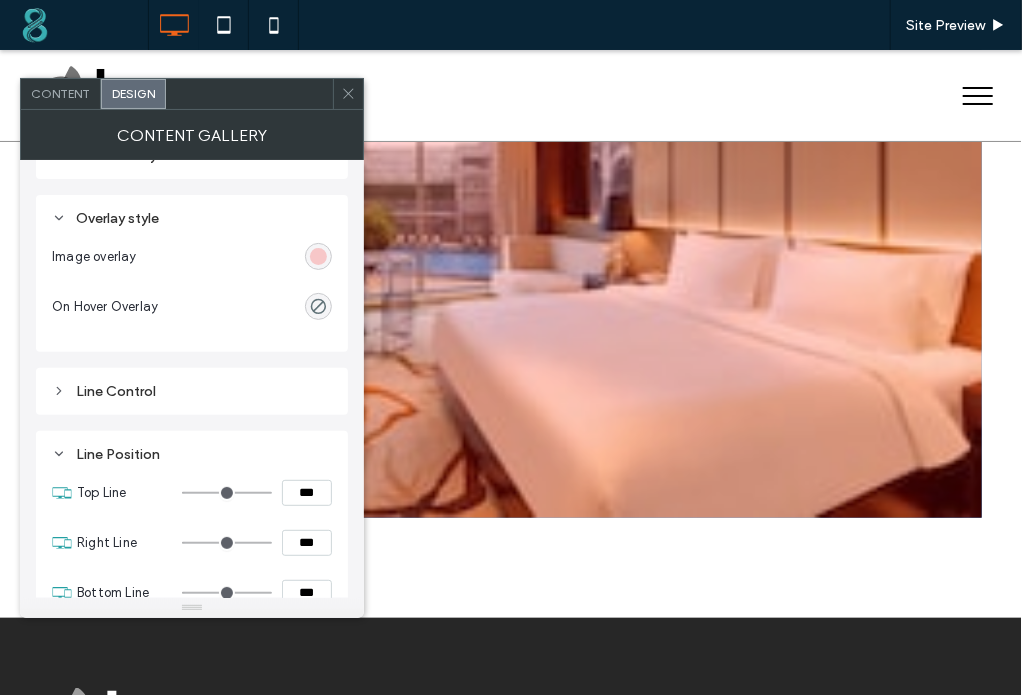 click on "Overlay style" at bounding box center (192, 218) 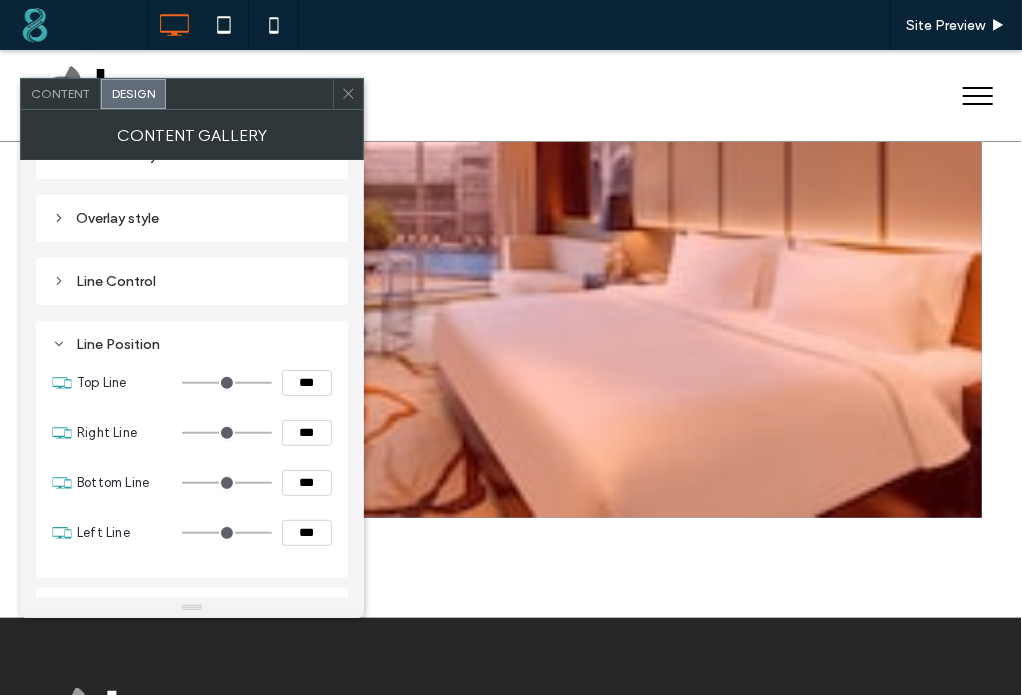 click on "Line Control" at bounding box center [192, 281] 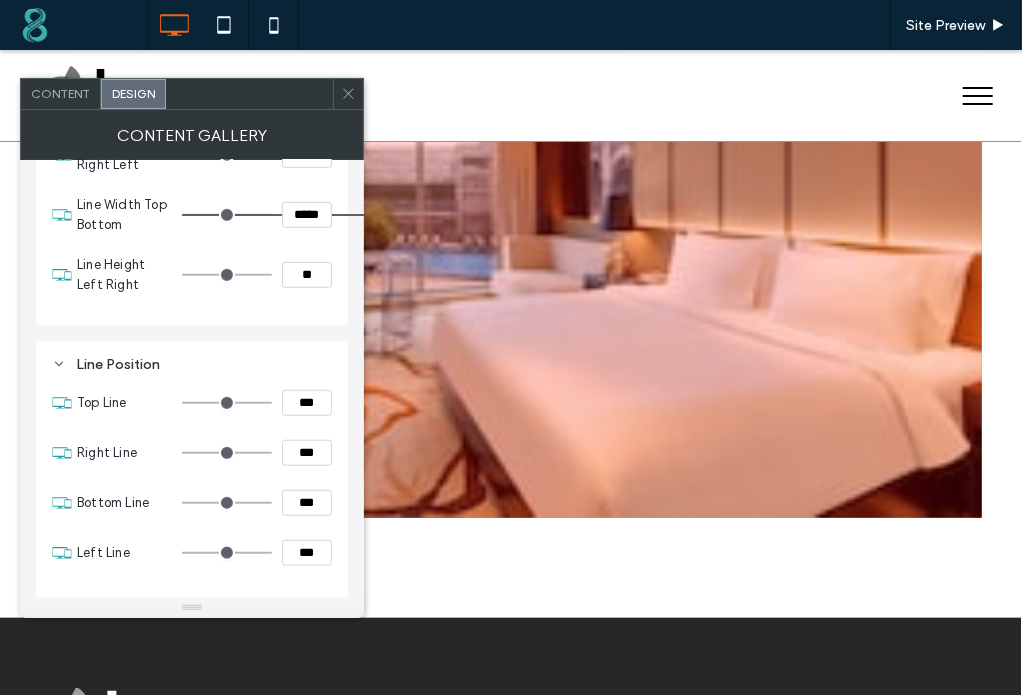 scroll, scrollTop: 301, scrollLeft: 0, axis: vertical 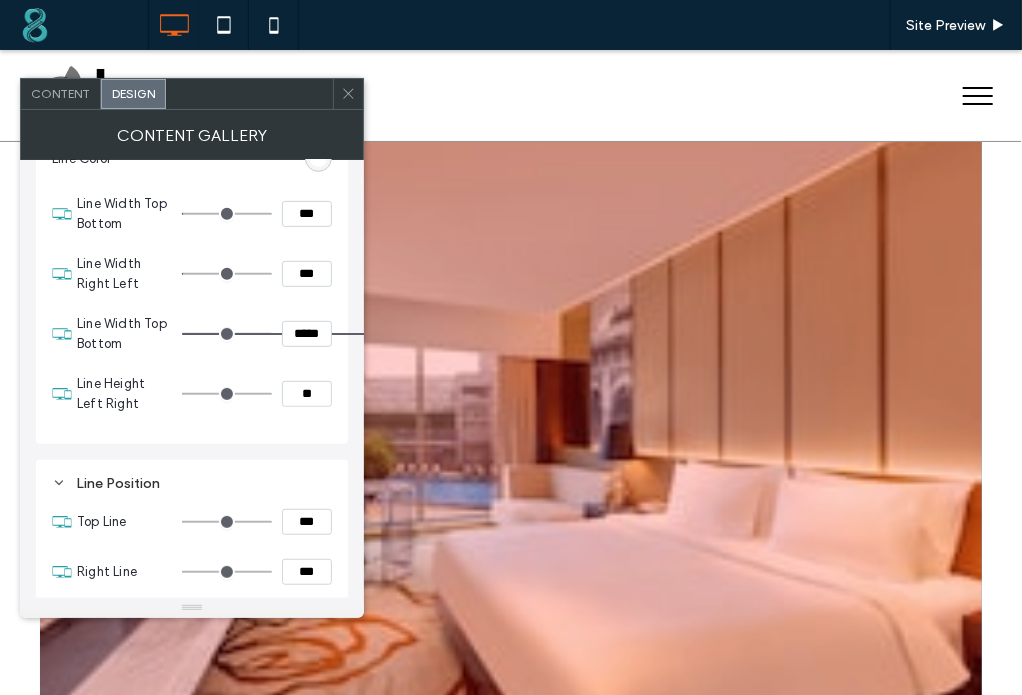 click on "*****" at bounding box center [307, 334] 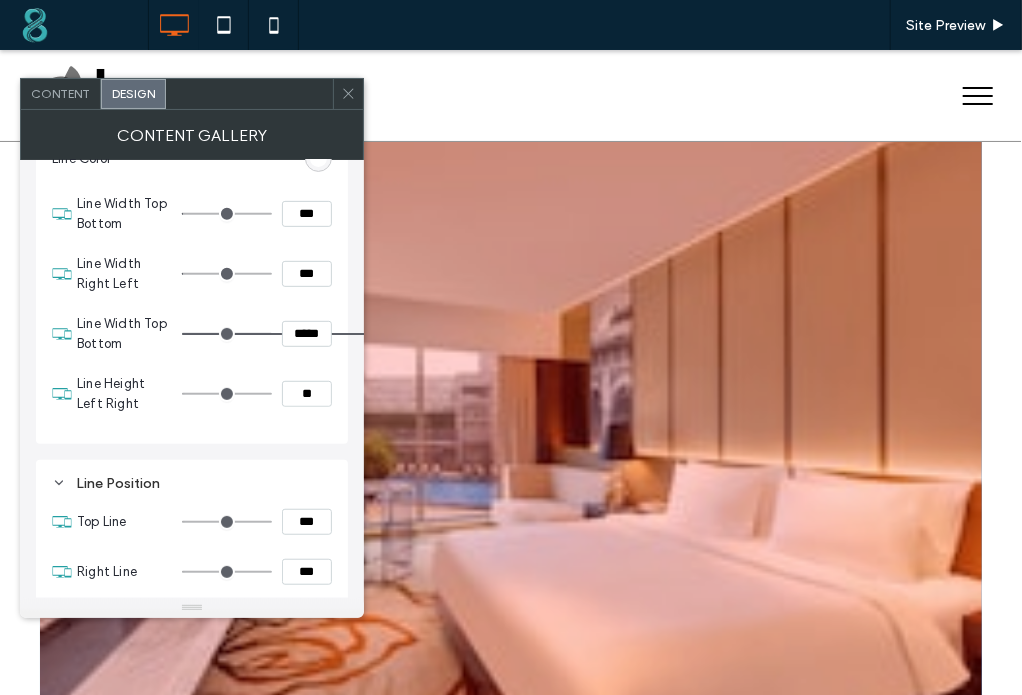 click on "*****" at bounding box center (307, 334) 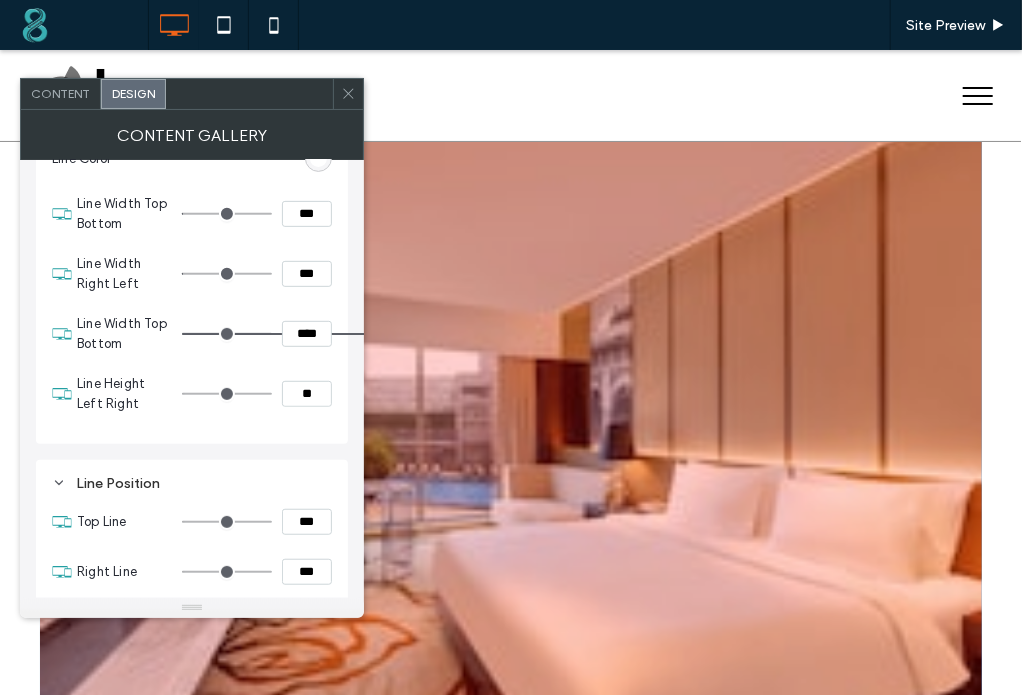 type on "****" 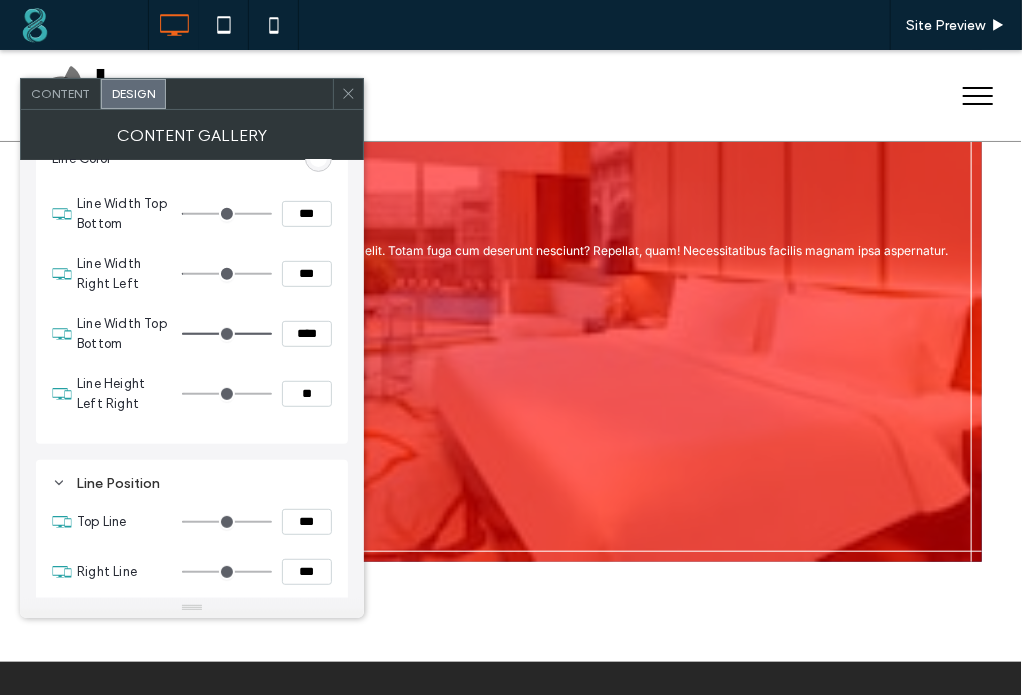 scroll, scrollTop: 222, scrollLeft: 0, axis: vertical 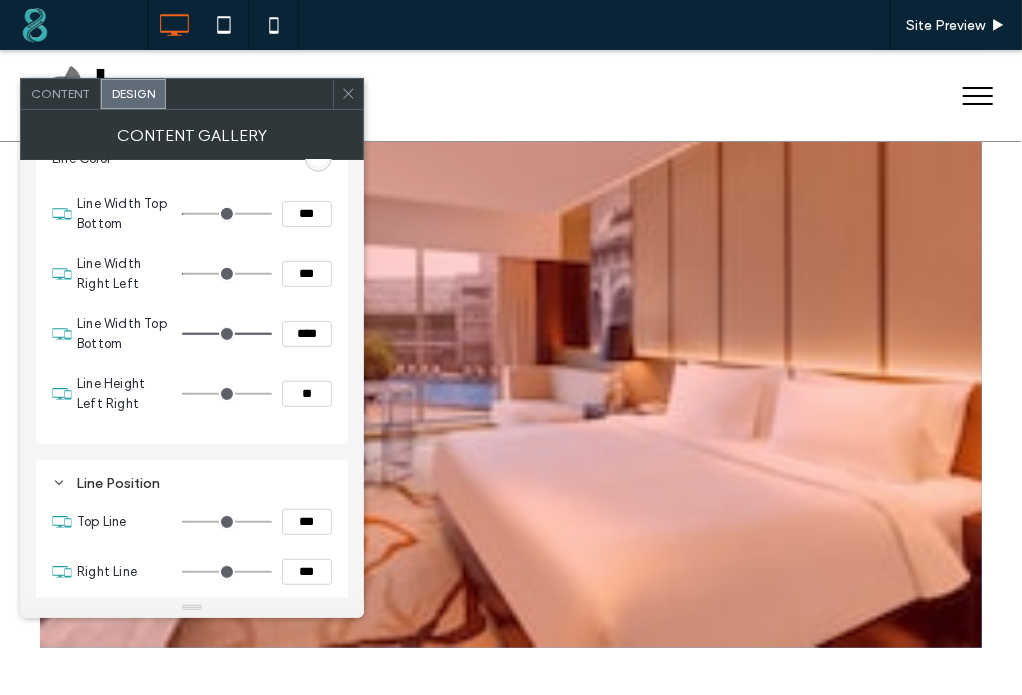 click on "**" at bounding box center (307, 394) 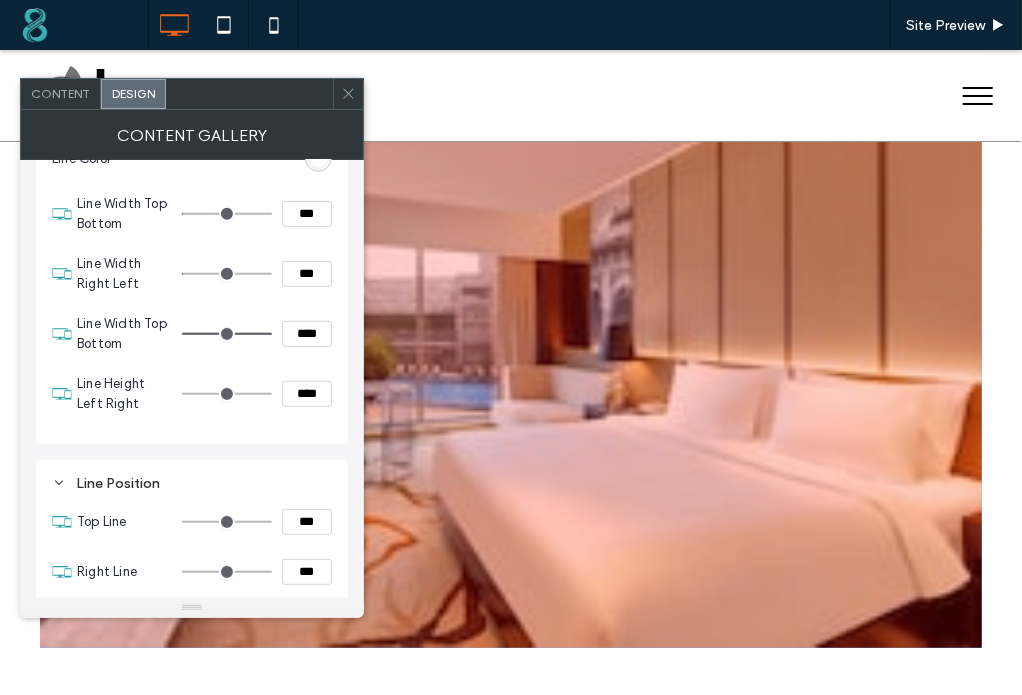 type on "****" 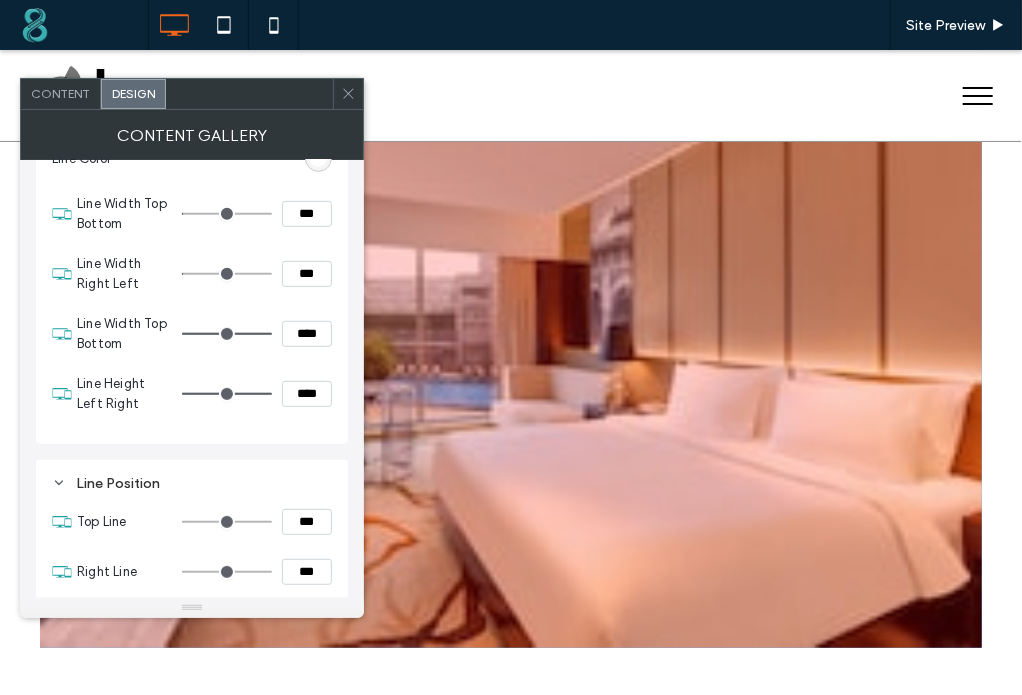 click on "Line Control Line Color   Line Width Top Bottom ***   Line Width Right Left ***   Line Width Top Bottom ****   Line Height Left Right ****" at bounding box center [192, 270] 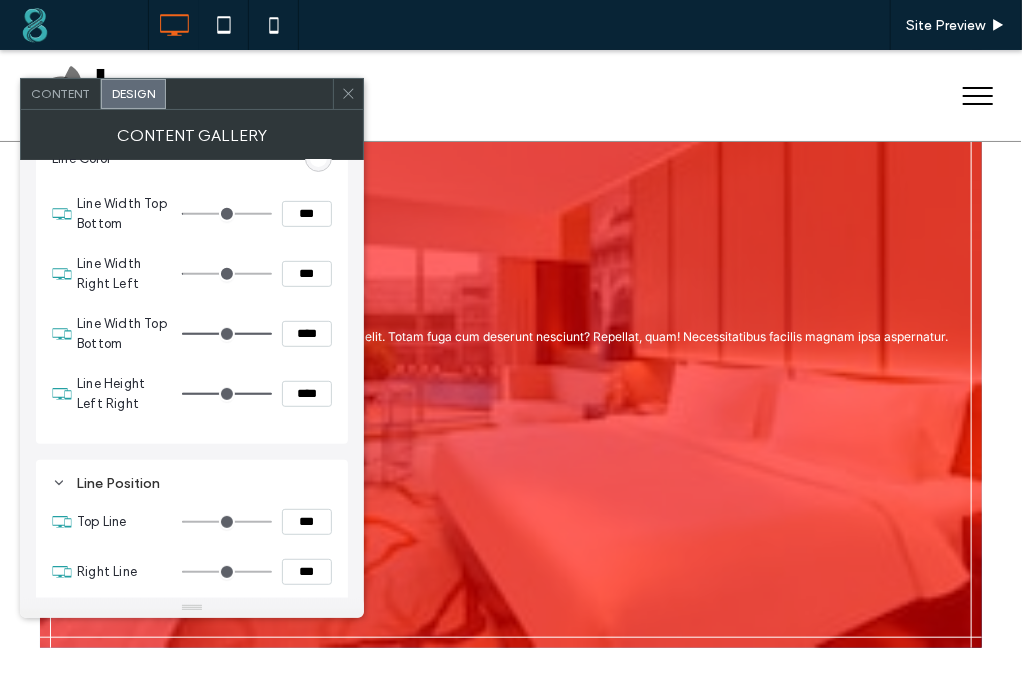click on "Lorem ipsum dolor sit amet consectetur adipisicing elit. Totam fuga cum deserunt nesciunt? Repellat, quam! Necessitatibus facilis magnam ipsa aspernatur." at bounding box center (511, 333) 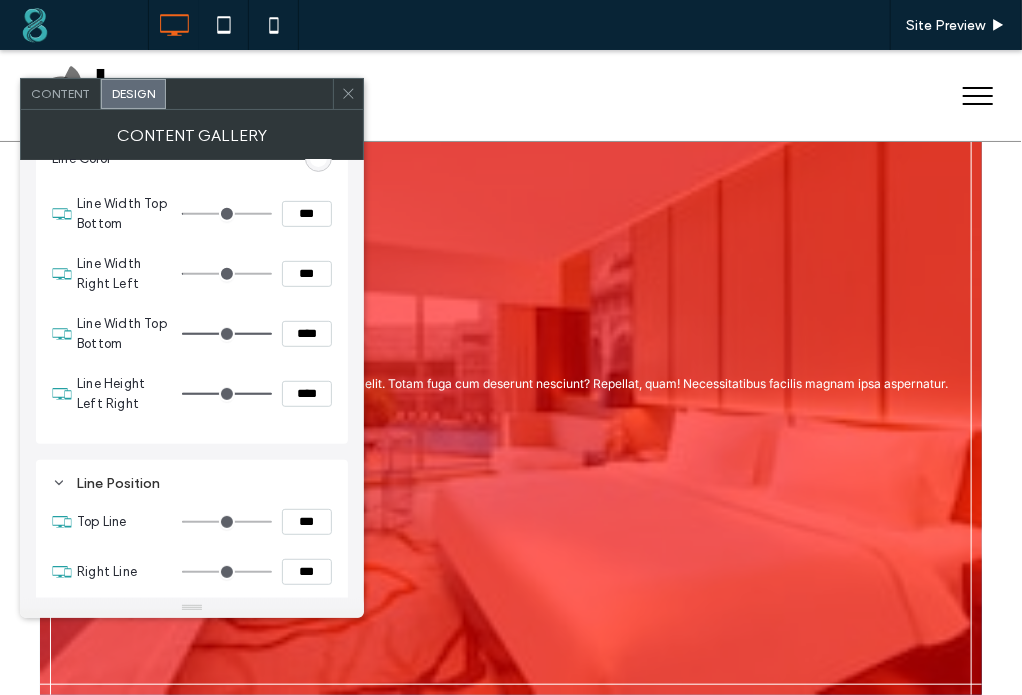 scroll, scrollTop: 142, scrollLeft: 0, axis: vertical 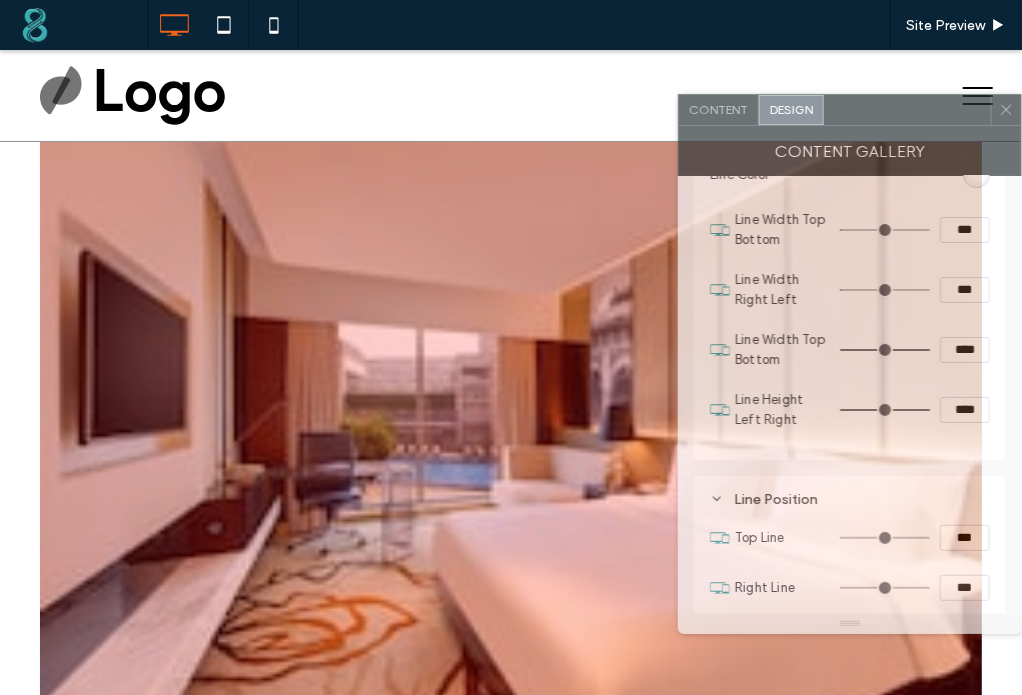 drag, startPoint x: 223, startPoint y: 93, endPoint x: 897, endPoint y: 109, distance: 674.1899 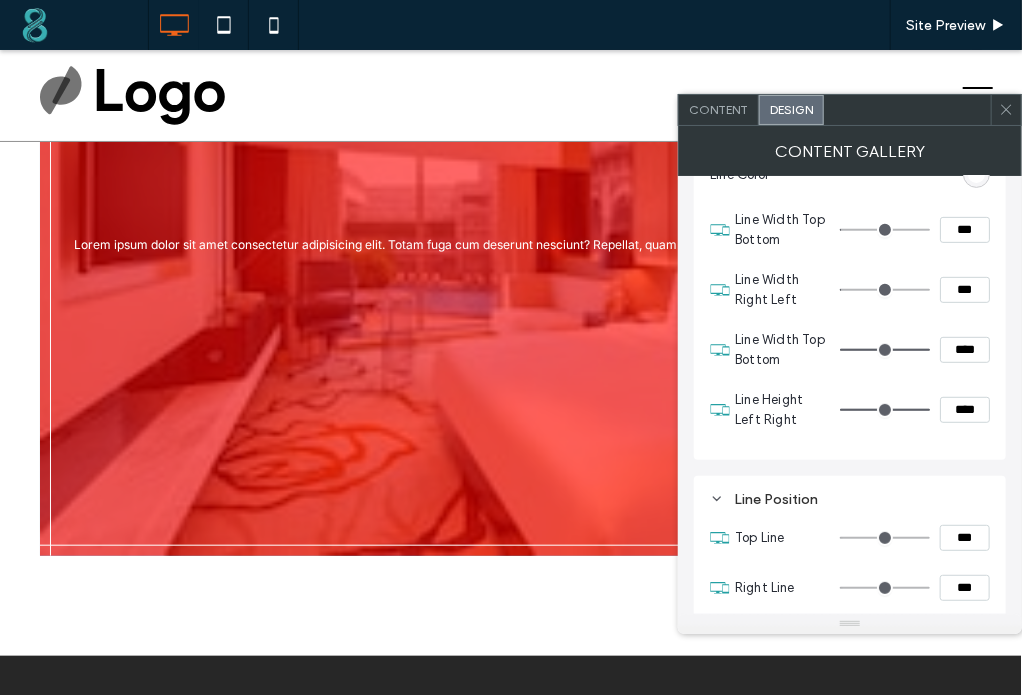 scroll, scrollTop: 306, scrollLeft: 0, axis: vertical 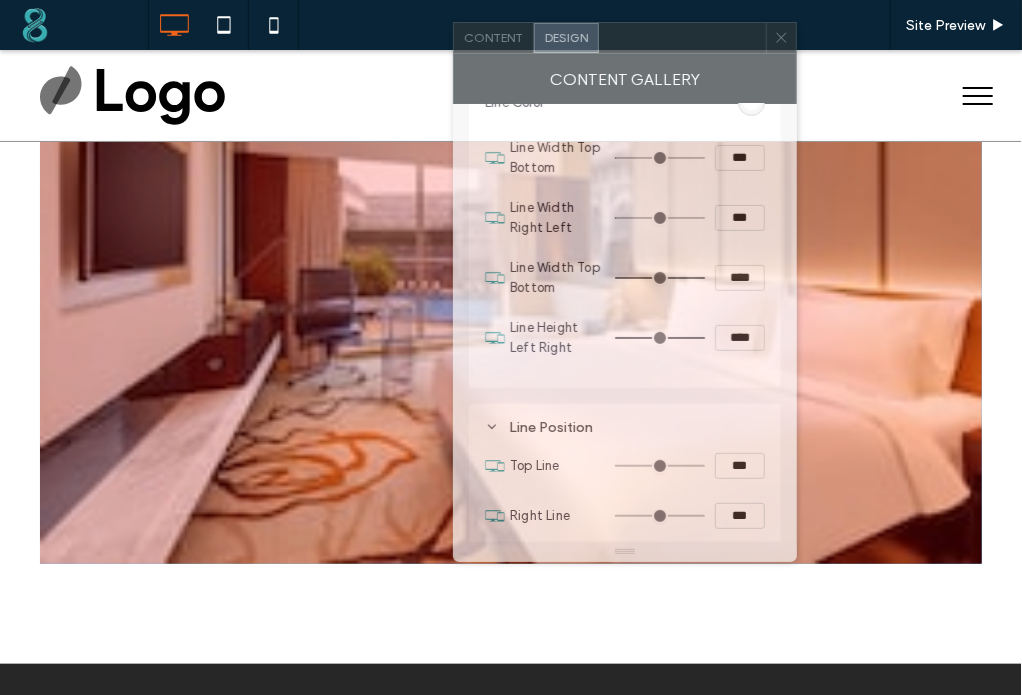 drag, startPoint x: 894, startPoint y: 107, endPoint x: 666, endPoint y: 35, distance: 239.09831 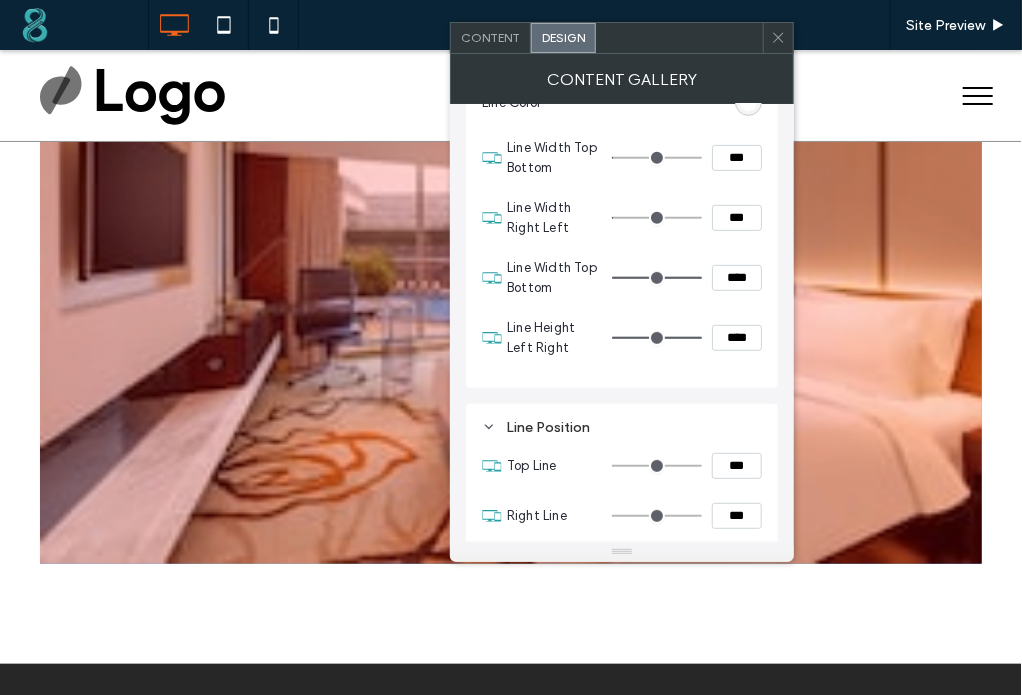 scroll, scrollTop: 538, scrollLeft: 0, axis: vertical 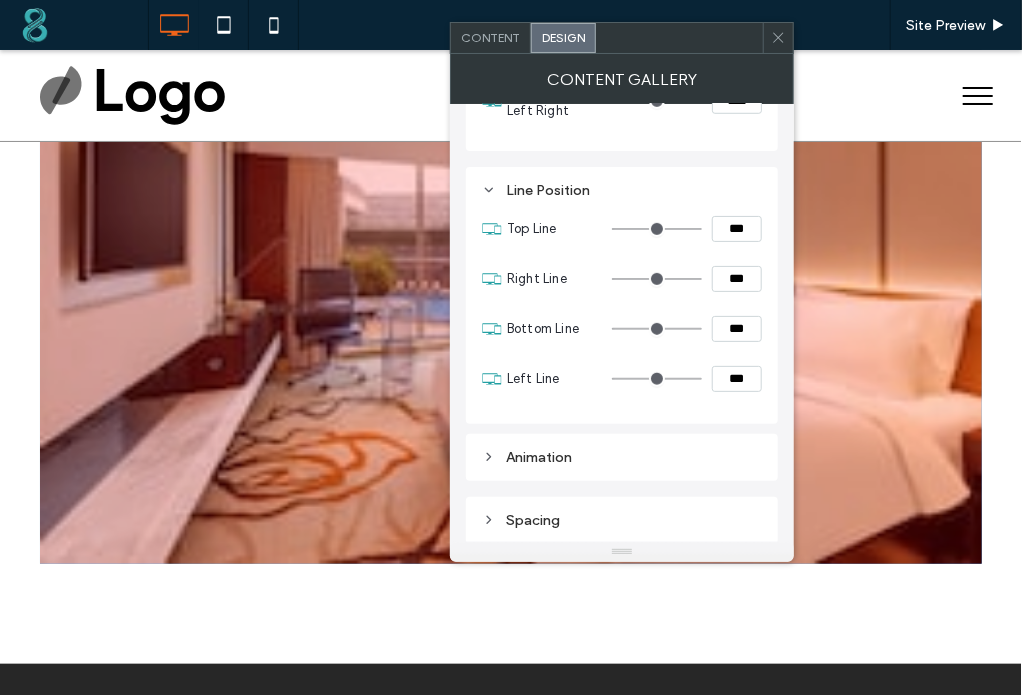 click on "***" at bounding box center (737, 229) 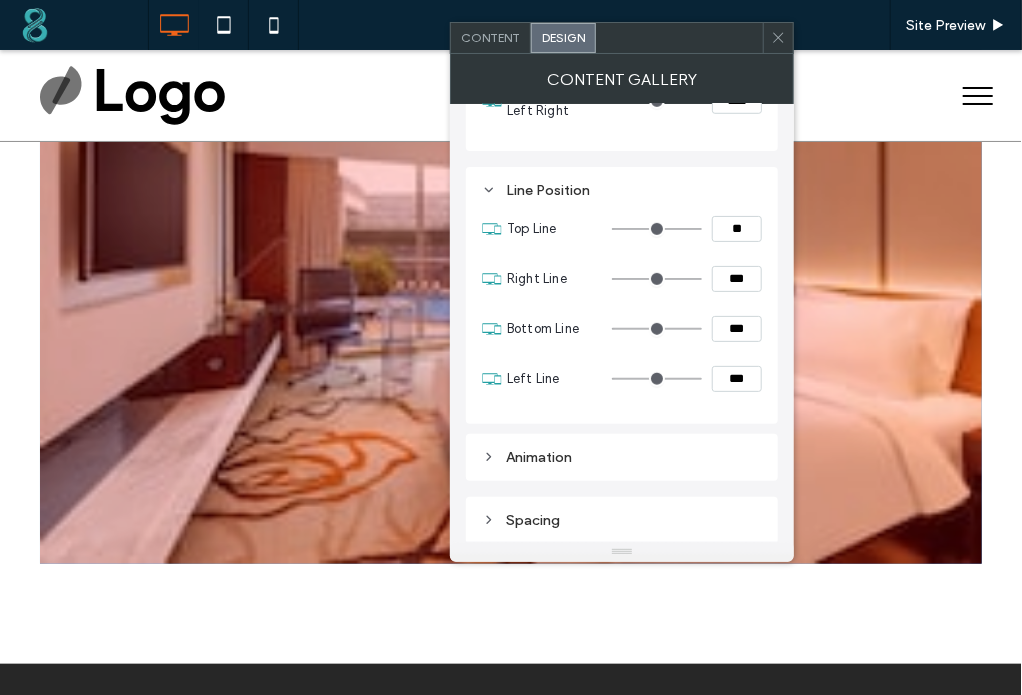 type on "*" 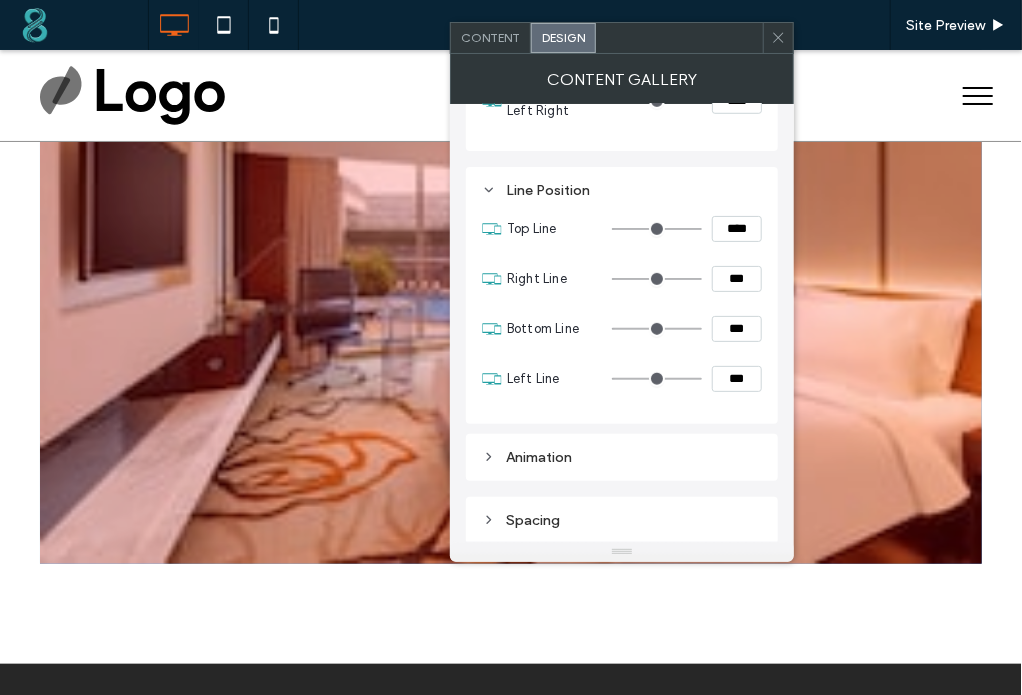 type on "**" 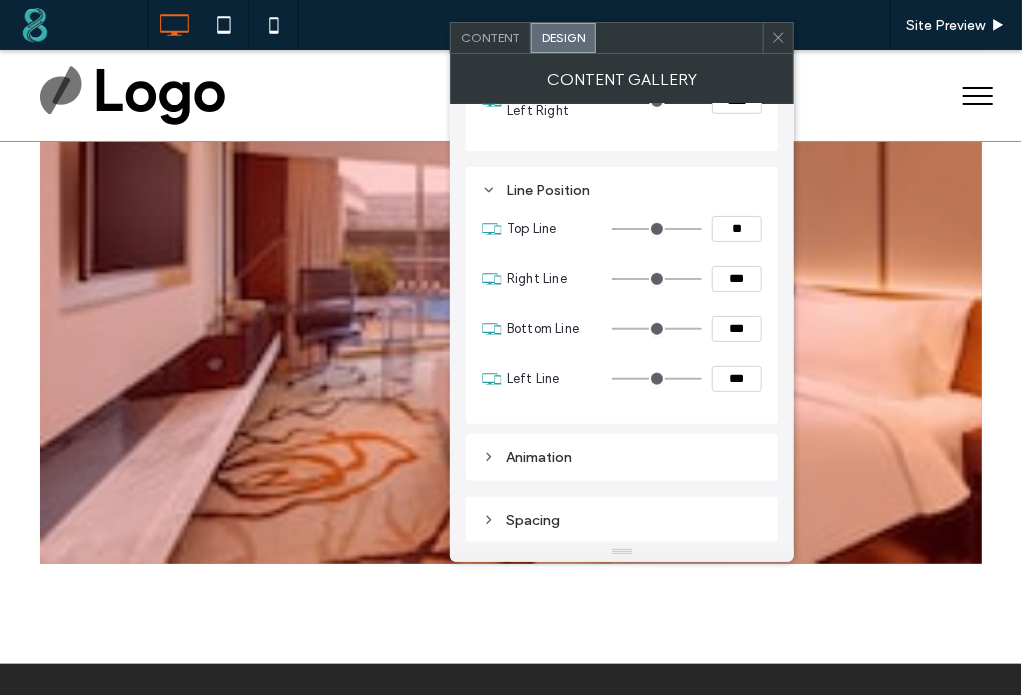 type on "**" 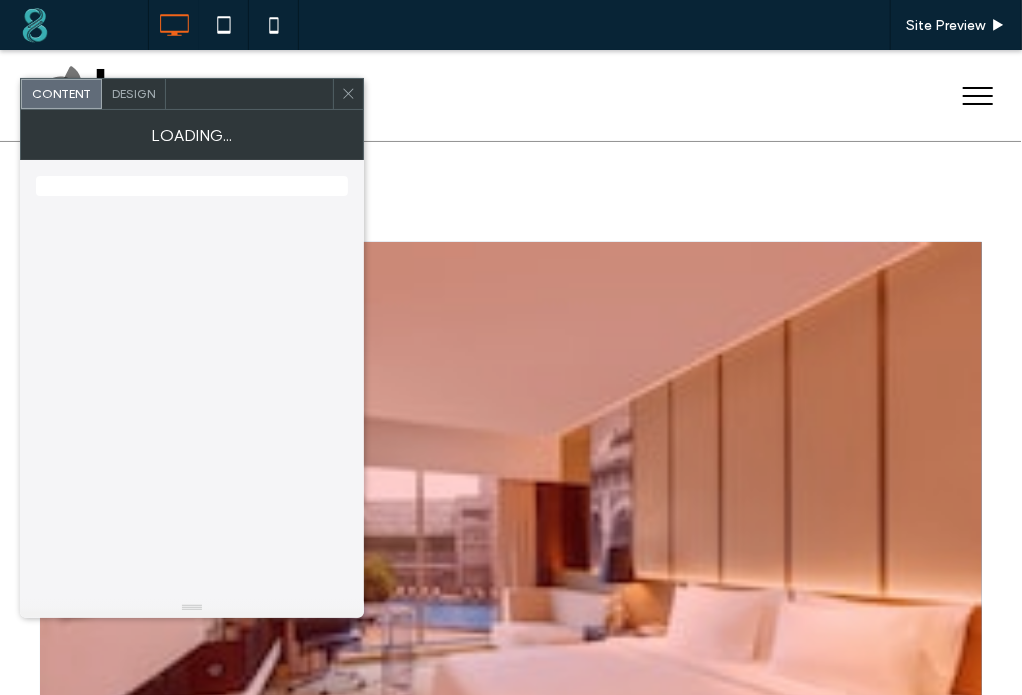 scroll, scrollTop: 464, scrollLeft: 0, axis: vertical 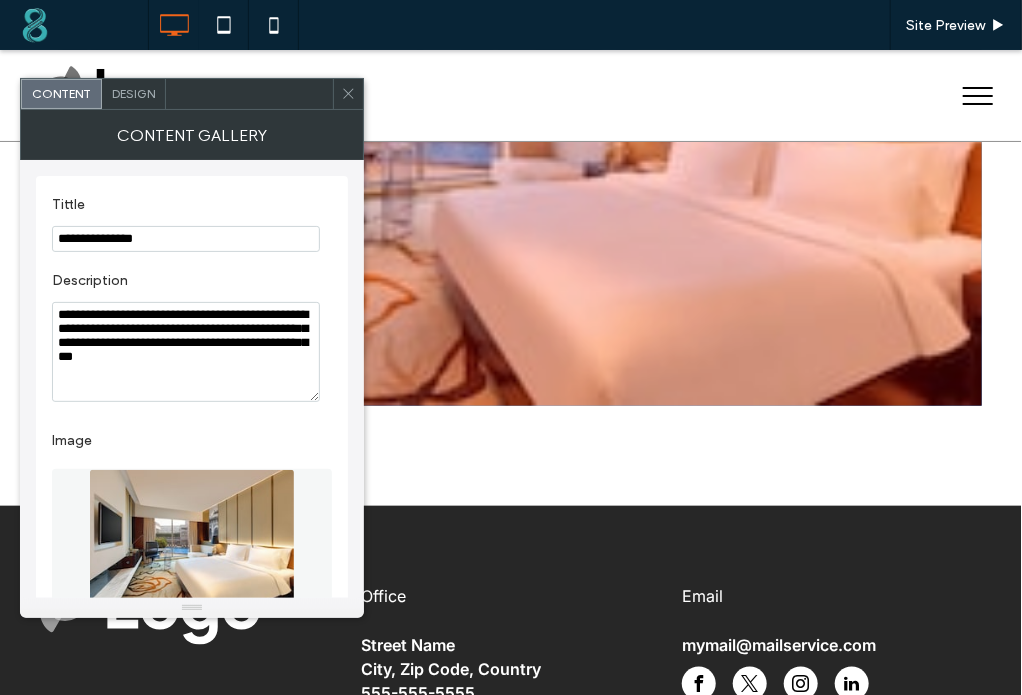 click on "Design" at bounding box center (133, 93) 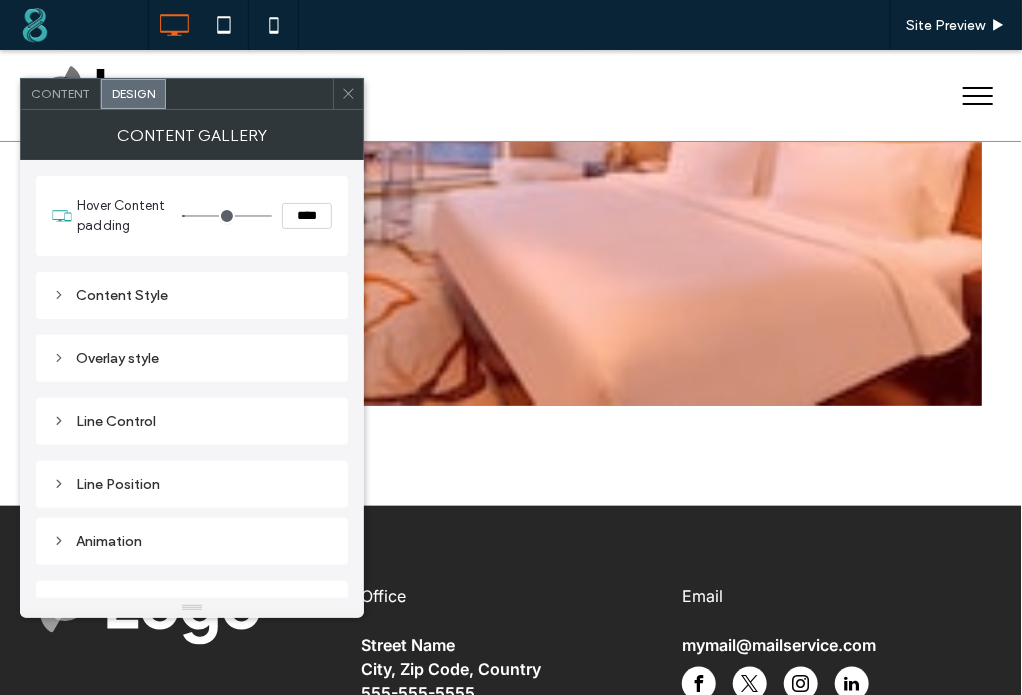 click on "Line Control" at bounding box center (192, 421) 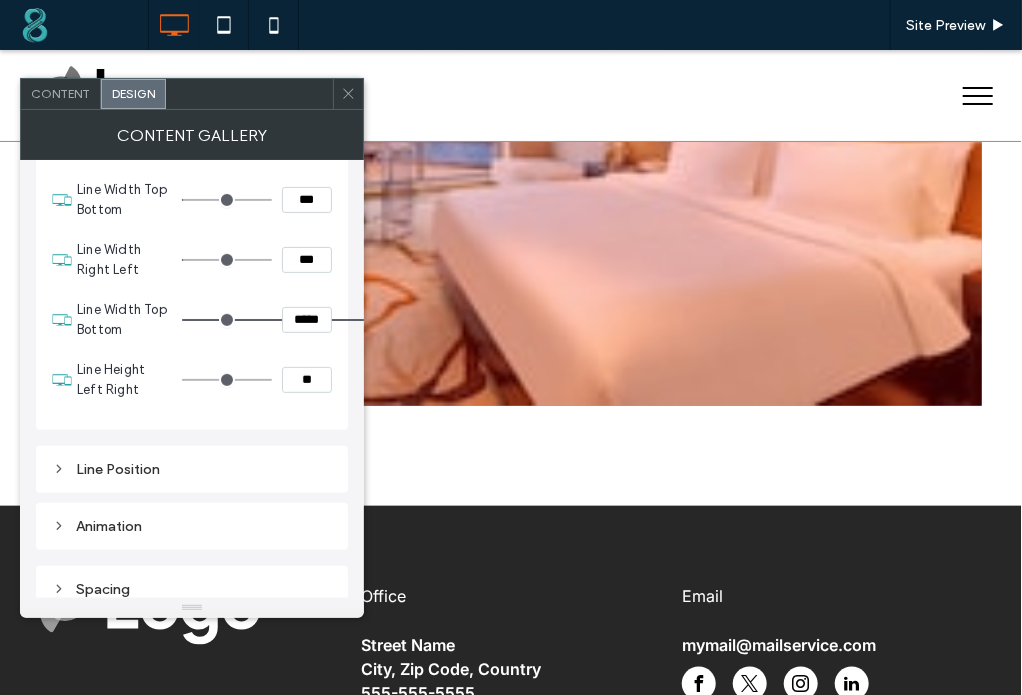 scroll, scrollTop: 328, scrollLeft: 0, axis: vertical 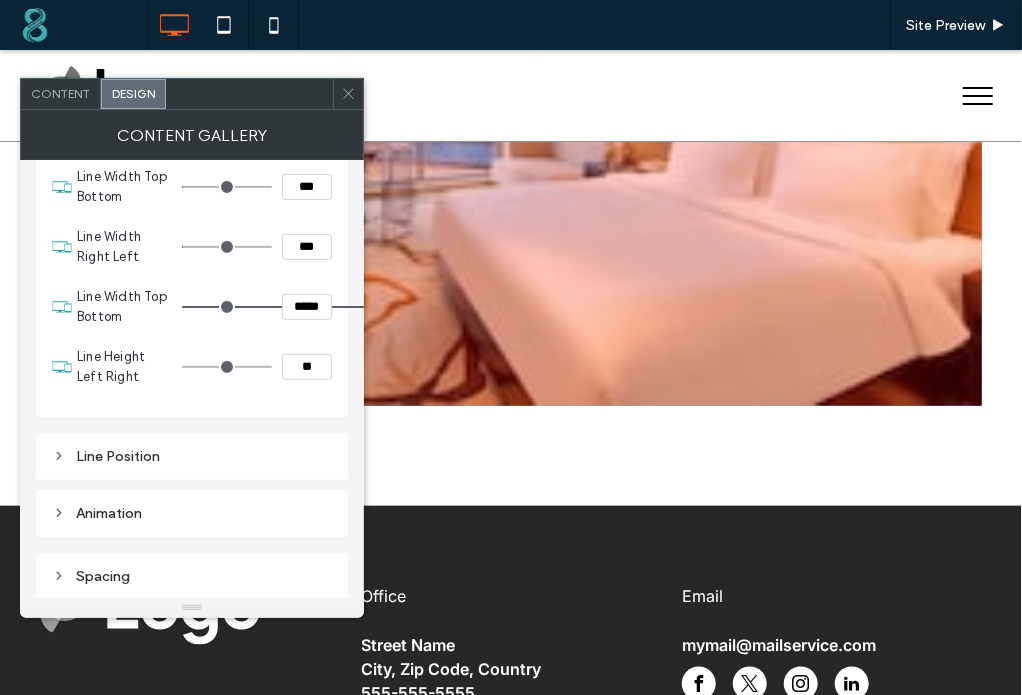 click on "Line Position" at bounding box center [192, 456] 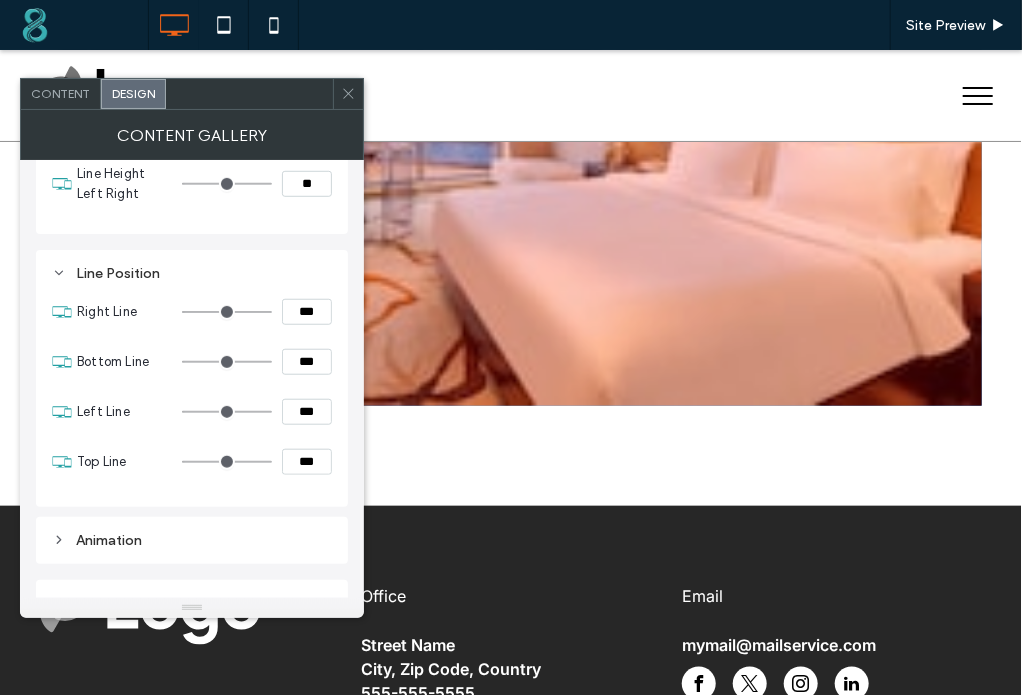 scroll, scrollTop: 514, scrollLeft: 0, axis: vertical 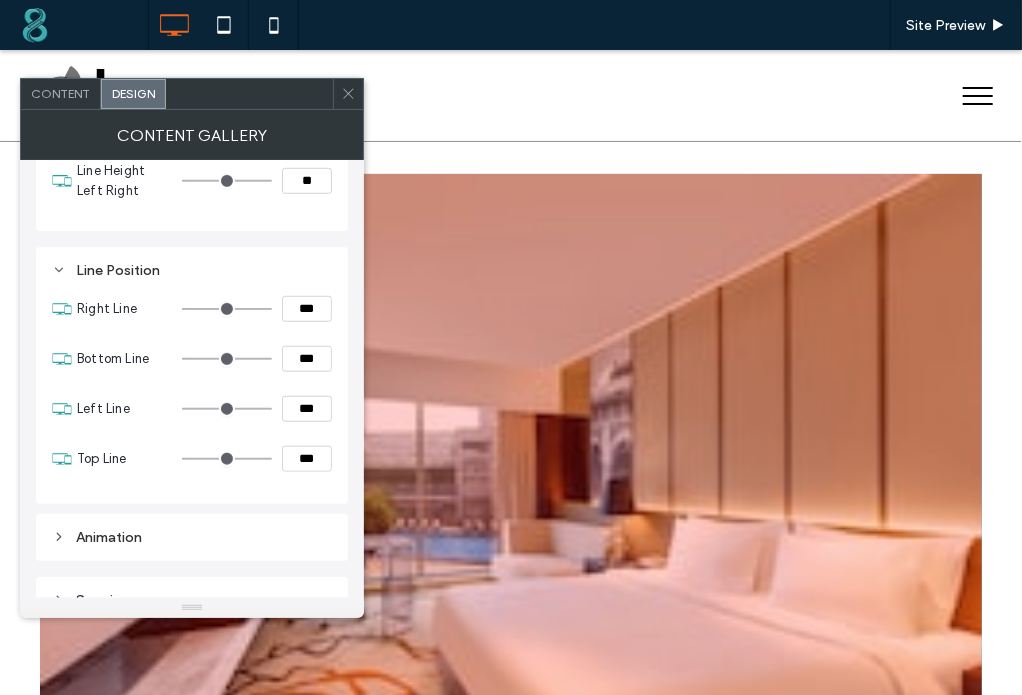 click on "***" at bounding box center [307, 459] 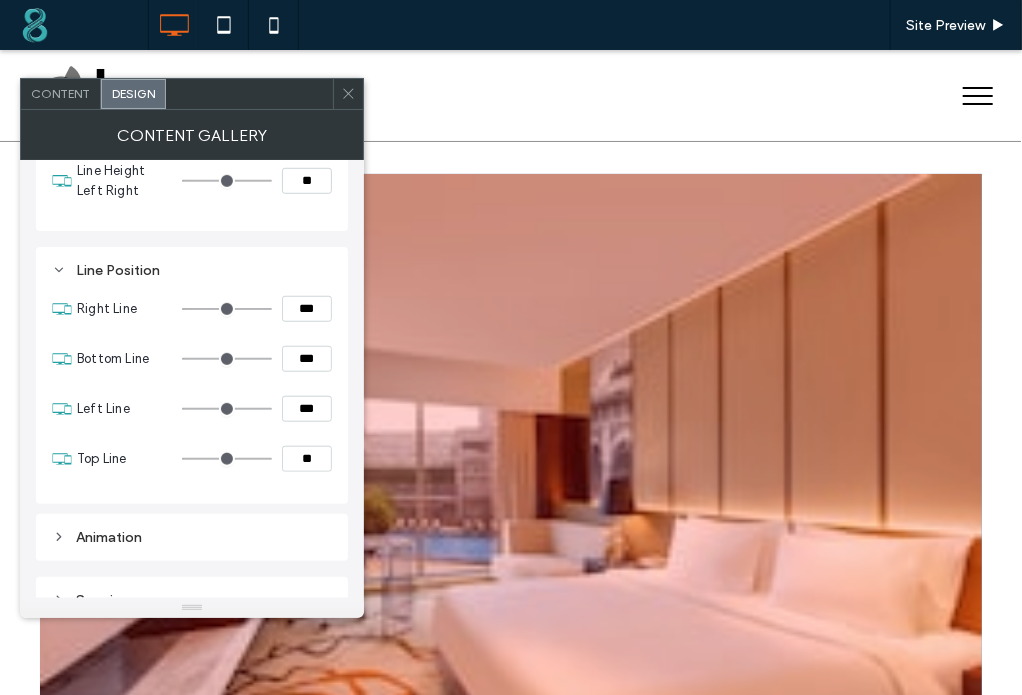type on "**" 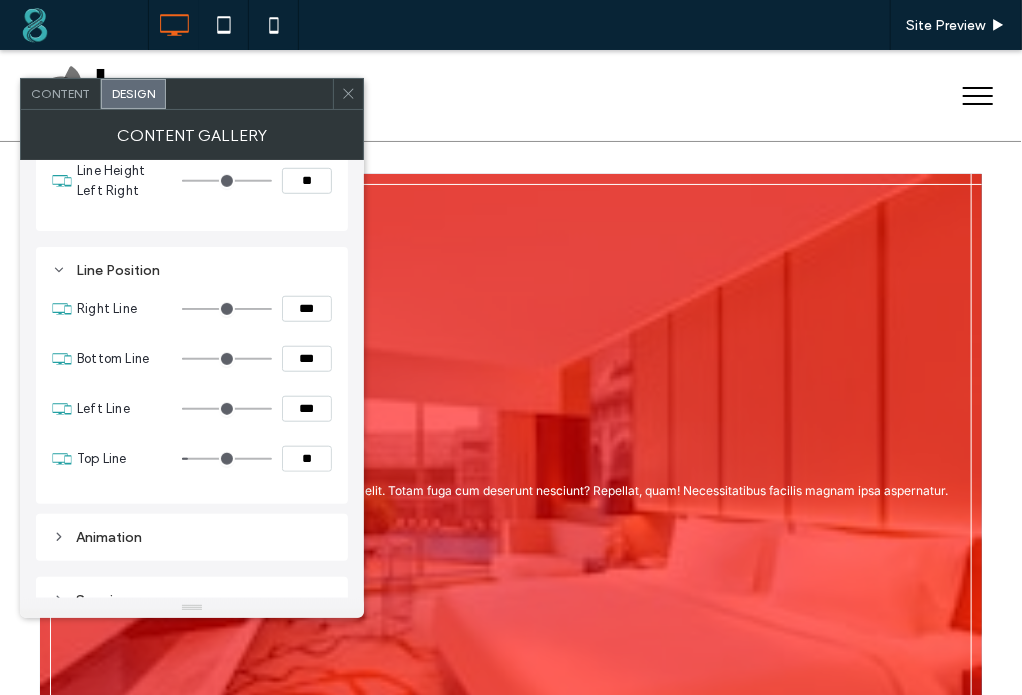click on "Lorem ipsum dolor sit amet consectetur adipisicing elit. Totam fuga cum deserunt nesciunt? Repellat, quam! Necessitatibus facilis magnam ipsa aspernatur." at bounding box center (511, 487) 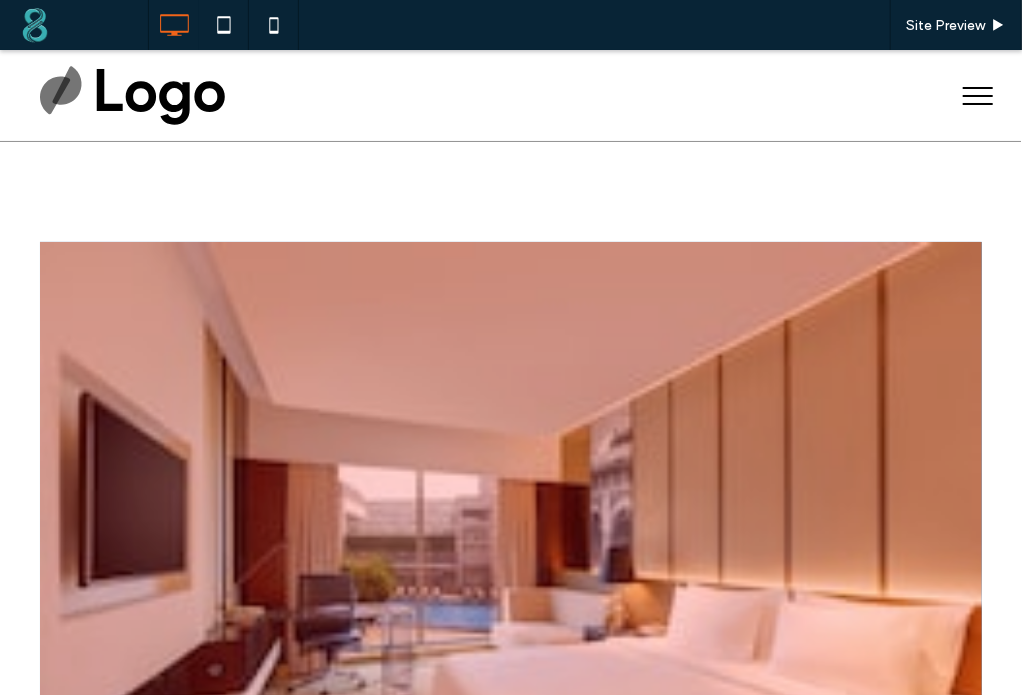 scroll, scrollTop: 0, scrollLeft: 0, axis: both 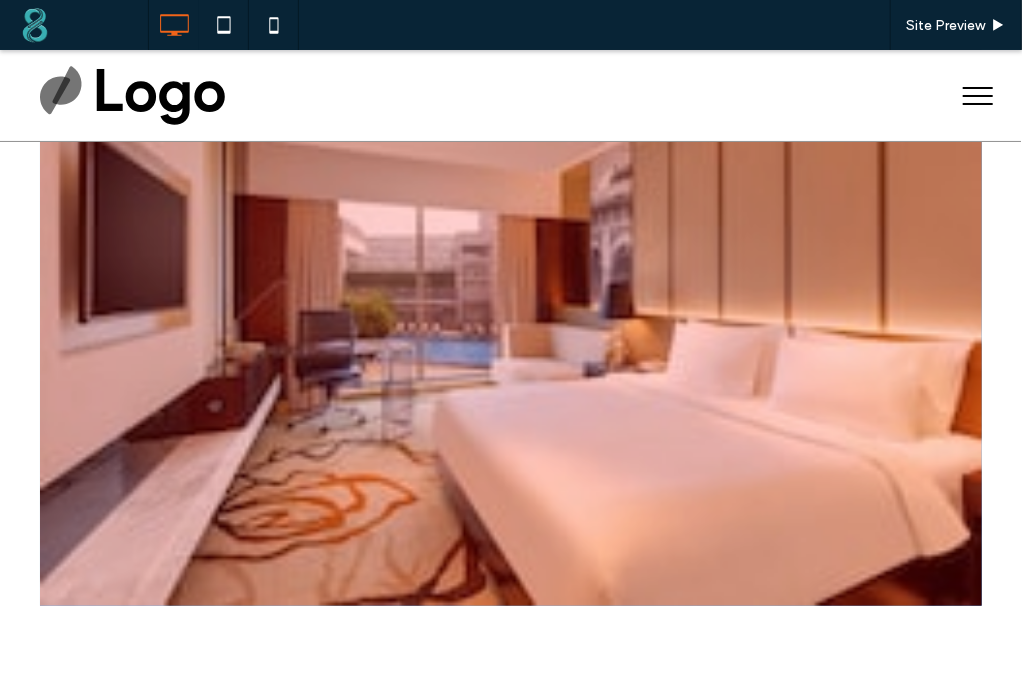 click at bounding box center [511, 291] 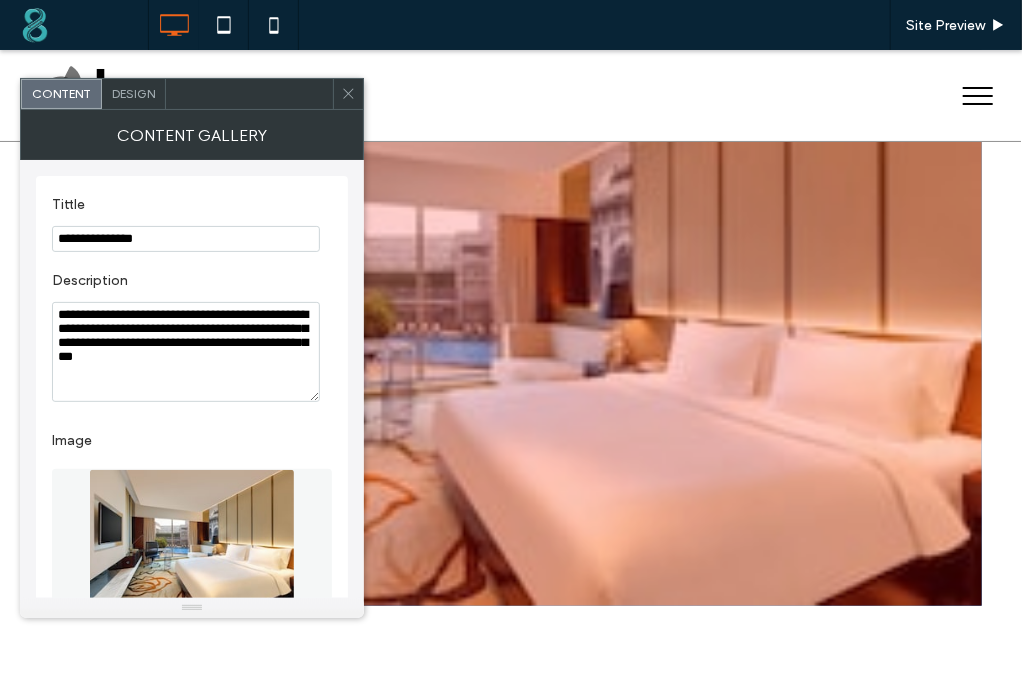 click on "Design" at bounding box center [133, 93] 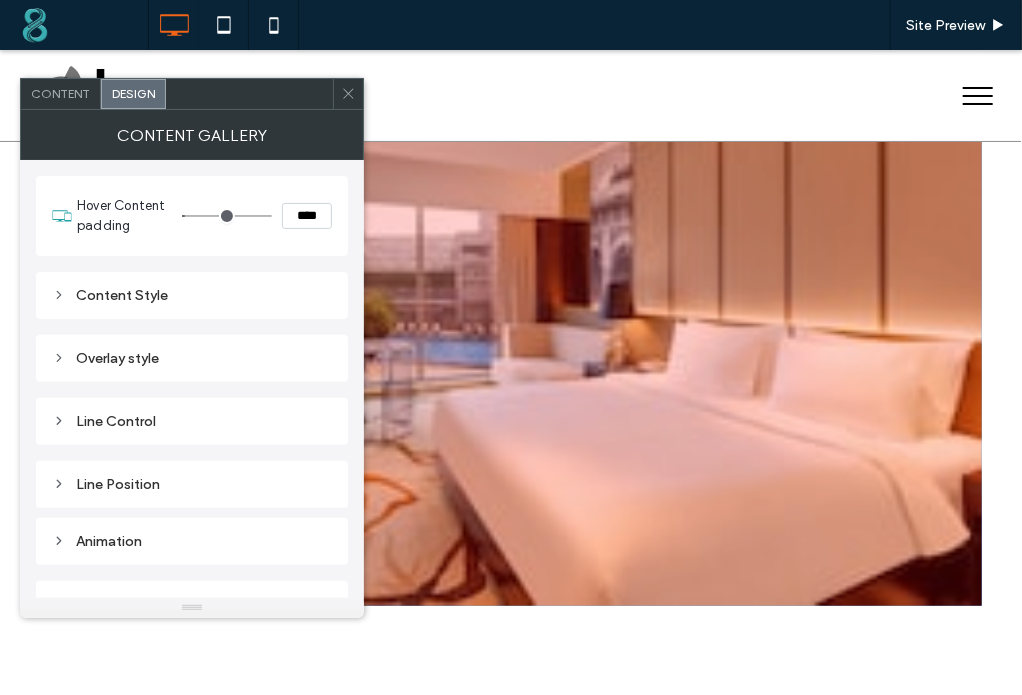 scroll, scrollTop: 28, scrollLeft: 0, axis: vertical 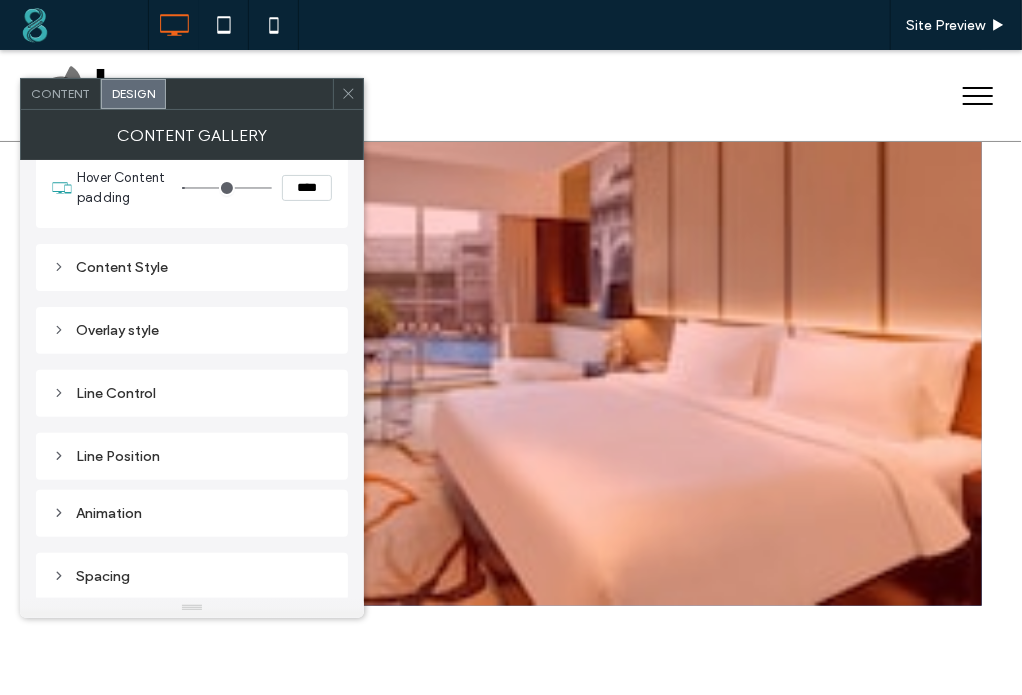 click on "Line Position" at bounding box center (192, 456) 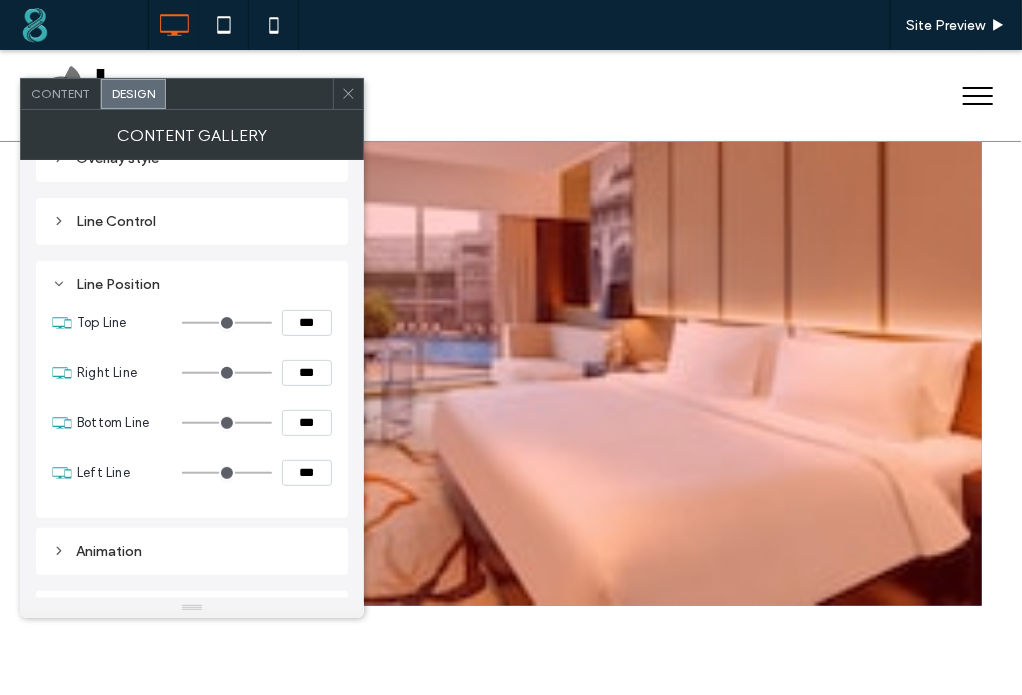 scroll, scrollTop: 203, scrollLeft: 0, axis: vertical 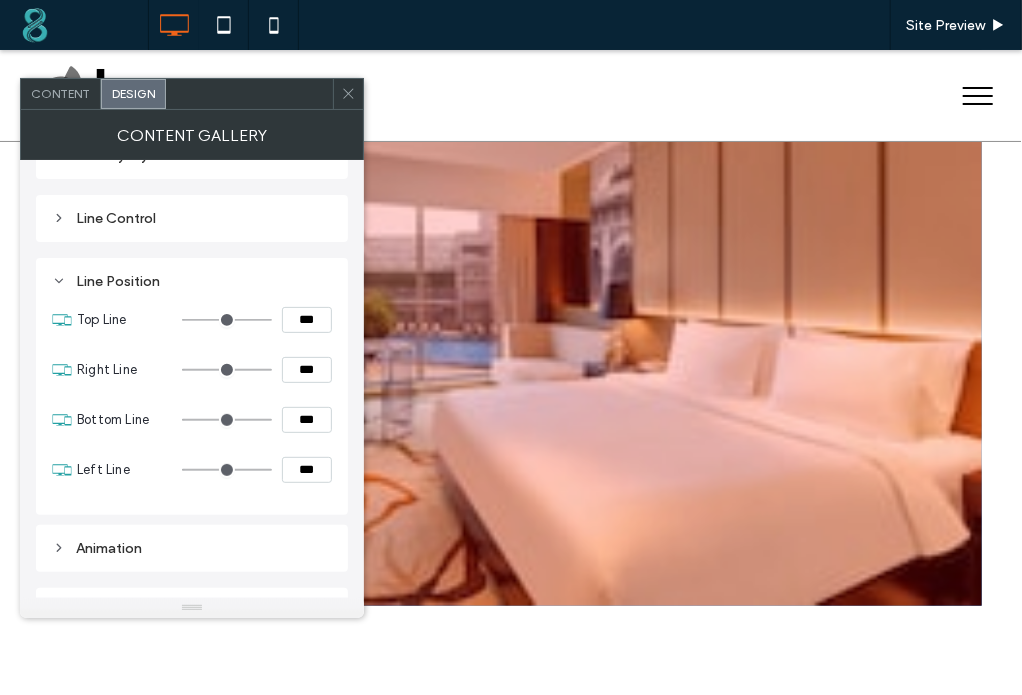 drag, startPoint x: 320, startPoint y: 325, endPoint x: 285, endPoint y: 319, distance: 35.510563 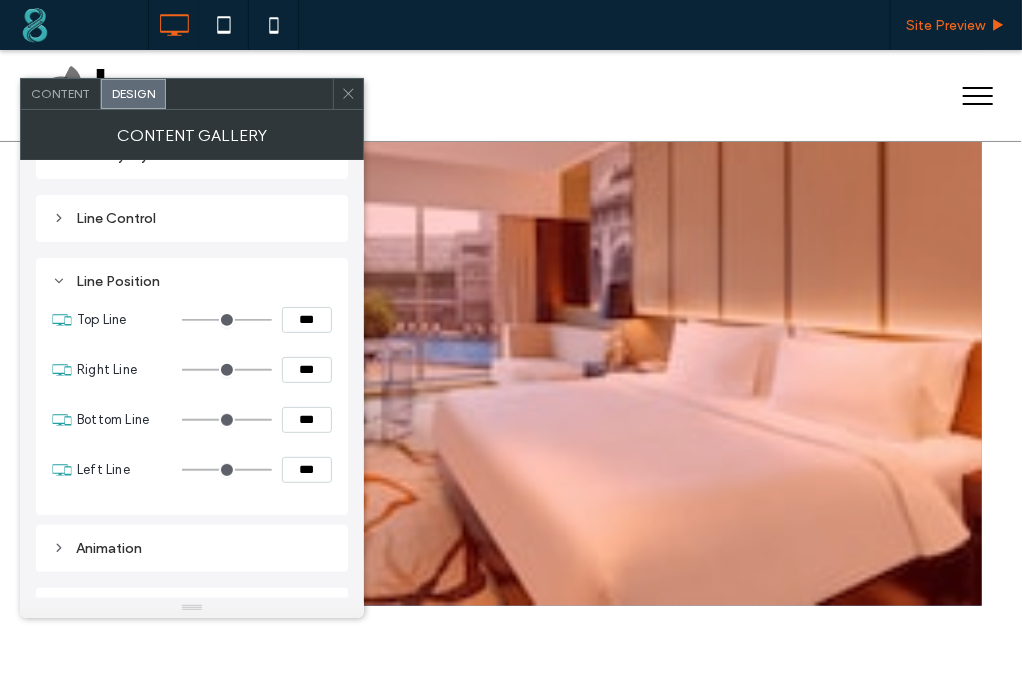 type on "*" 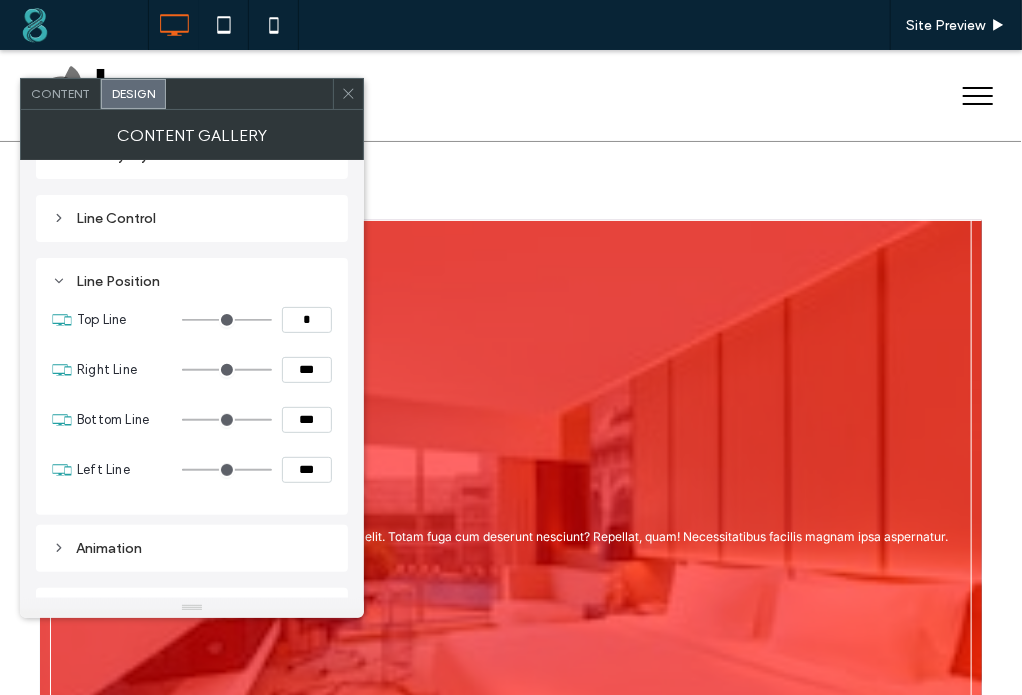 scroll, scrollTop: 23, scrollLeft: 0, axis: vertical 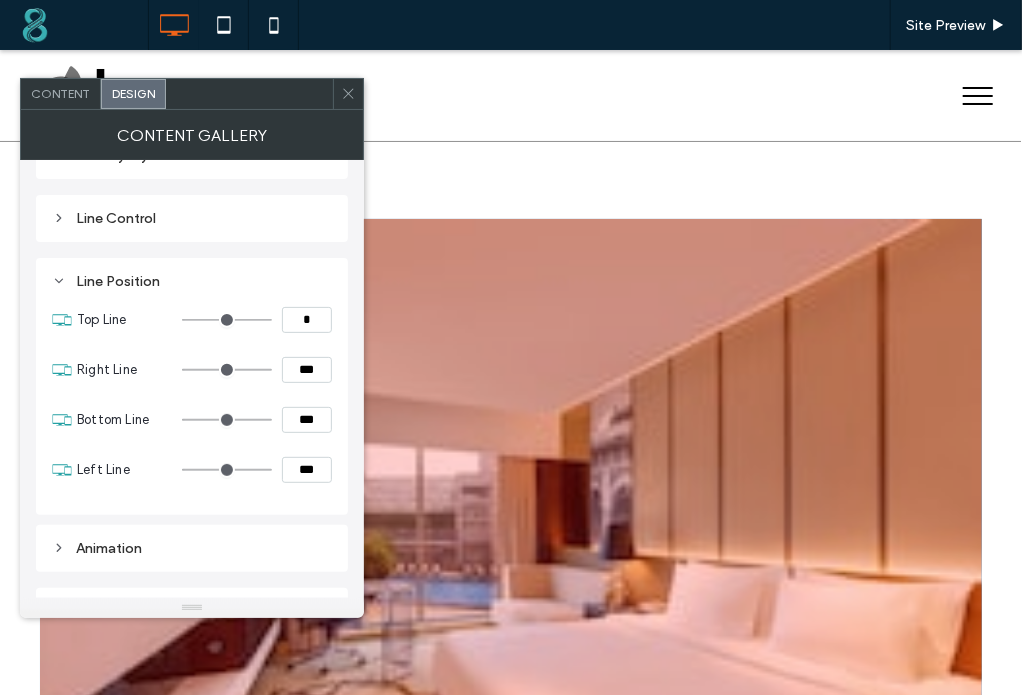 click on "*" at bounding box center (307, 320) 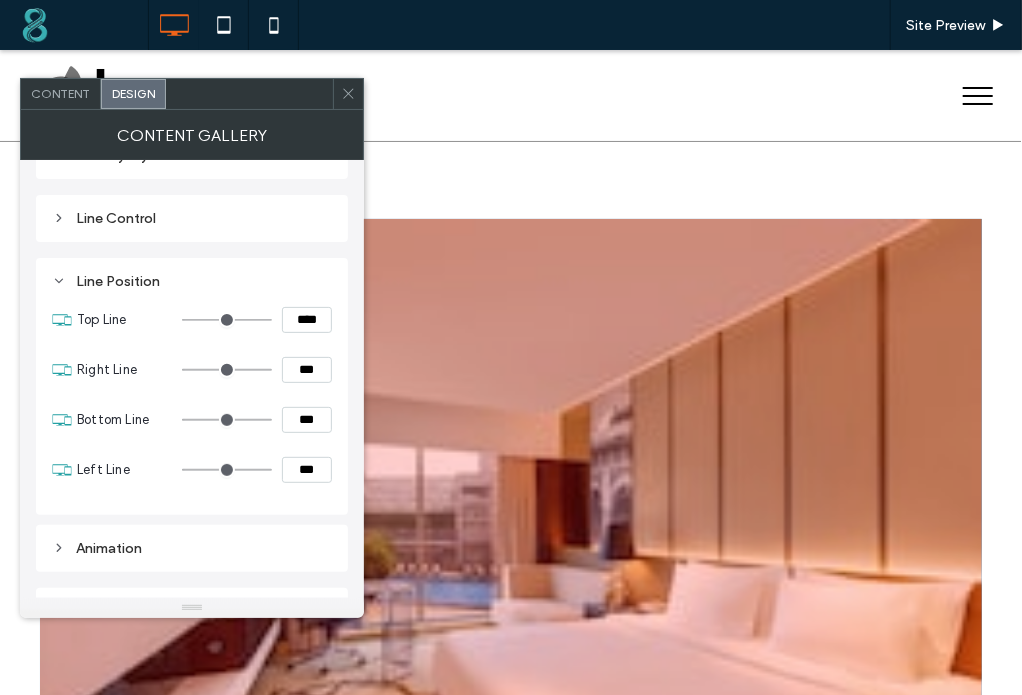 type on "**" 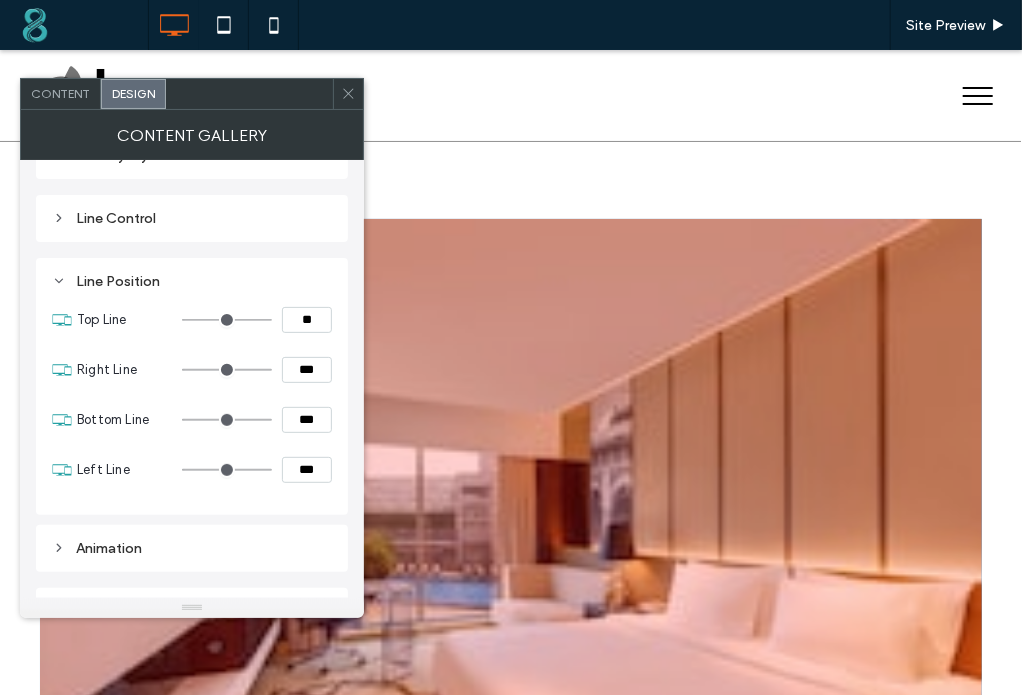 type on "**" 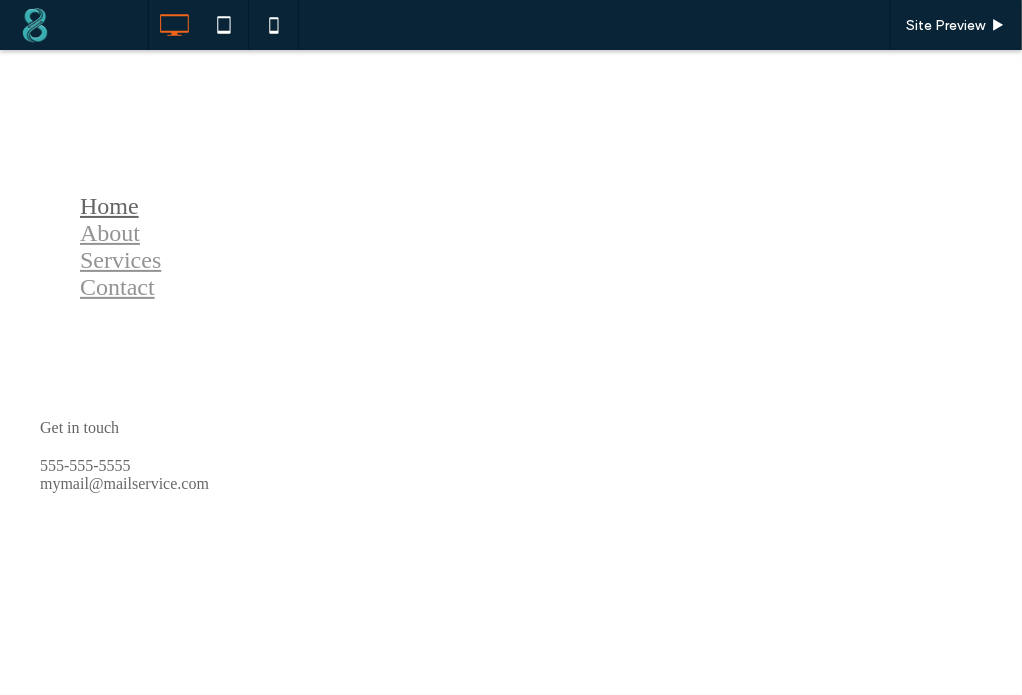 scroll, scrollTop: 0, scrollLeft: 0, axis: both 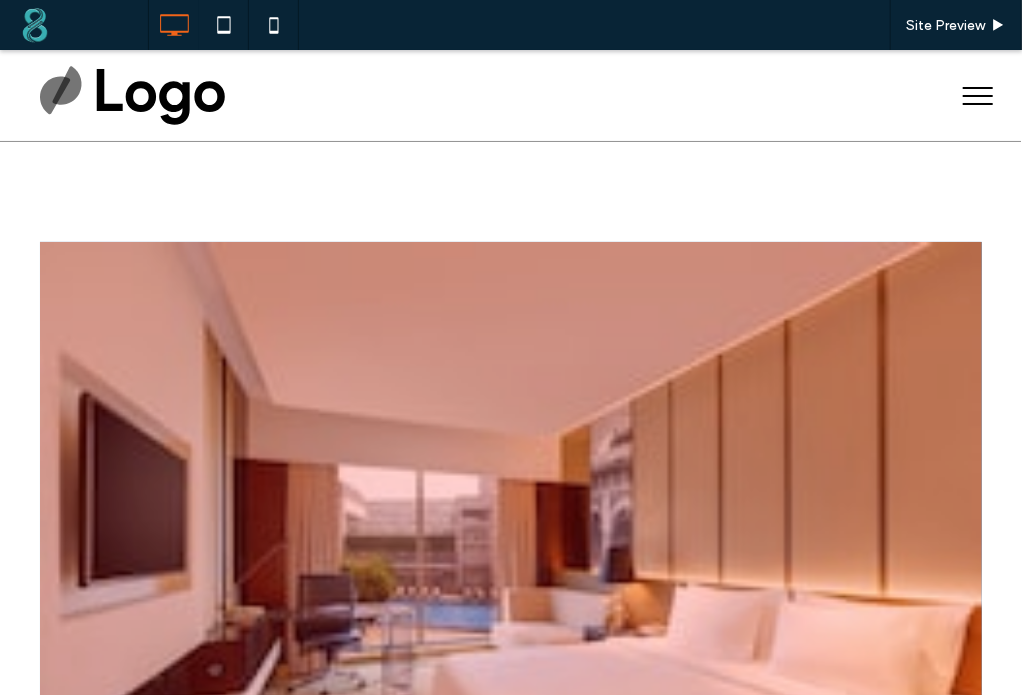 click at bounding box center (511, 555) 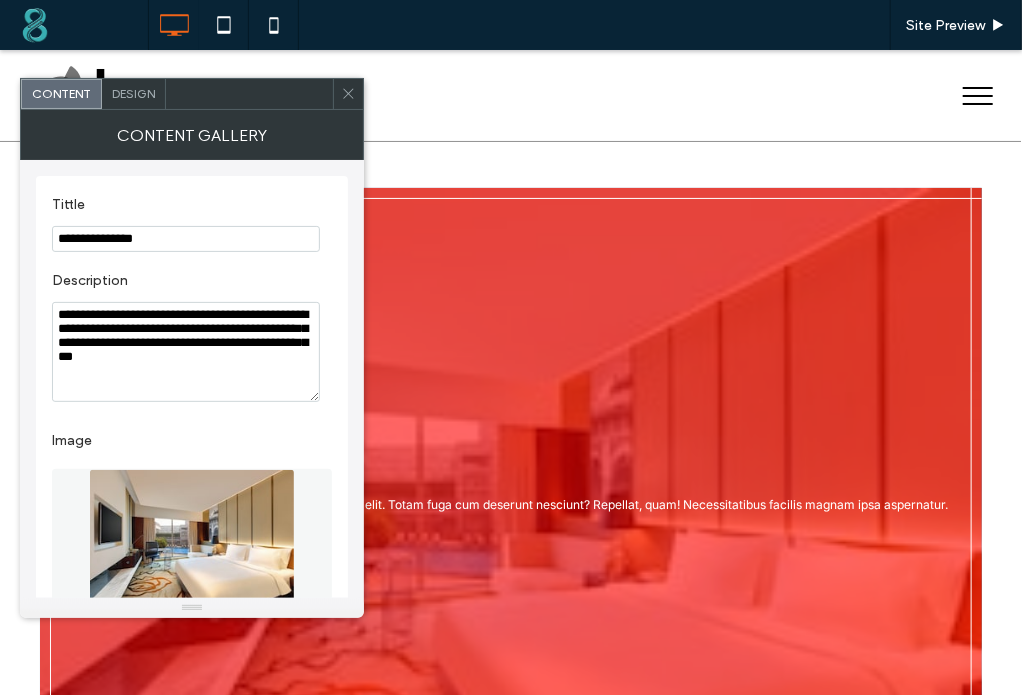 scroll, scrollTop: 46, scrollLeft: 0, axis: vertical 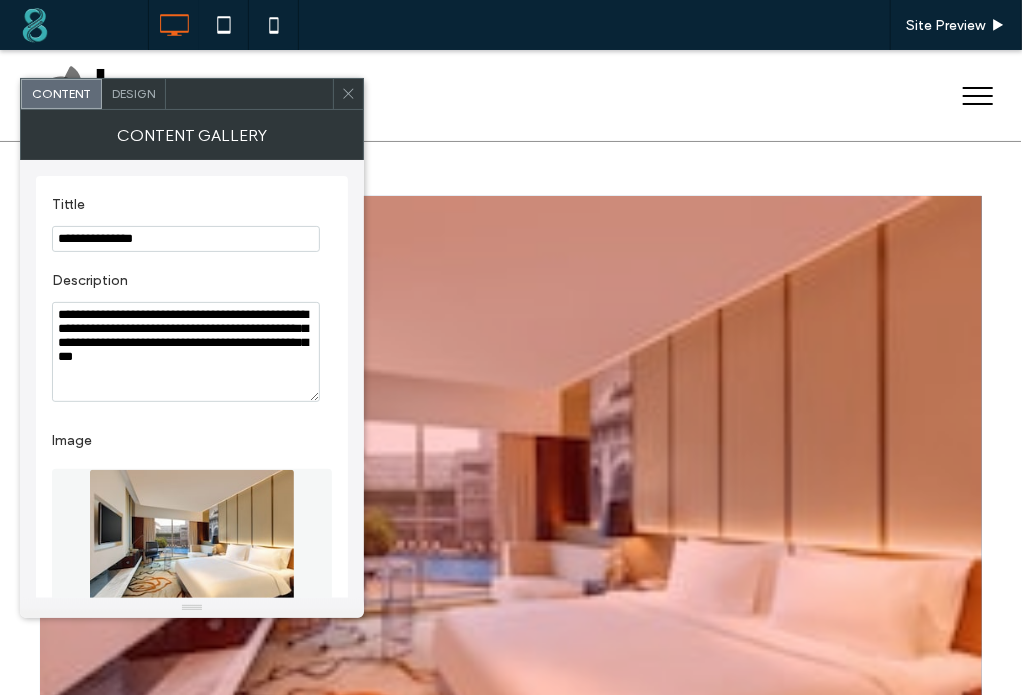 click on "Design" at bounding box center [134, 94] 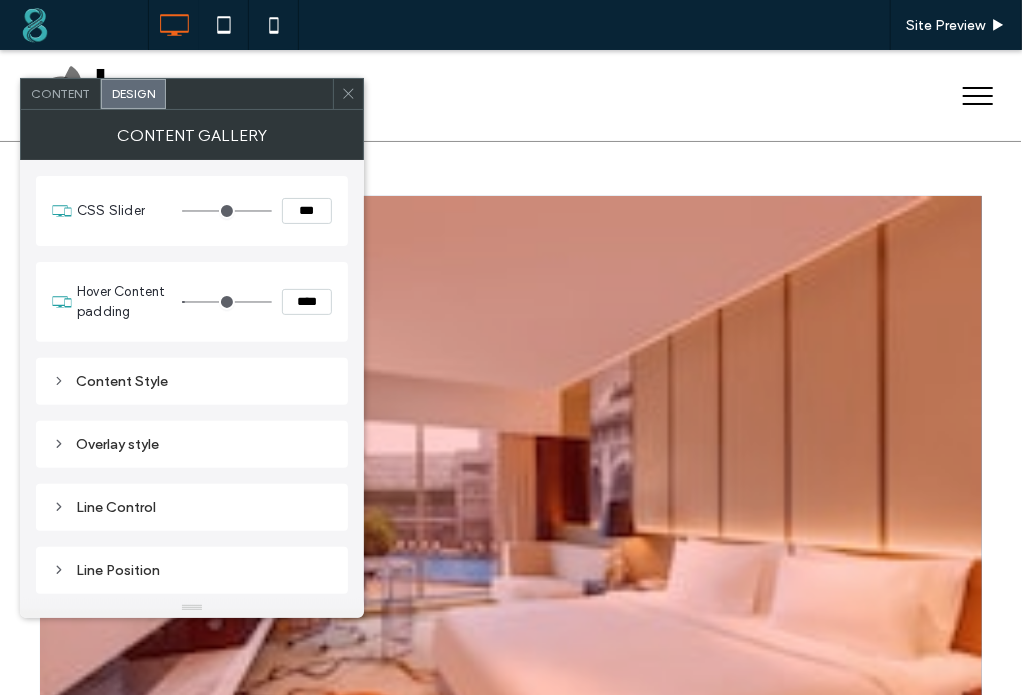 click on "***" at bounding box center [307, 211] 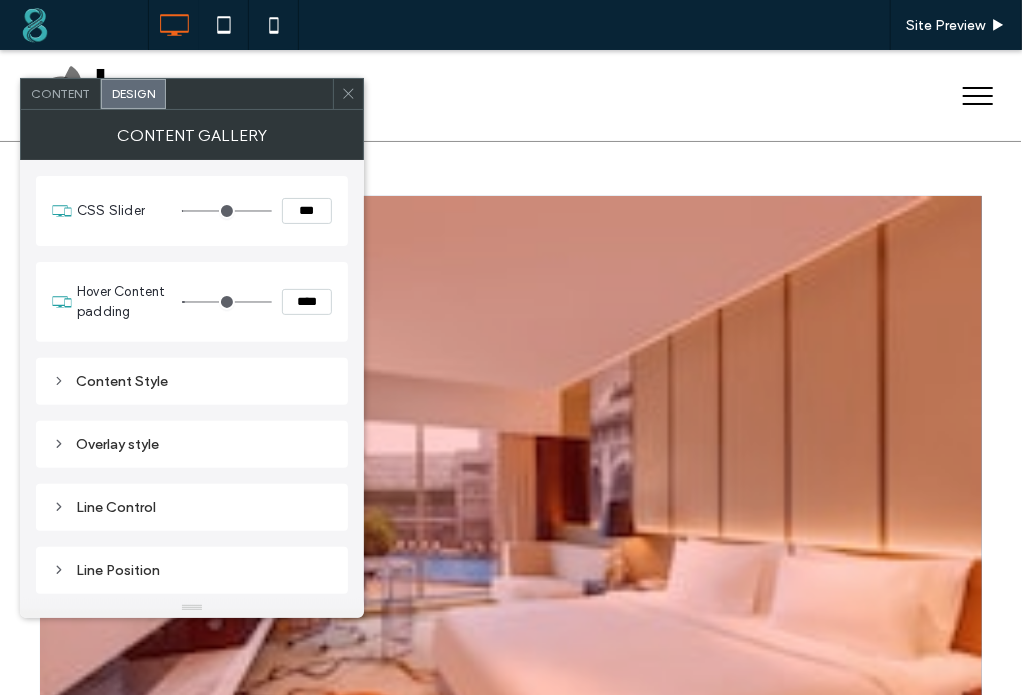 type on "*" 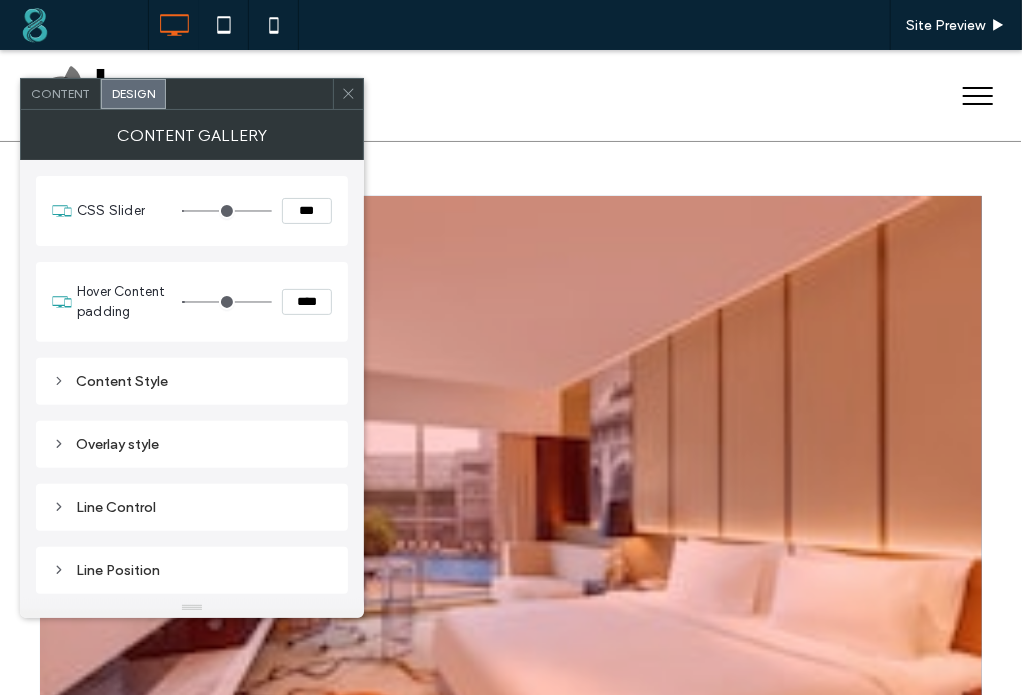 type on "*" 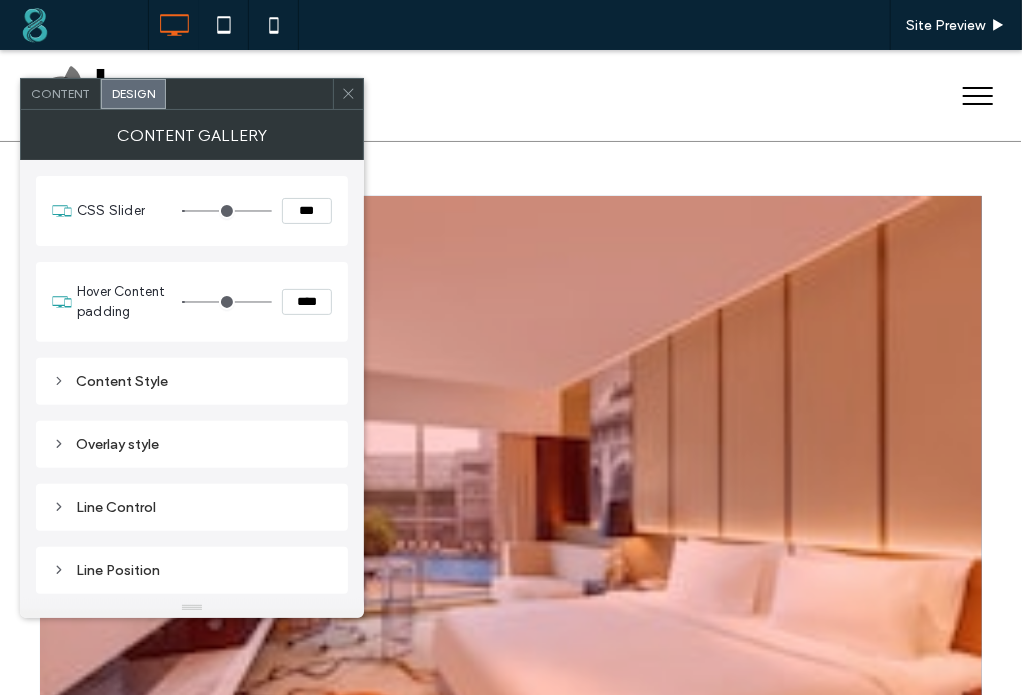 type on "*" 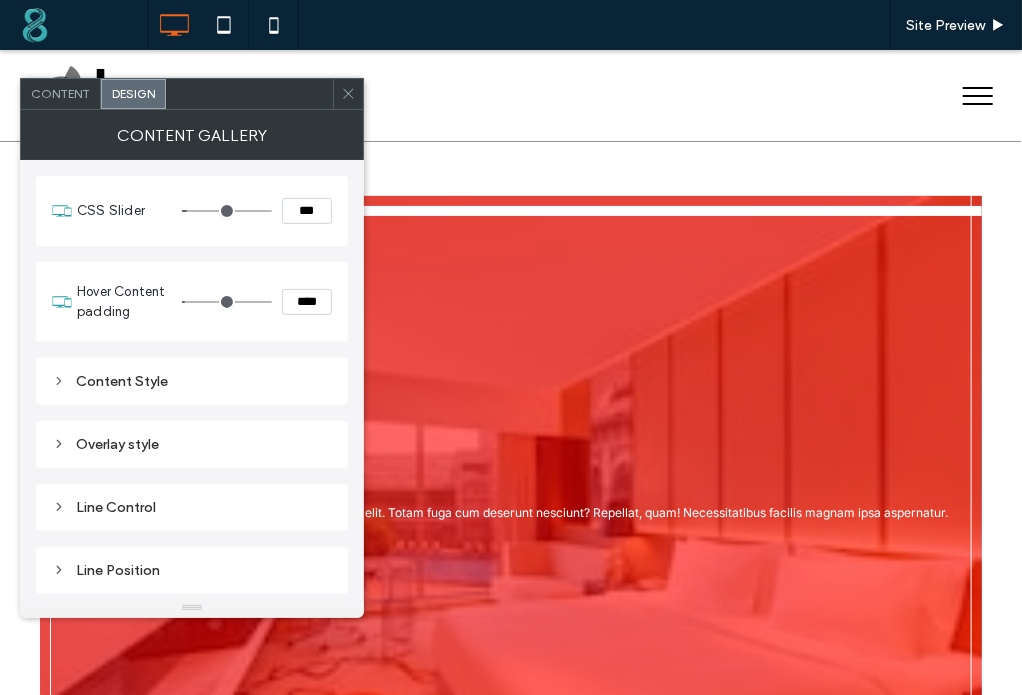 click on "Lorem ipsum dolor sit amet consectetur adipisicing elit. Totam fuga cum deserunt nesciunt? Repellat, quam! Necessitatibus facilis magnam ipsa aspernatur." at bounding box center (511, 509) 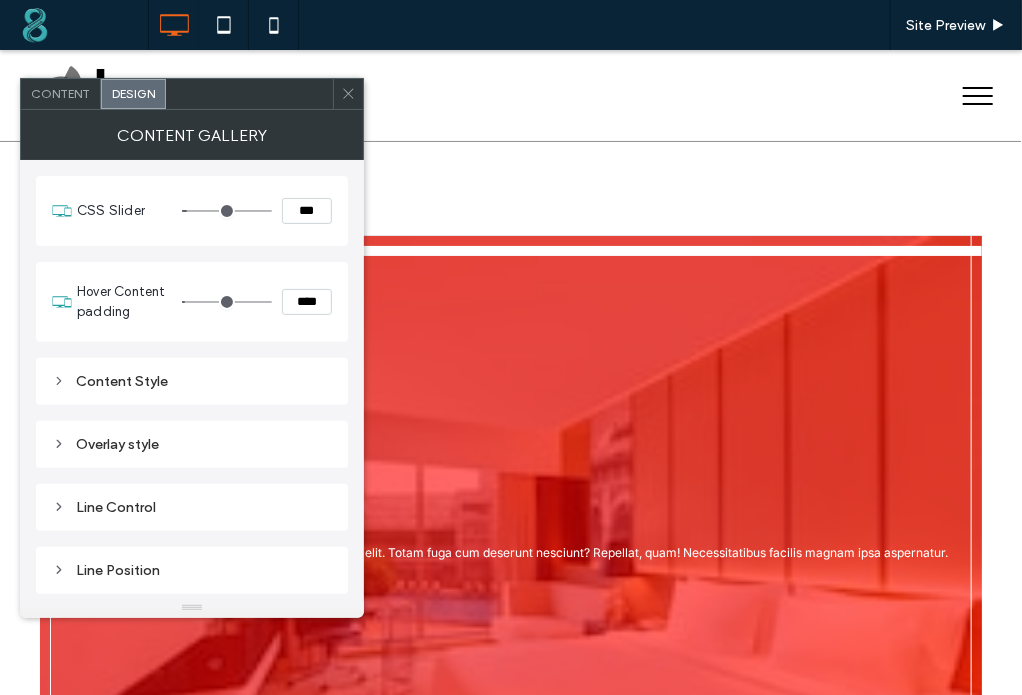 scroll, scrollTop: 0, scrollLeft: 0, axis: both 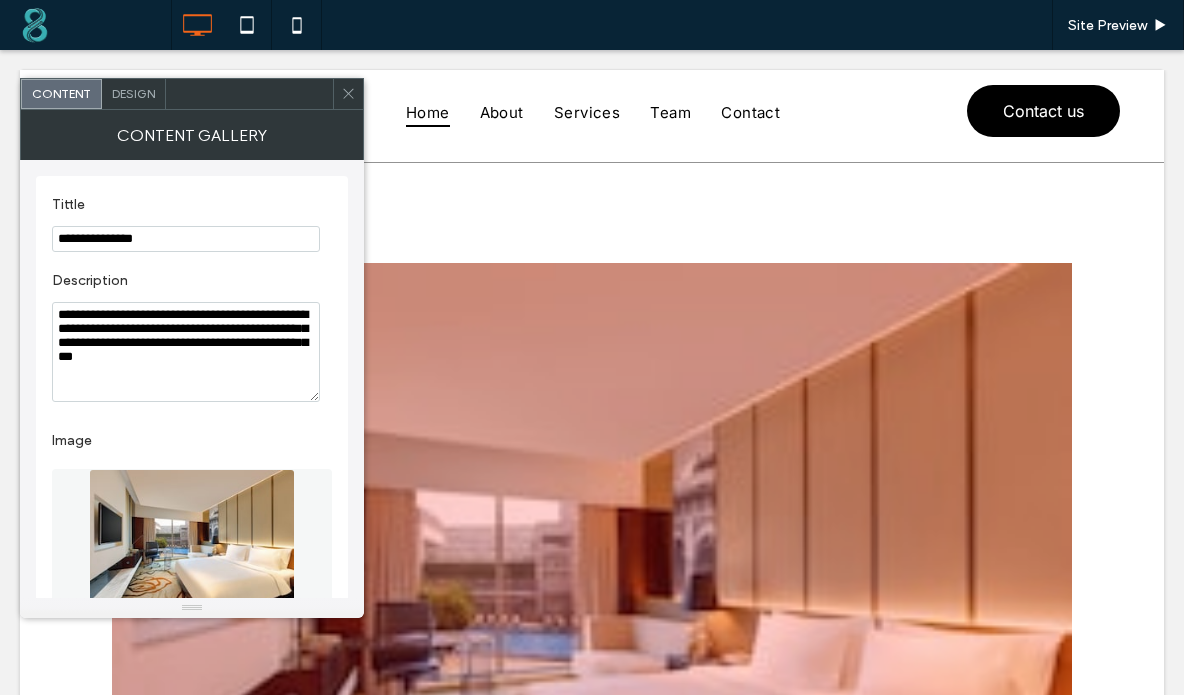 click on "Design" at bounding box center (133, 93) 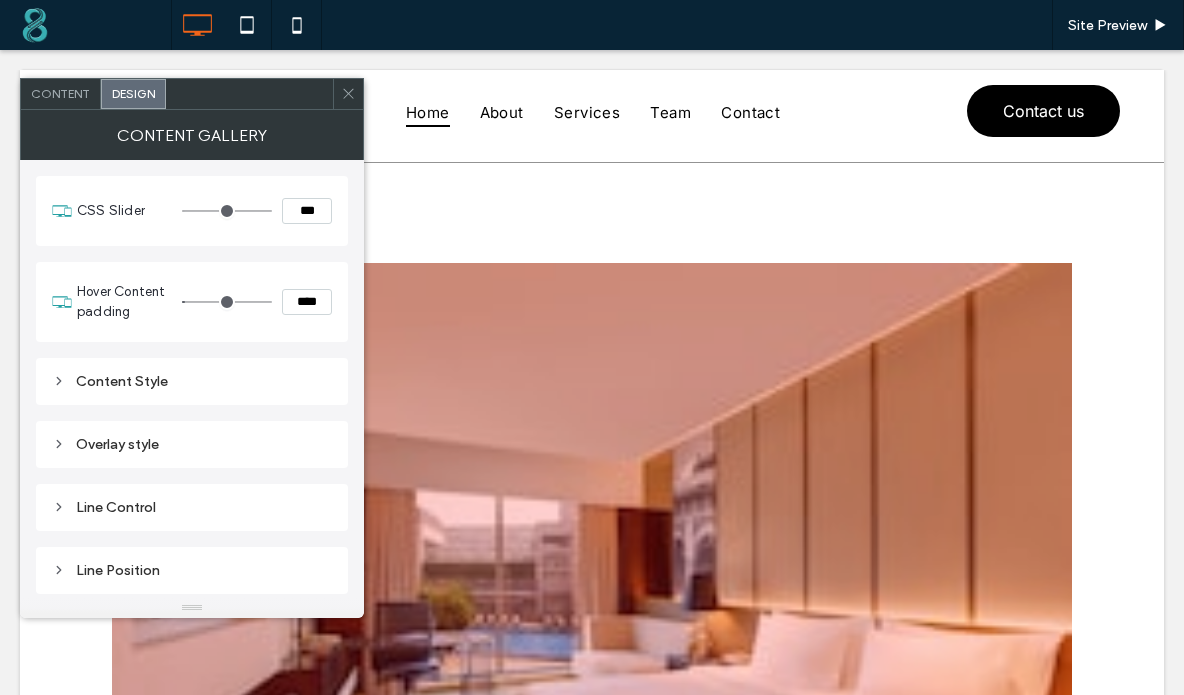 click on "***" at bounding box center [307, 211] 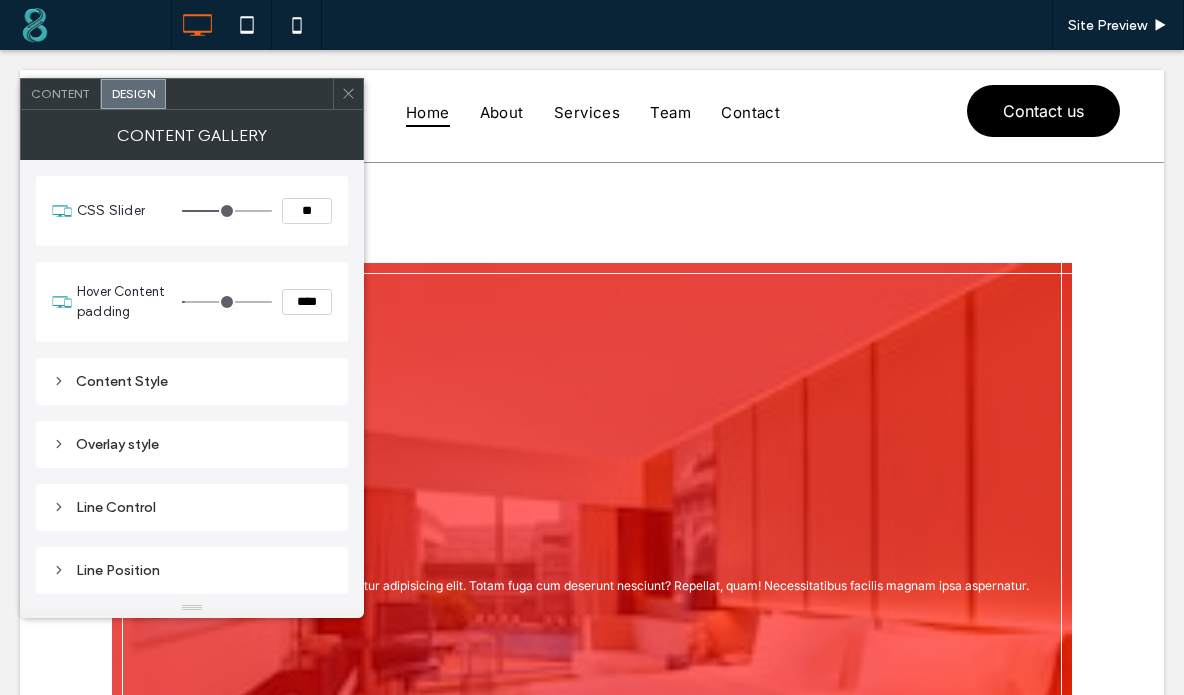 click on "Lorem ipsum dolor sit amet consectetur adipisicing elit. Totam fuga cum deserunt nesciunt? Repellat, quam! Necessitatibus facilis magnam ipsa aspernatur." at bounding box center [592, 583] 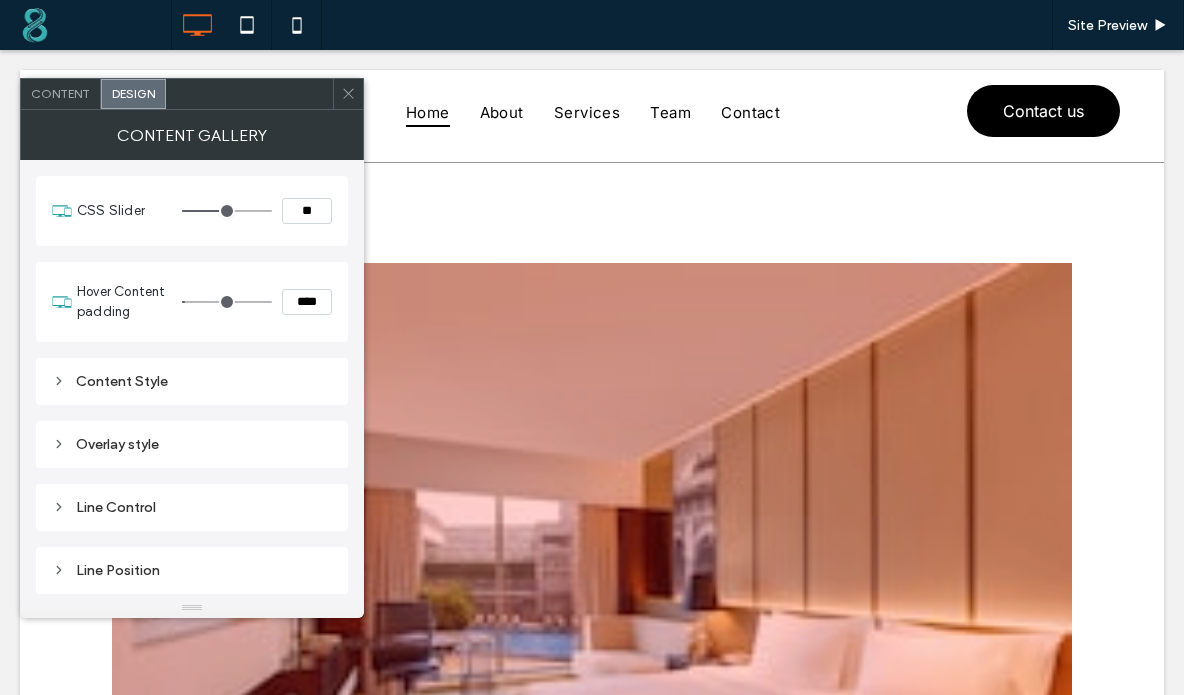 click on "**" at bounding box center [307, 211] 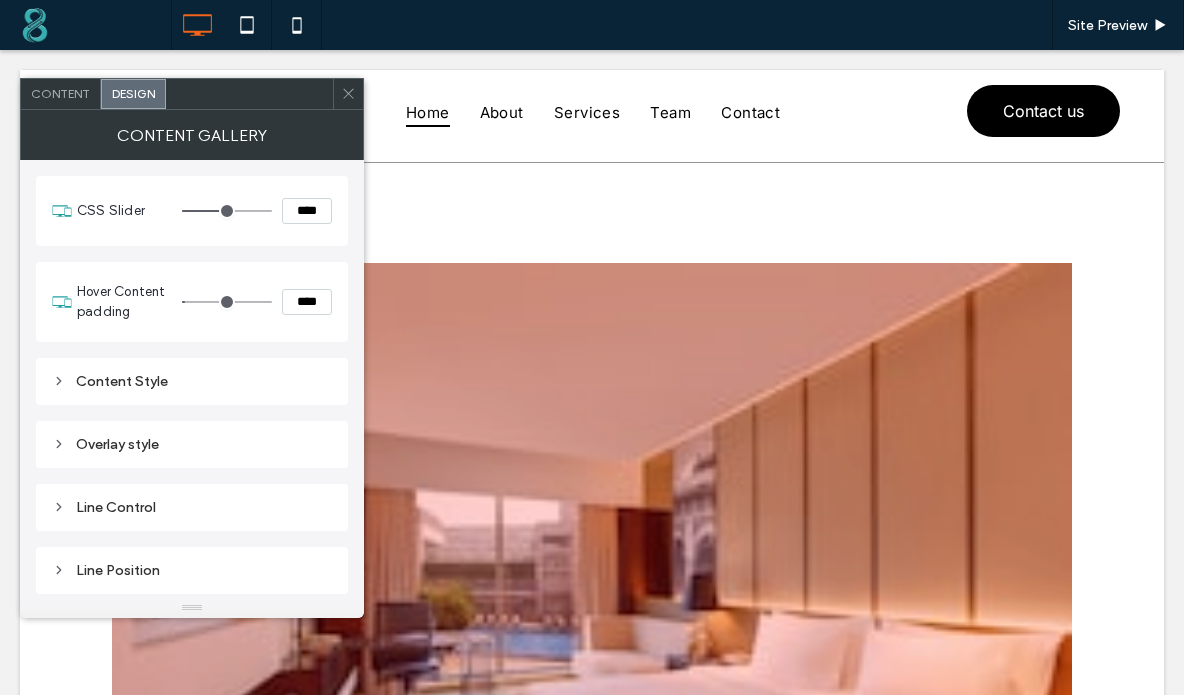type on "****" 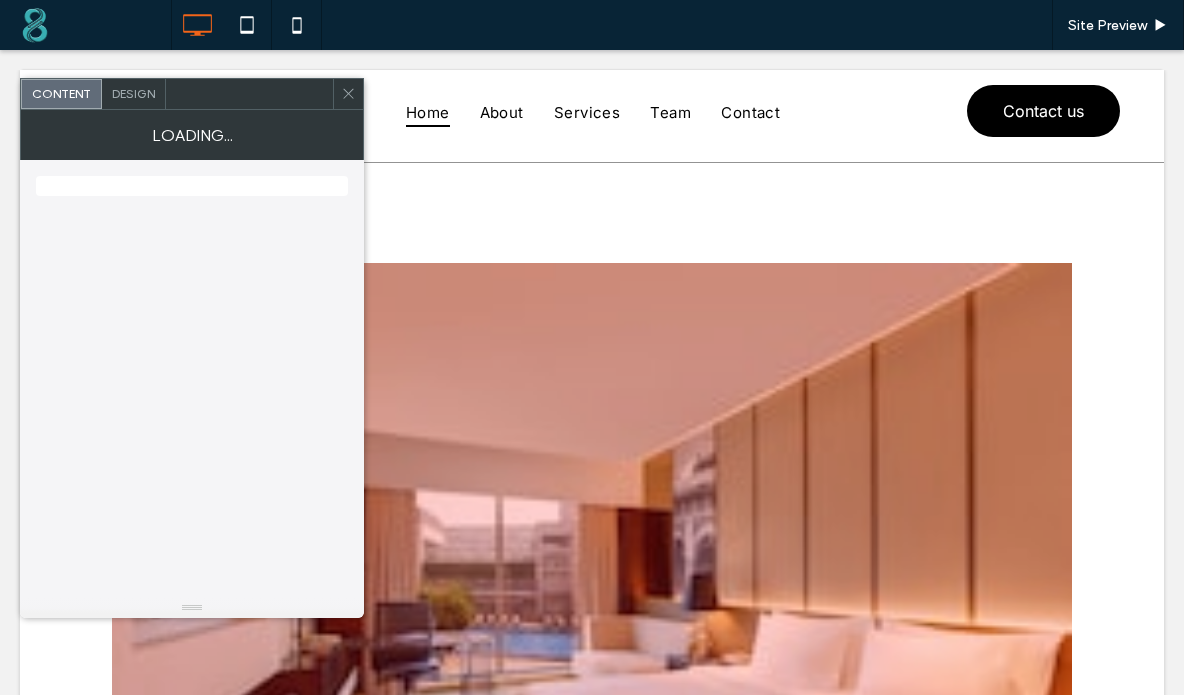 scroll, scrollTop: 0, scrollLeft: 0, axis: both 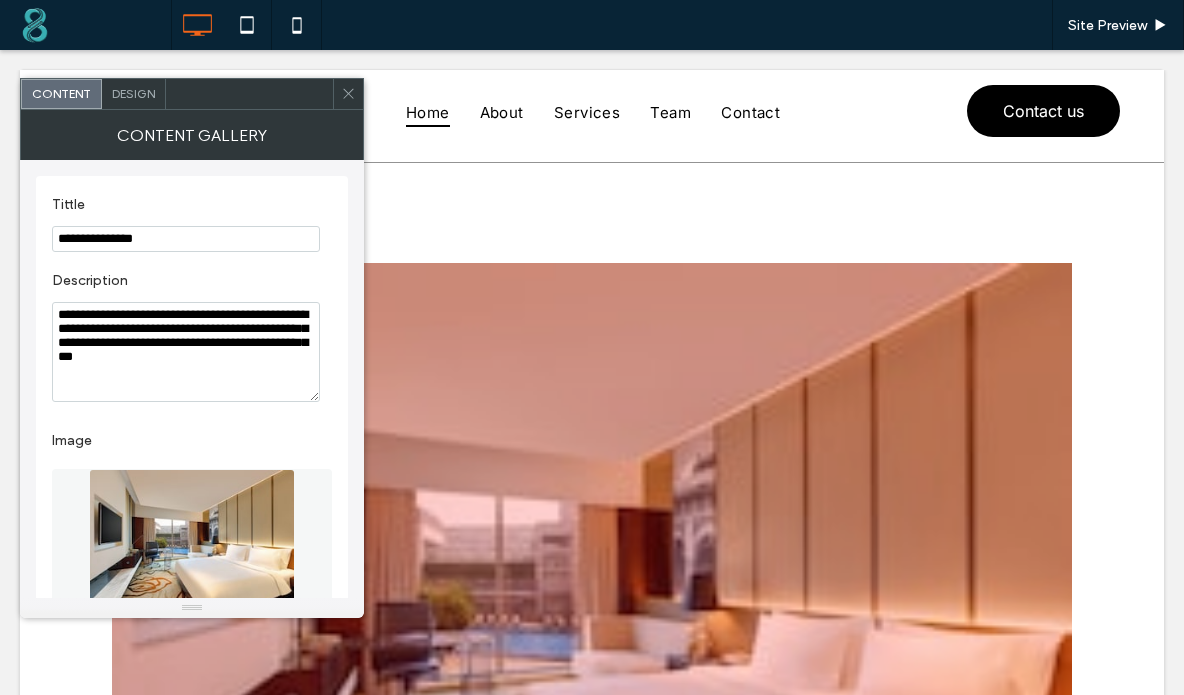 click on "Design" at bounding box center (133, 93) 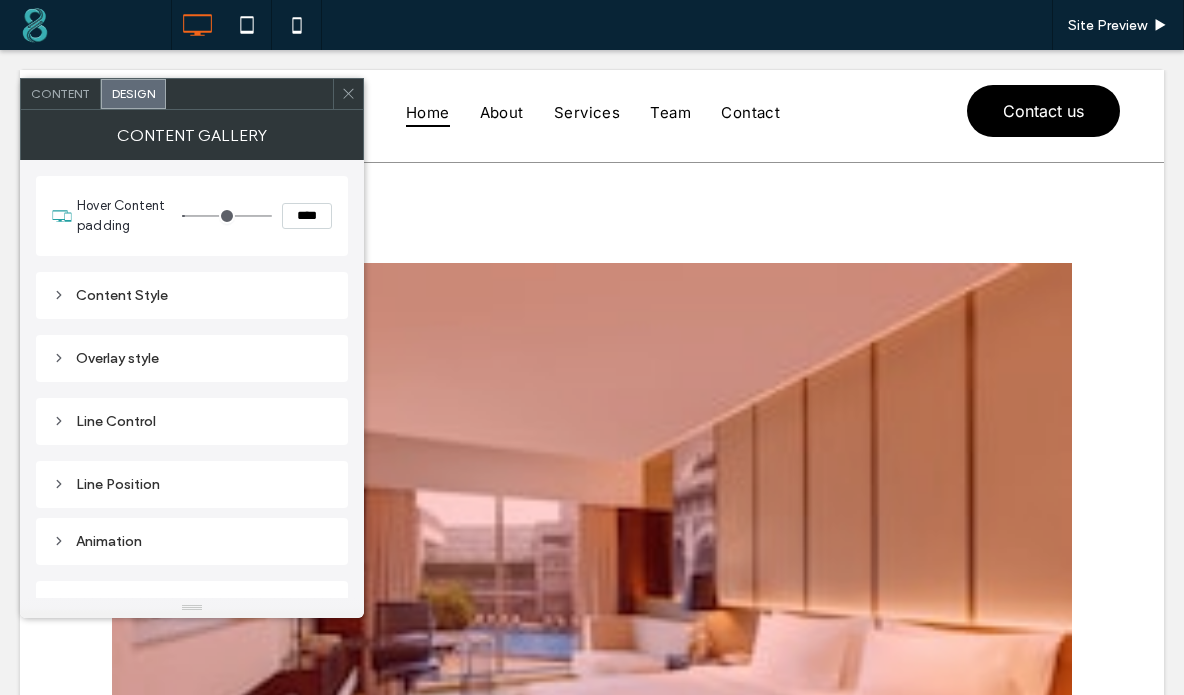 click on "Line Control" at bounding box center [192, 421] 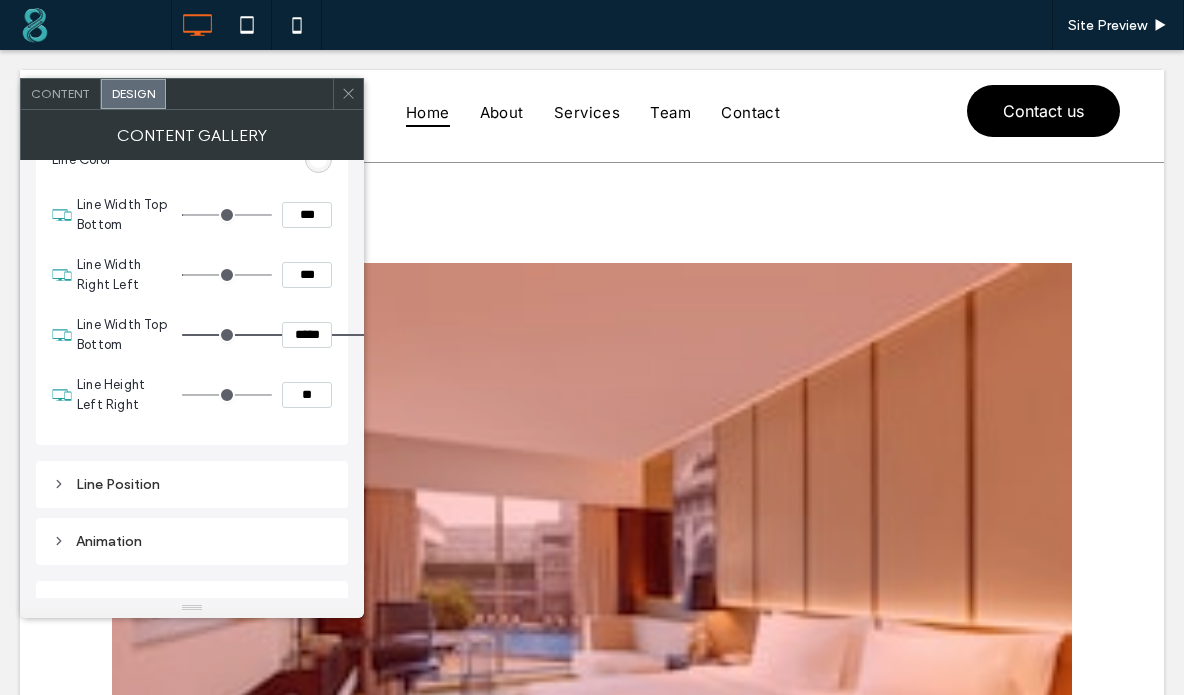 scroll, scrollTop: 328, scrollLeft: 0, axis: vertical 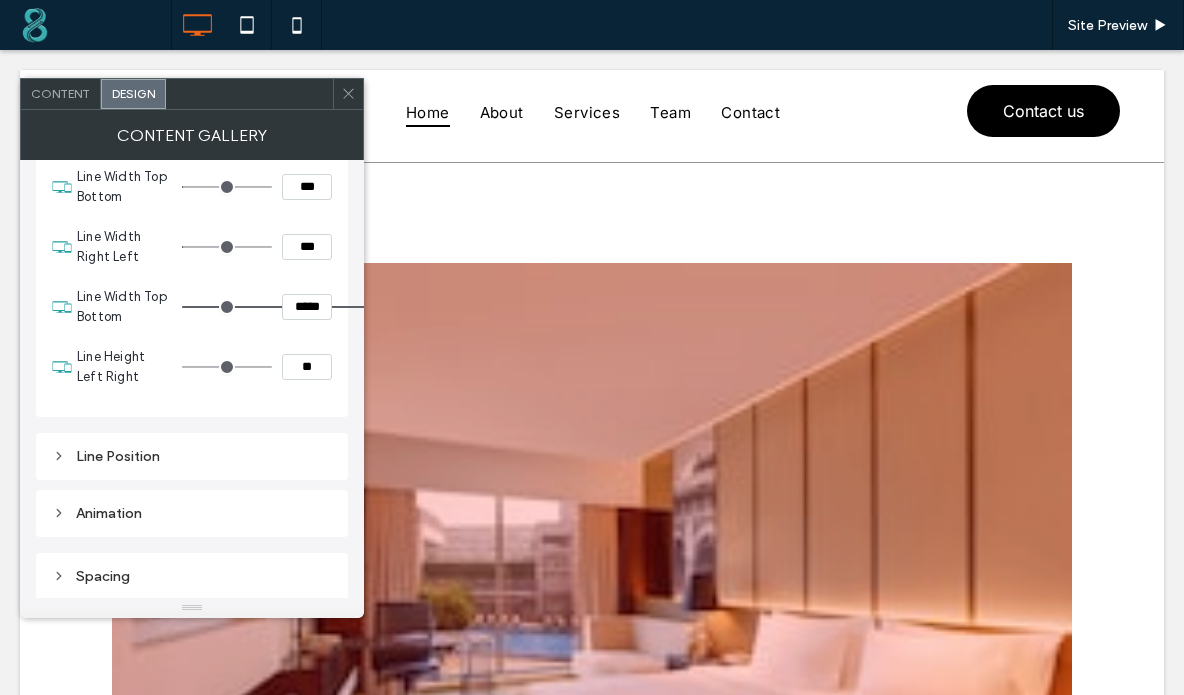 click on "Line Position" at bounding box center (192, 456) 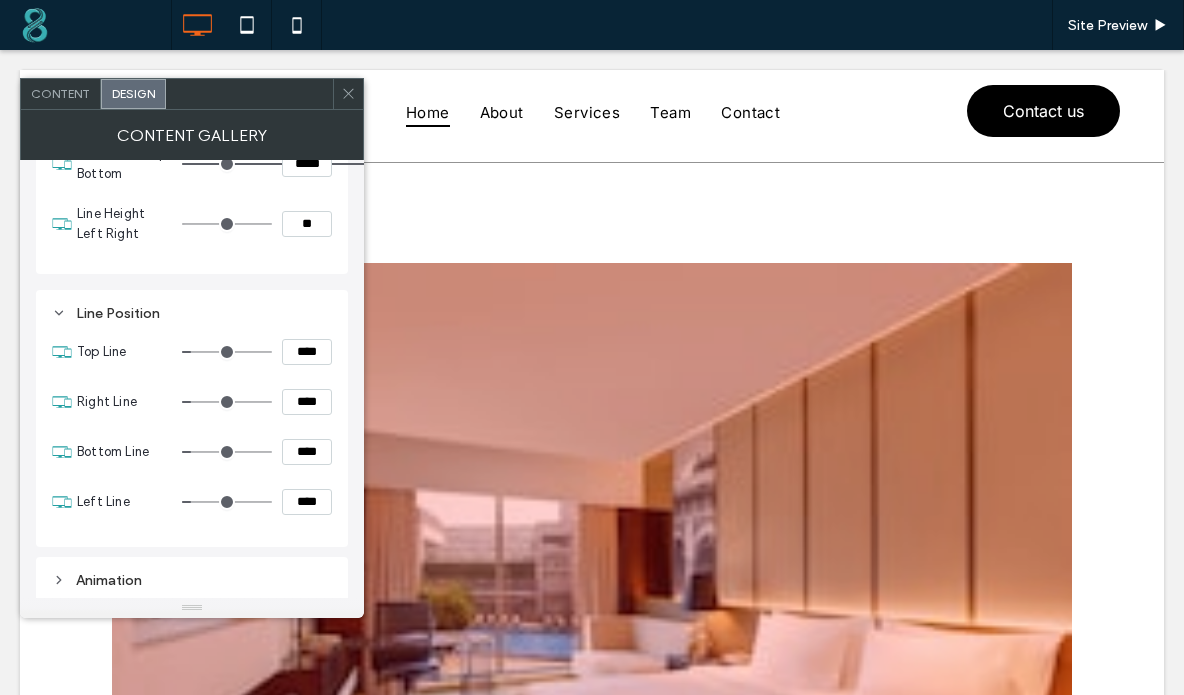 scroll, scrollTop: 538, scrollLeft: 0, axis: vertical 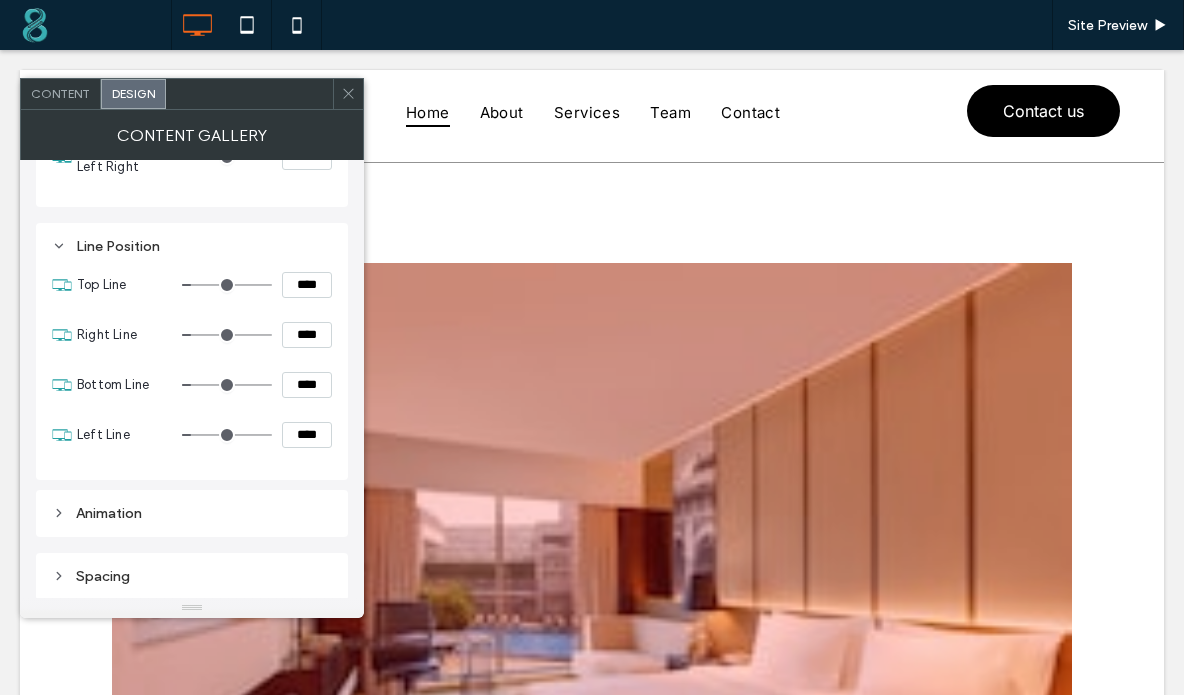 click on "****" at bounding box center [307, 285] 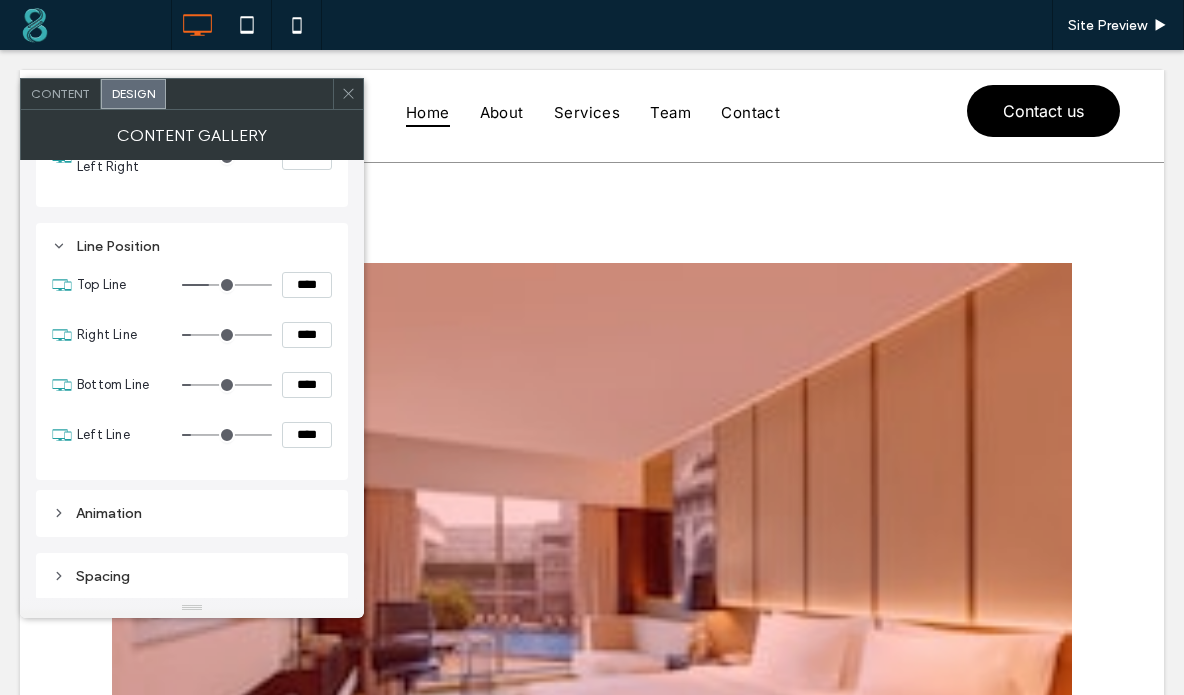 click on "Line Position" at bounding box center [192, 246] 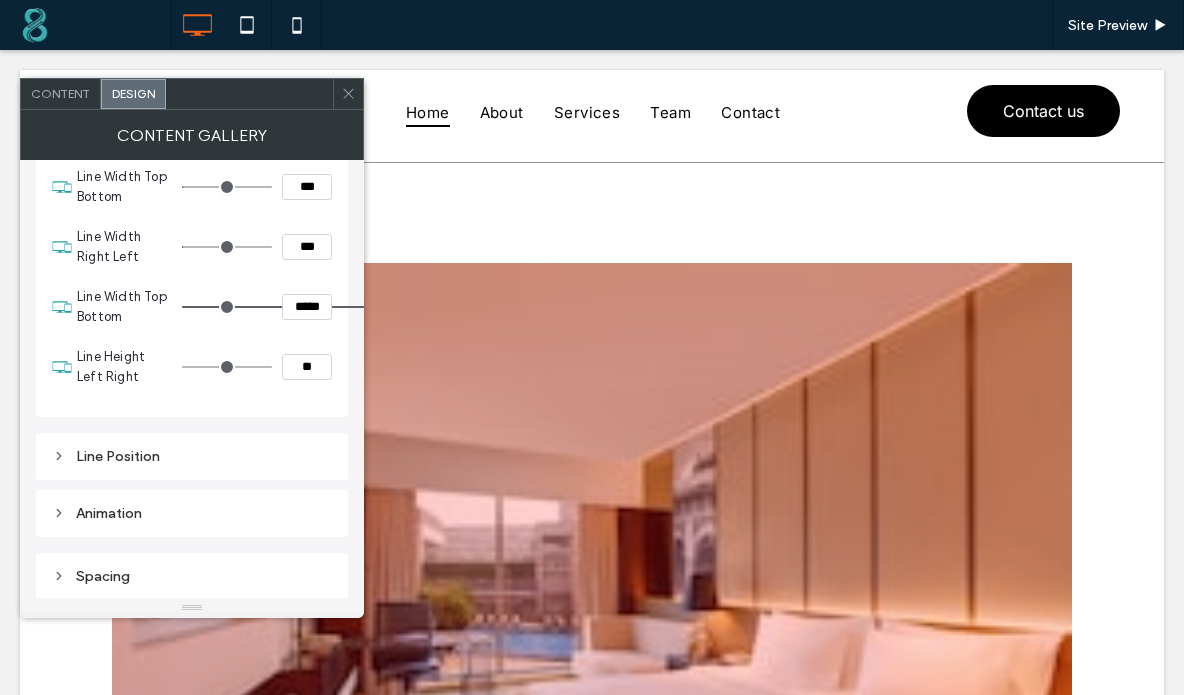 scroll, scrollTop: 328, scrollLeft: 0, axis: vertical 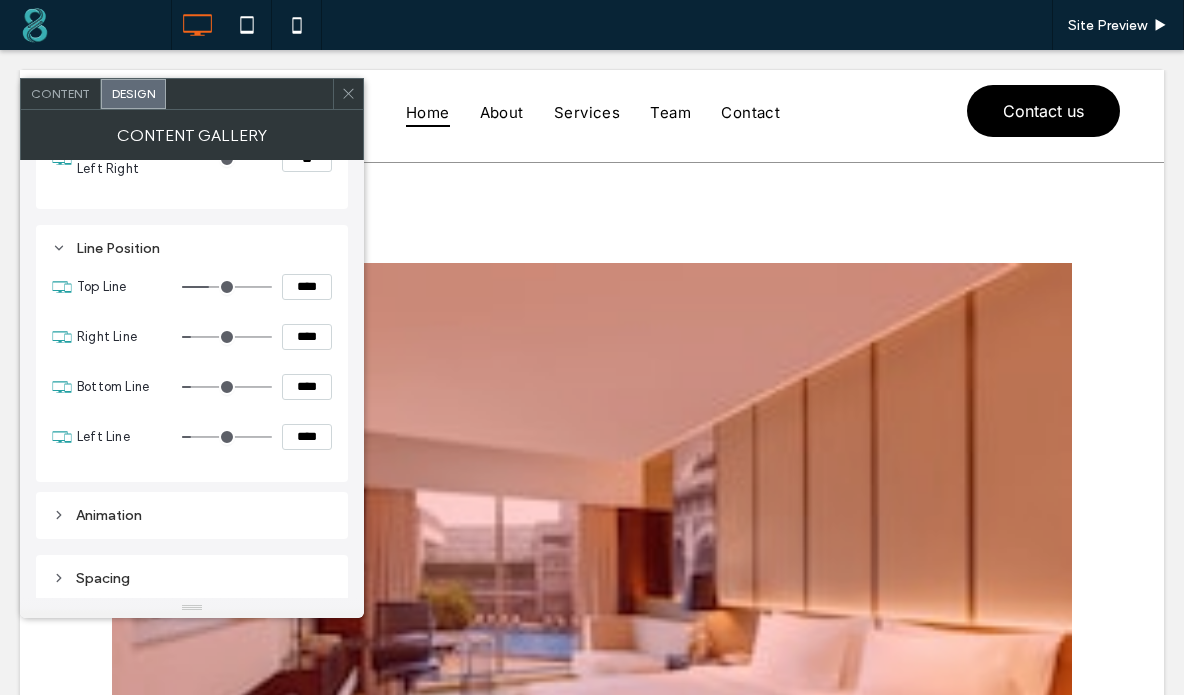 click on "****" at bounding box center [307, 337] 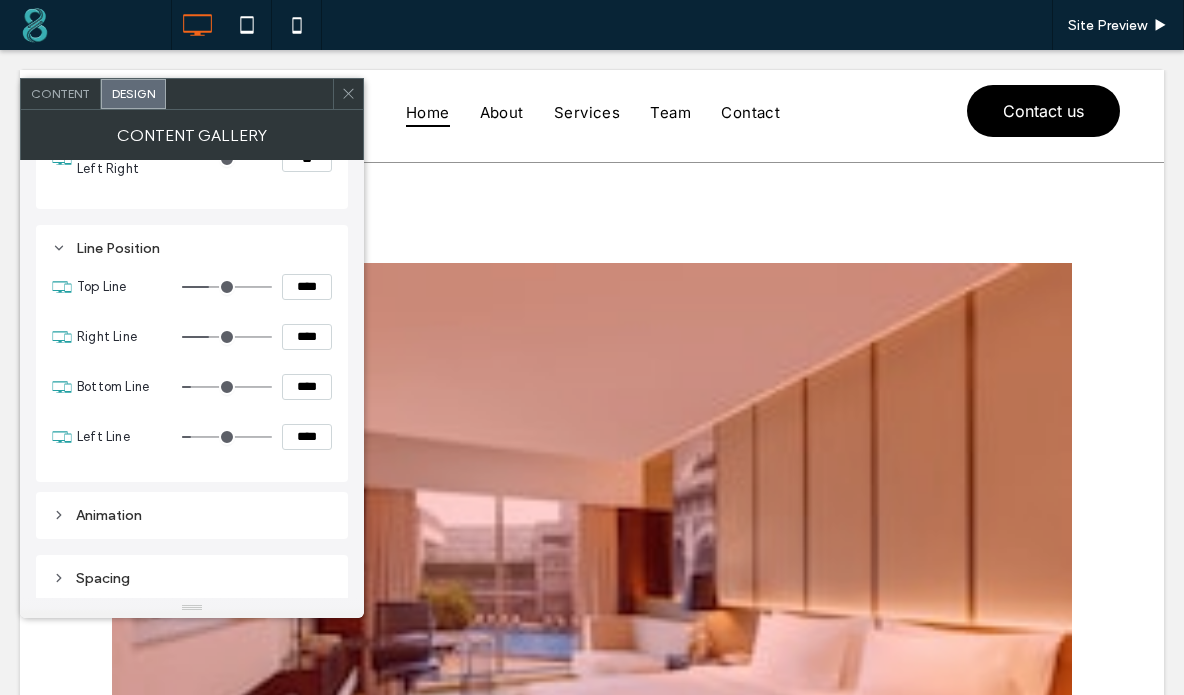 type on "****" 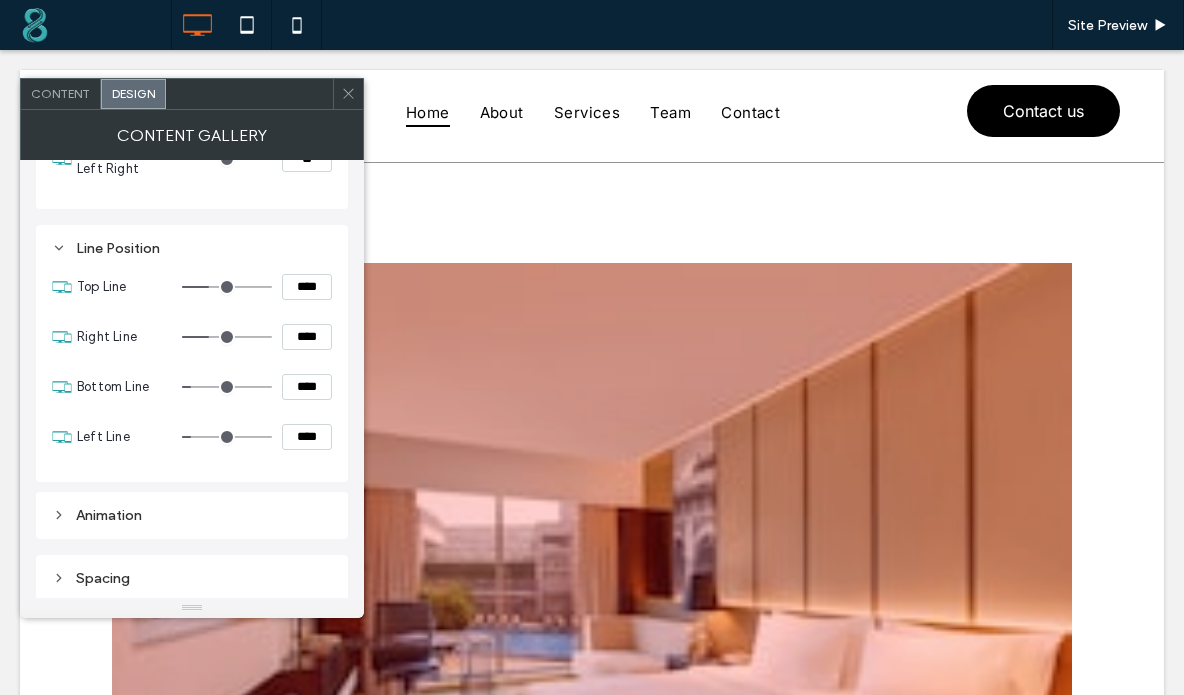 type on "**" 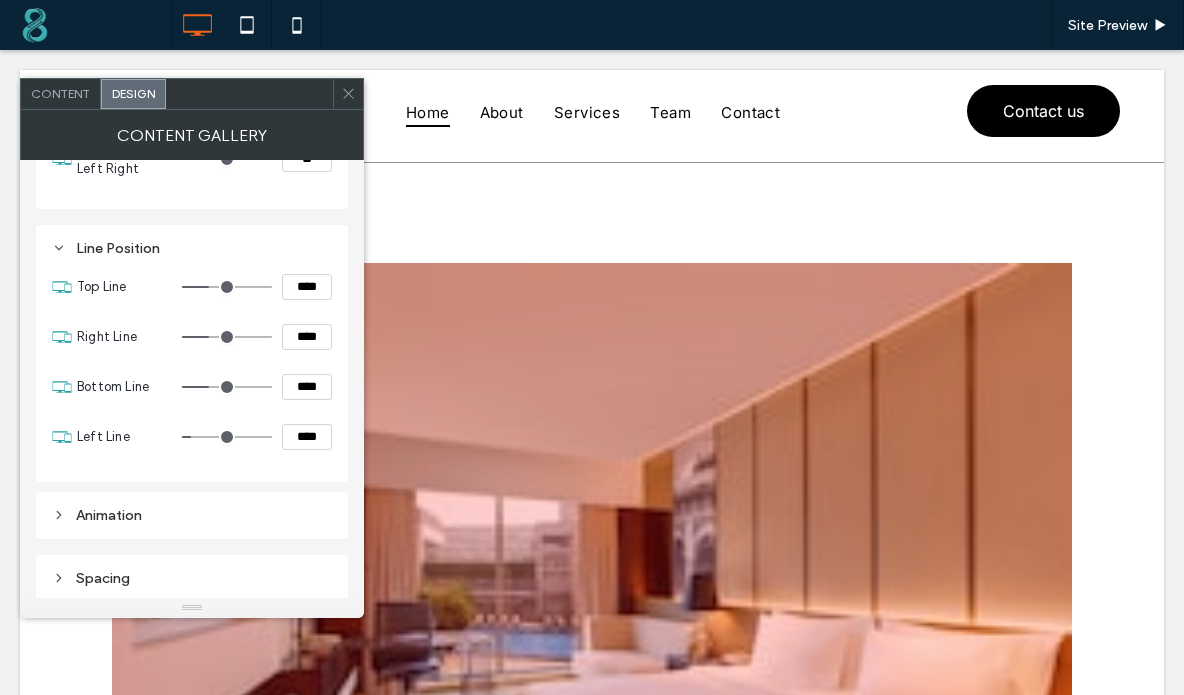 click on "****" at bounding box center (307, 437) 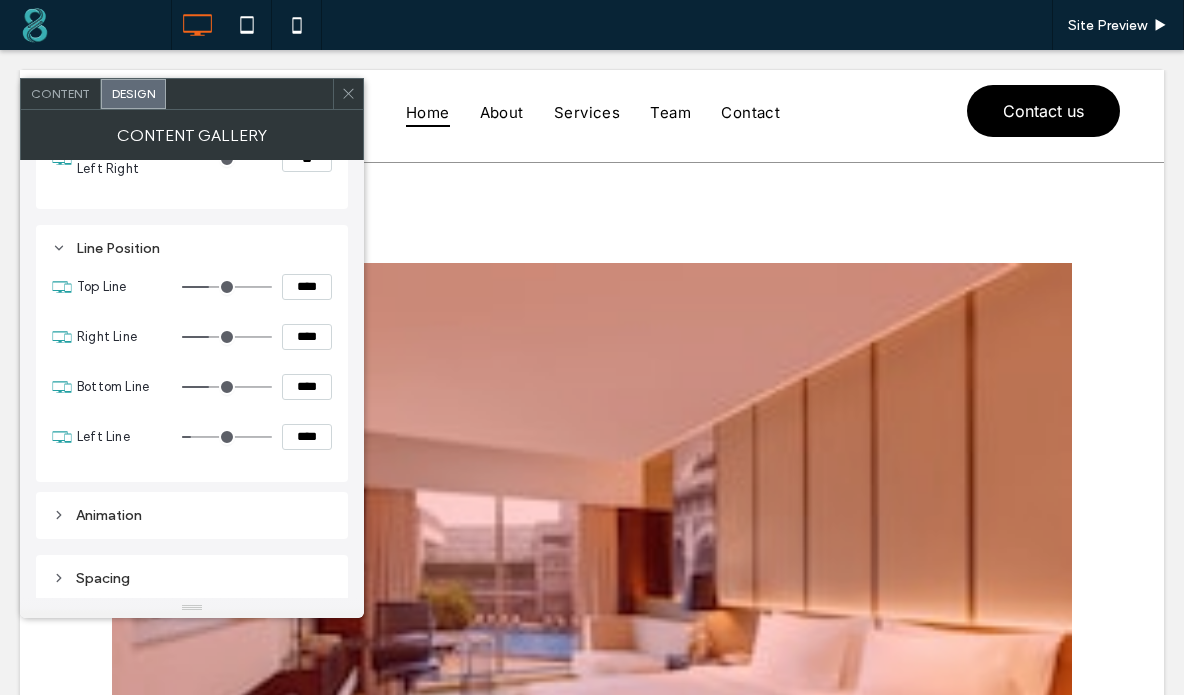 type on "****" 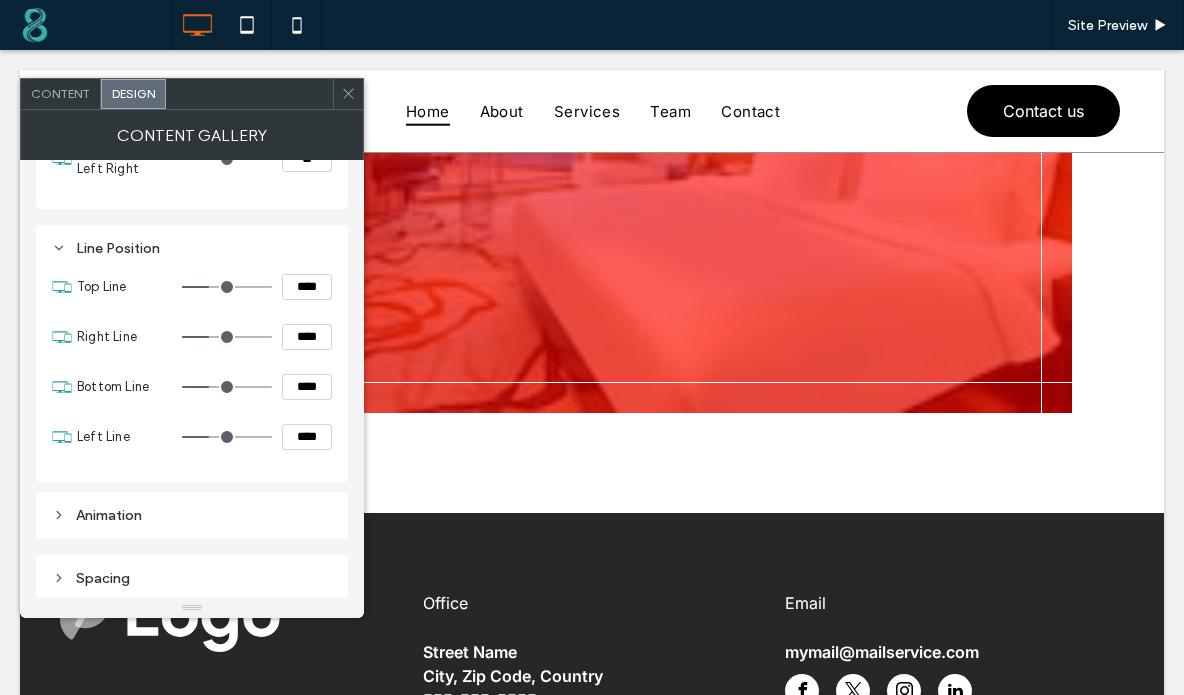 scroll, scrollTop: 470, scrollLeft: 0, axis: vertical 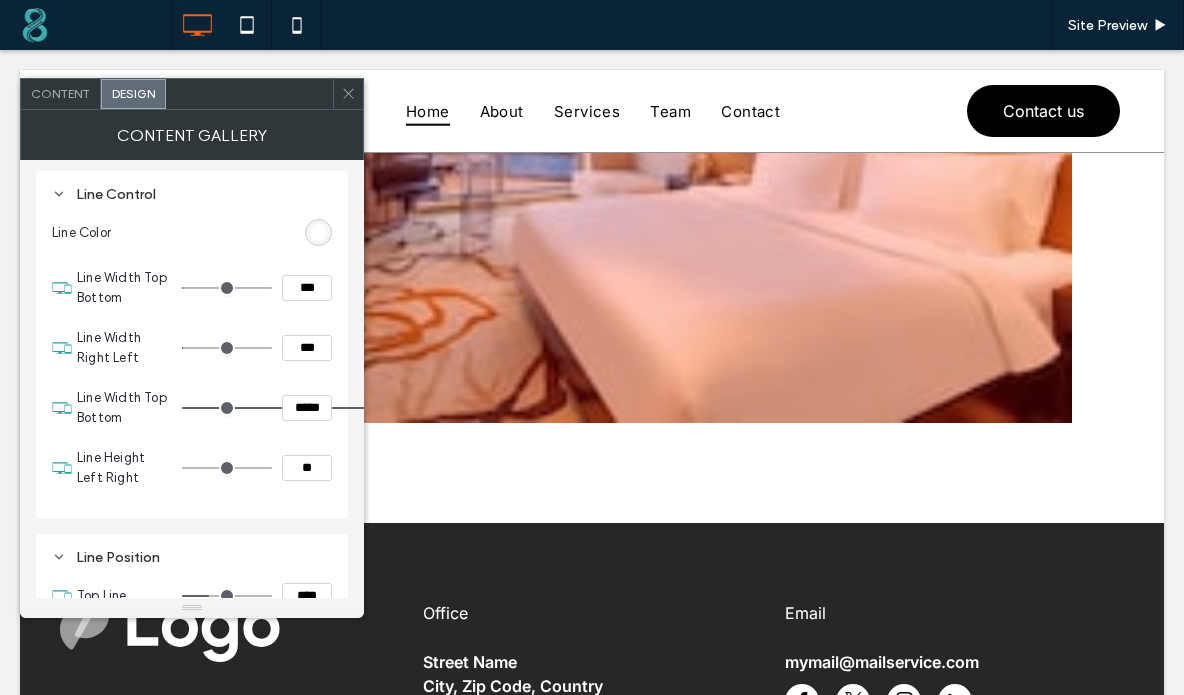 click on "***" at bounding box center [307, 288] 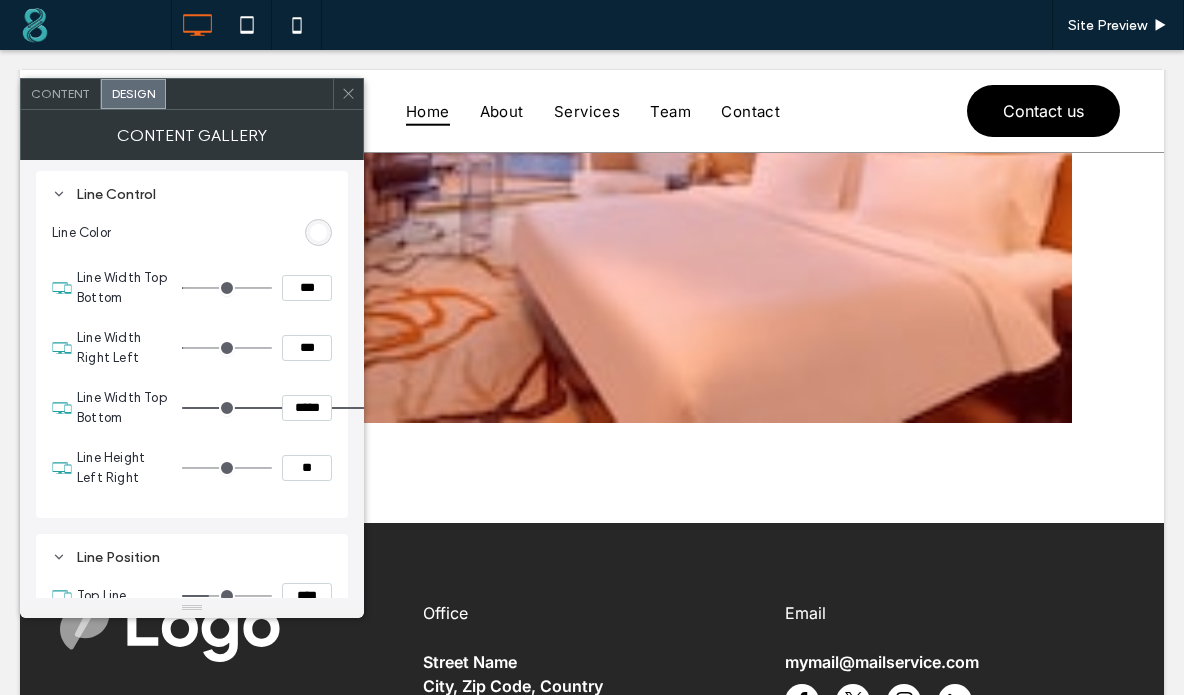 type on "***" 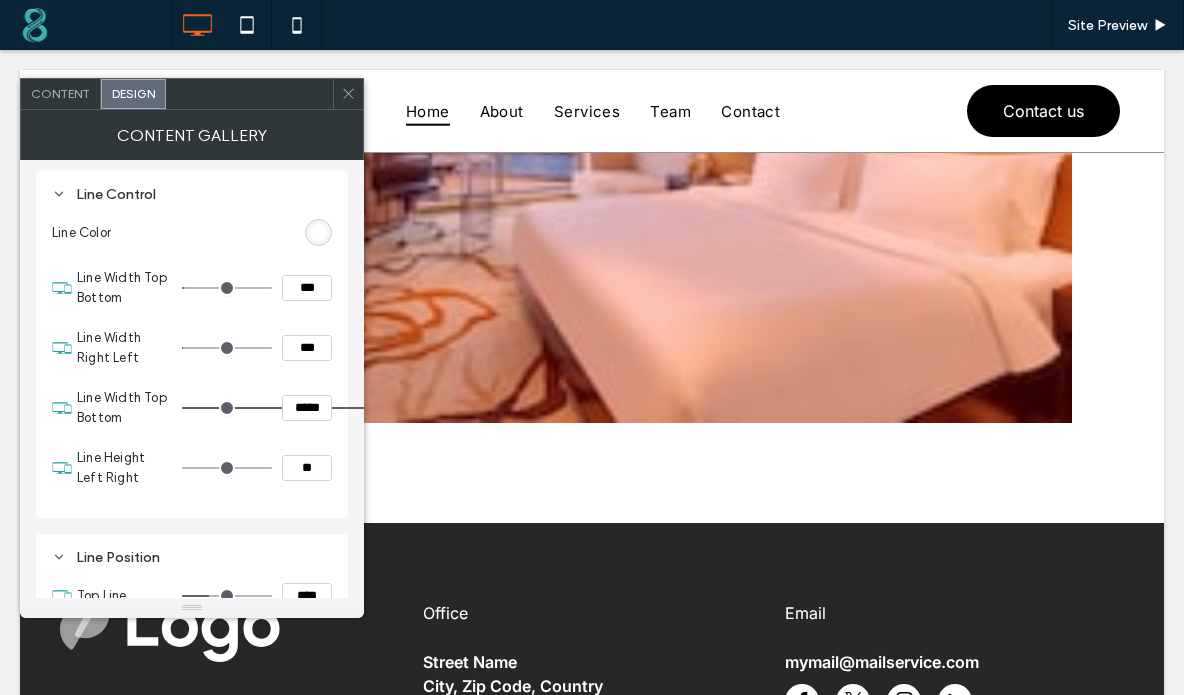 type on "***" 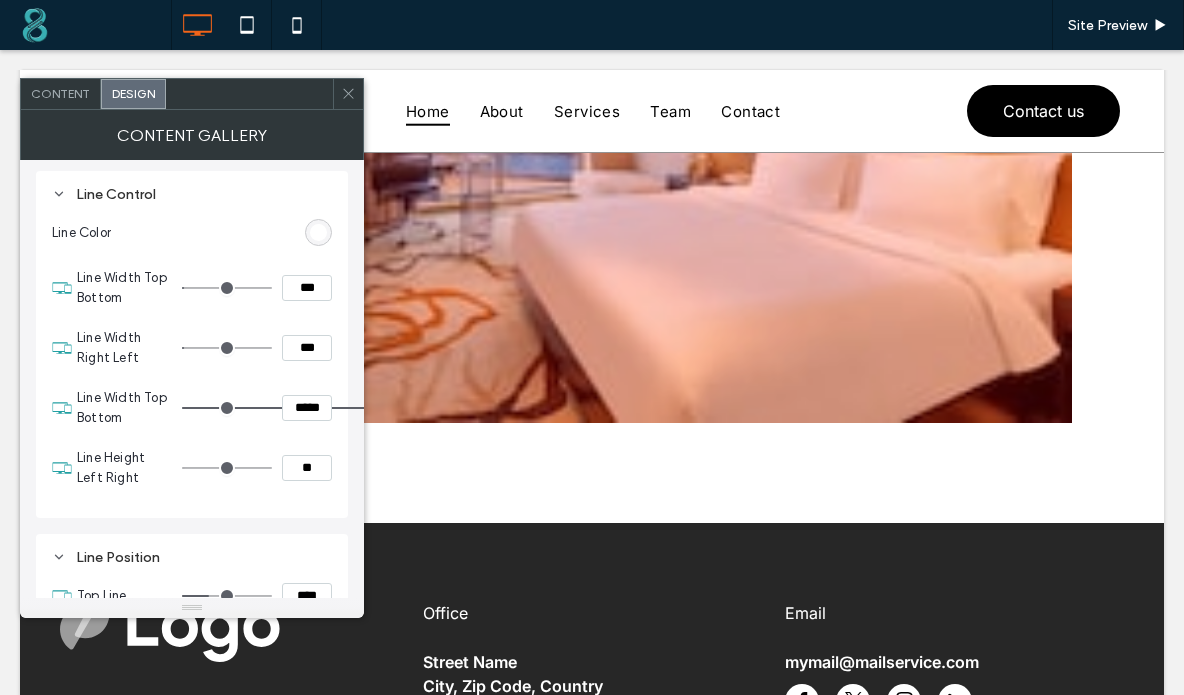 click on "Line Width Top Bottom *****" at bounding box center (204, 408) 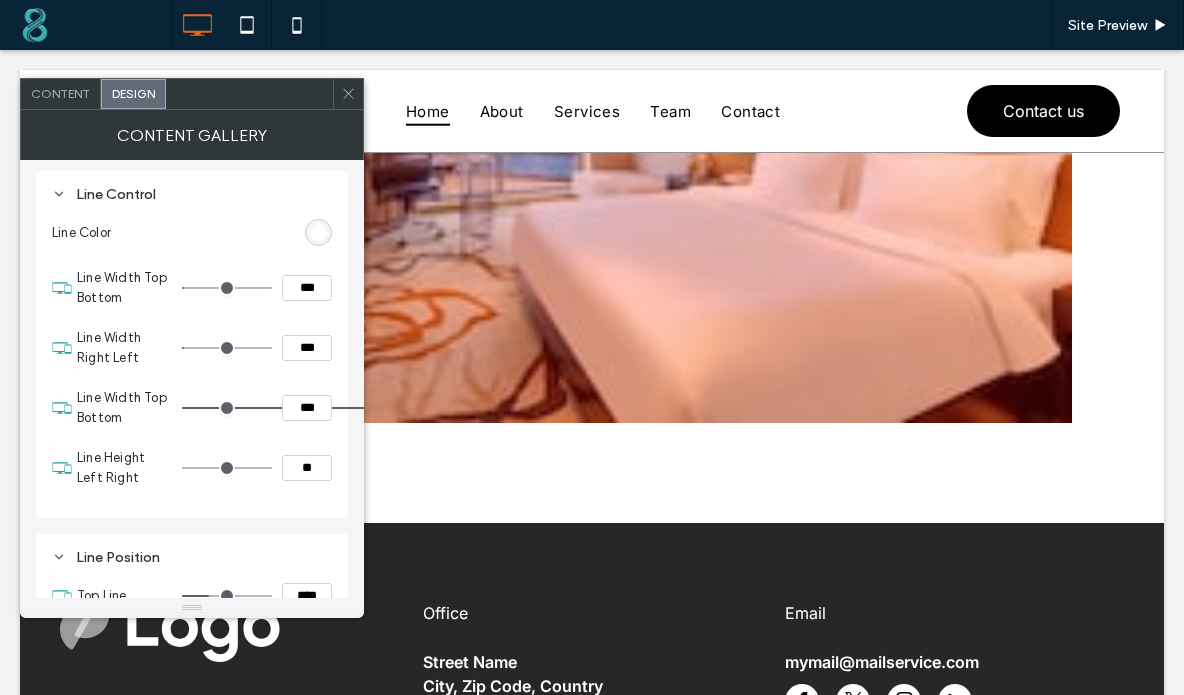 type on "***" 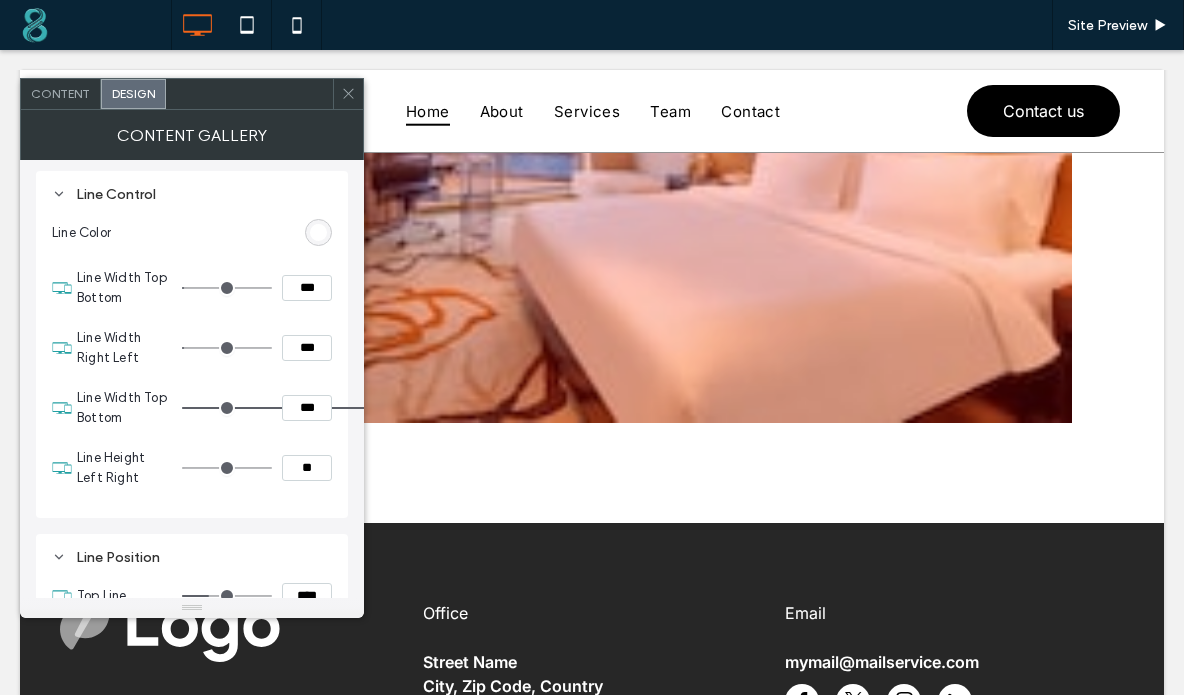 type on "**" 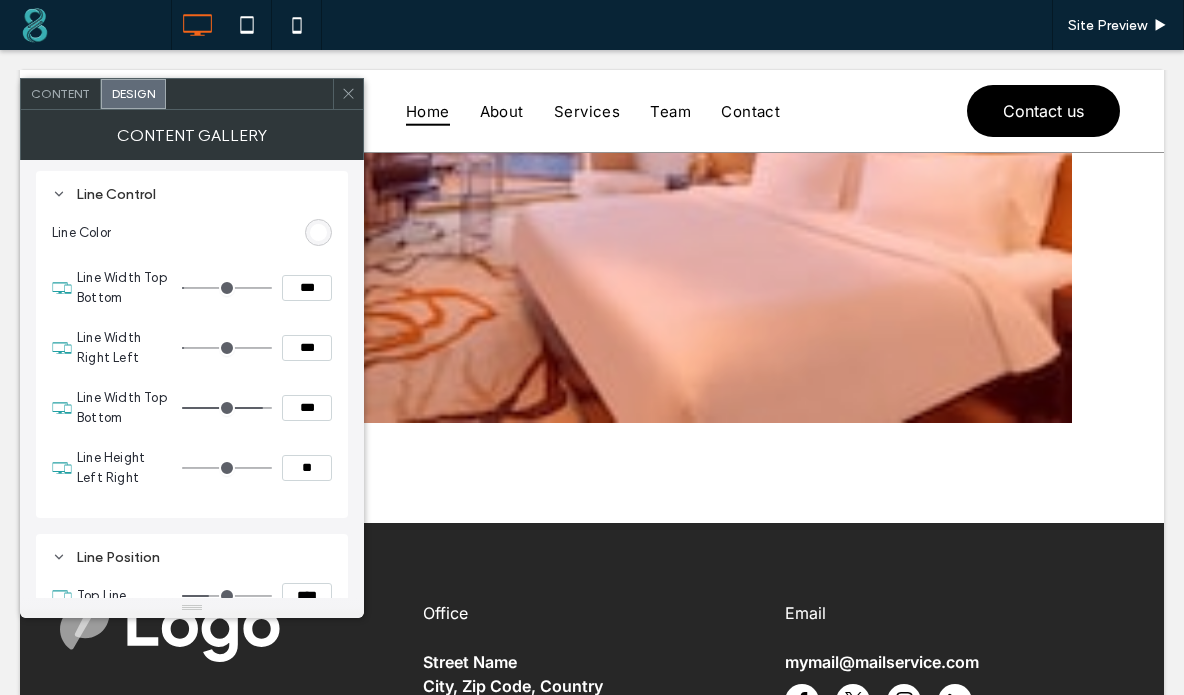 click on "**" at bounding box center (307, 468) 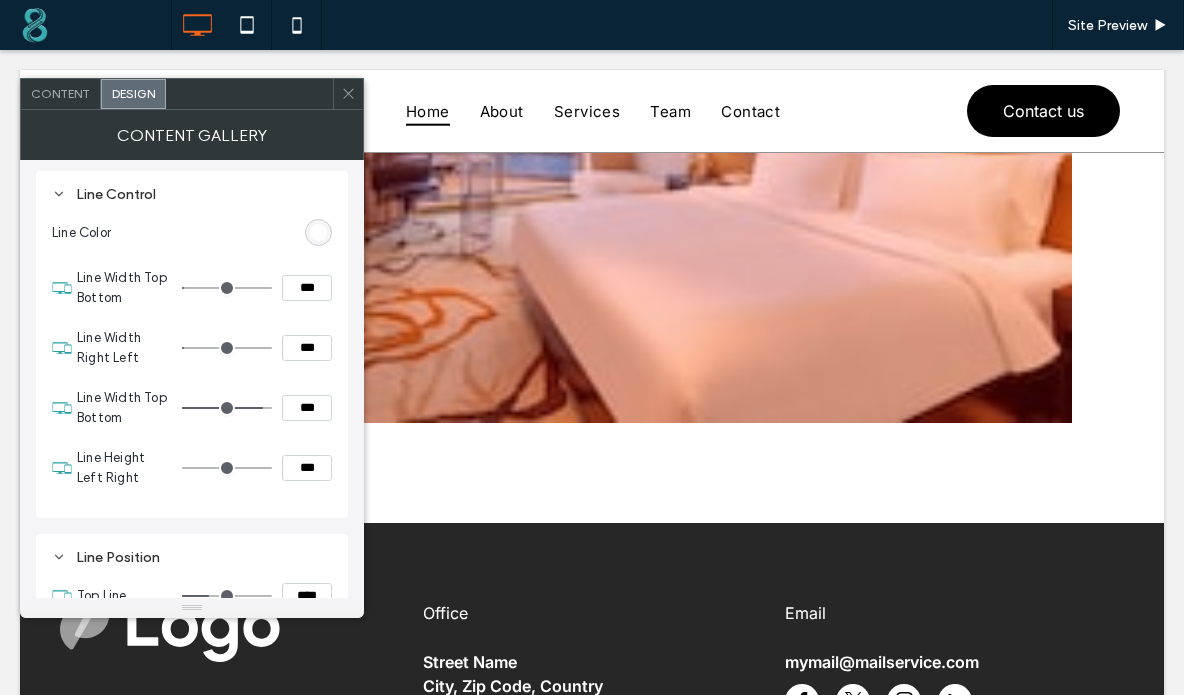 type on "***" 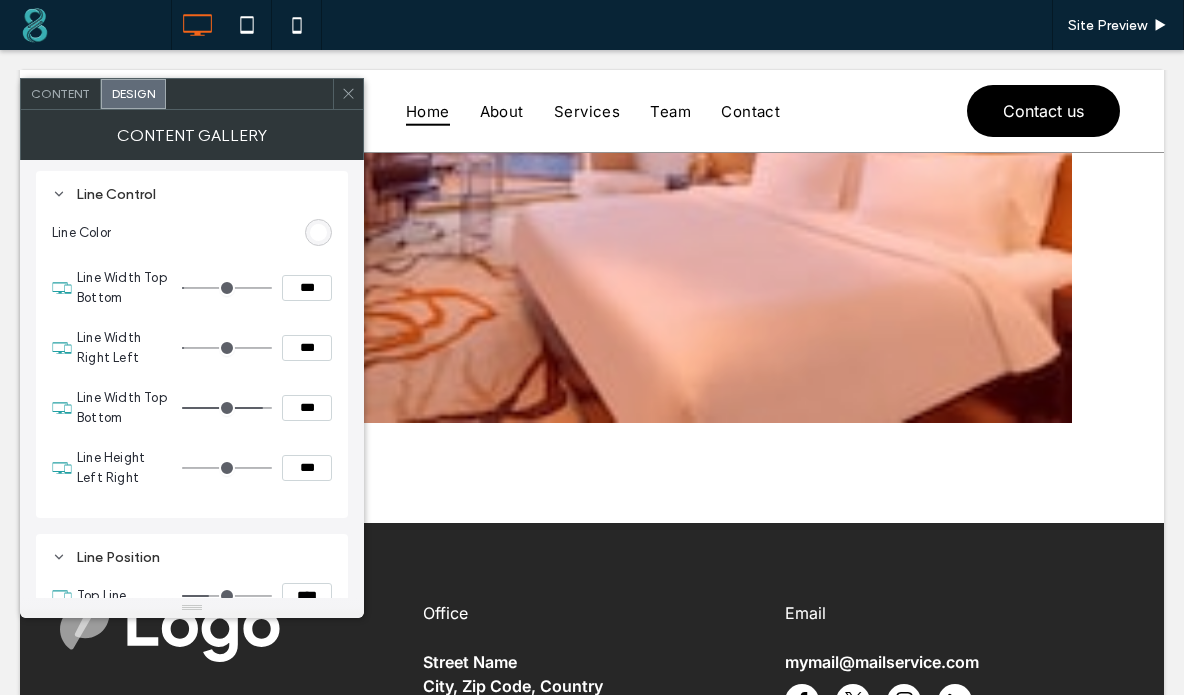type on "**" 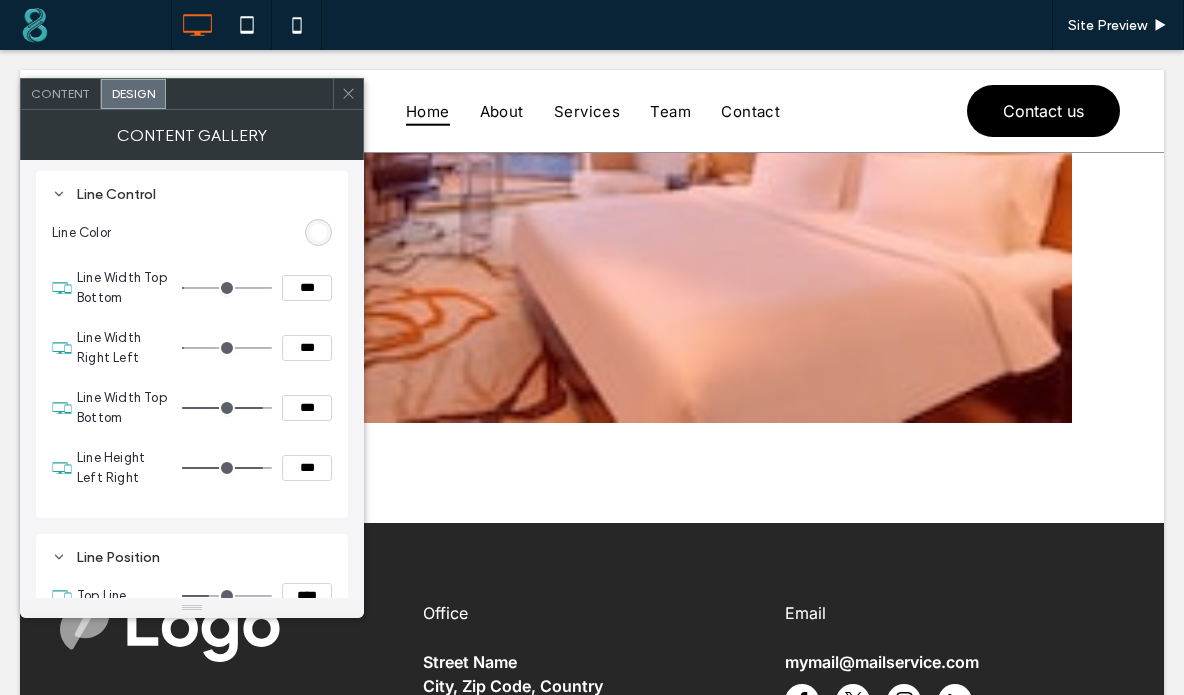click on "Line Height Left Right ***" at bounding box center (204, 468) 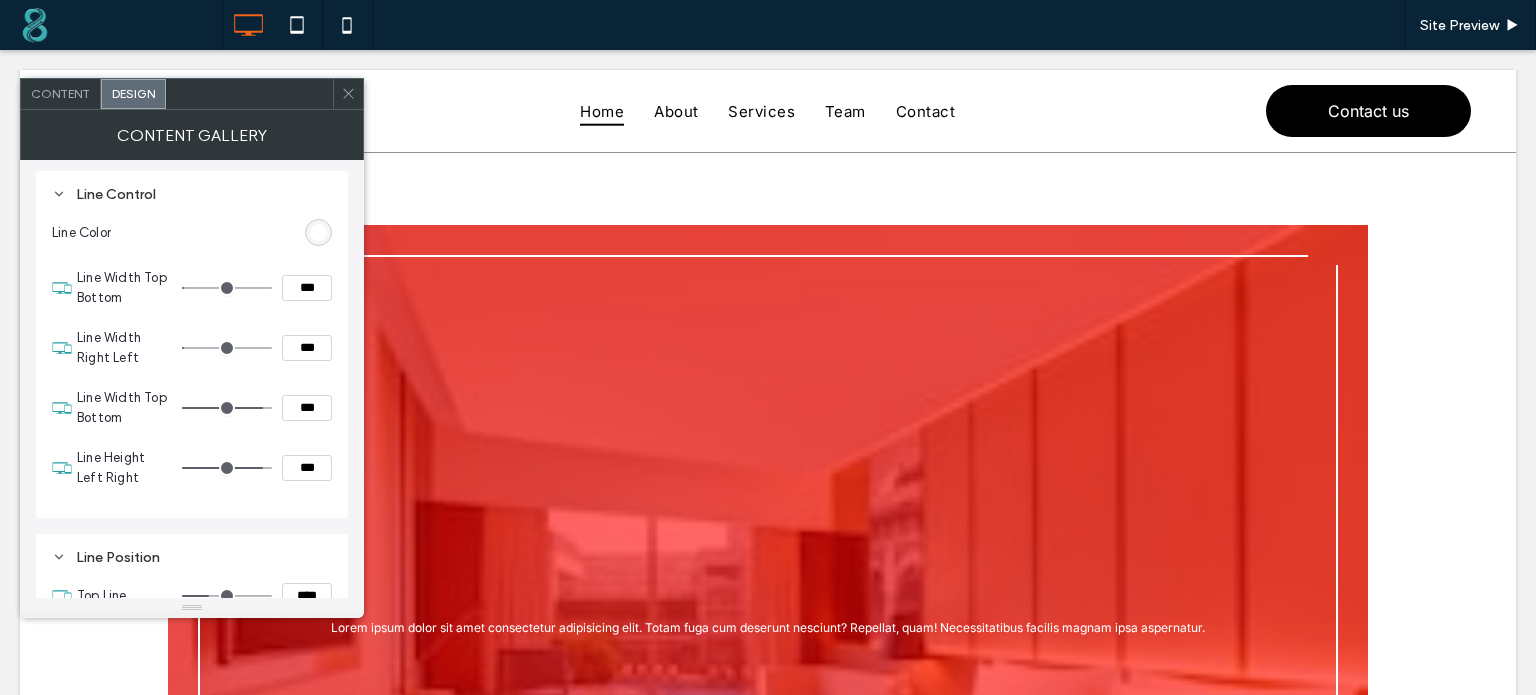 scroll, scrollTop: 0, scrollLeft: 0, axis: both 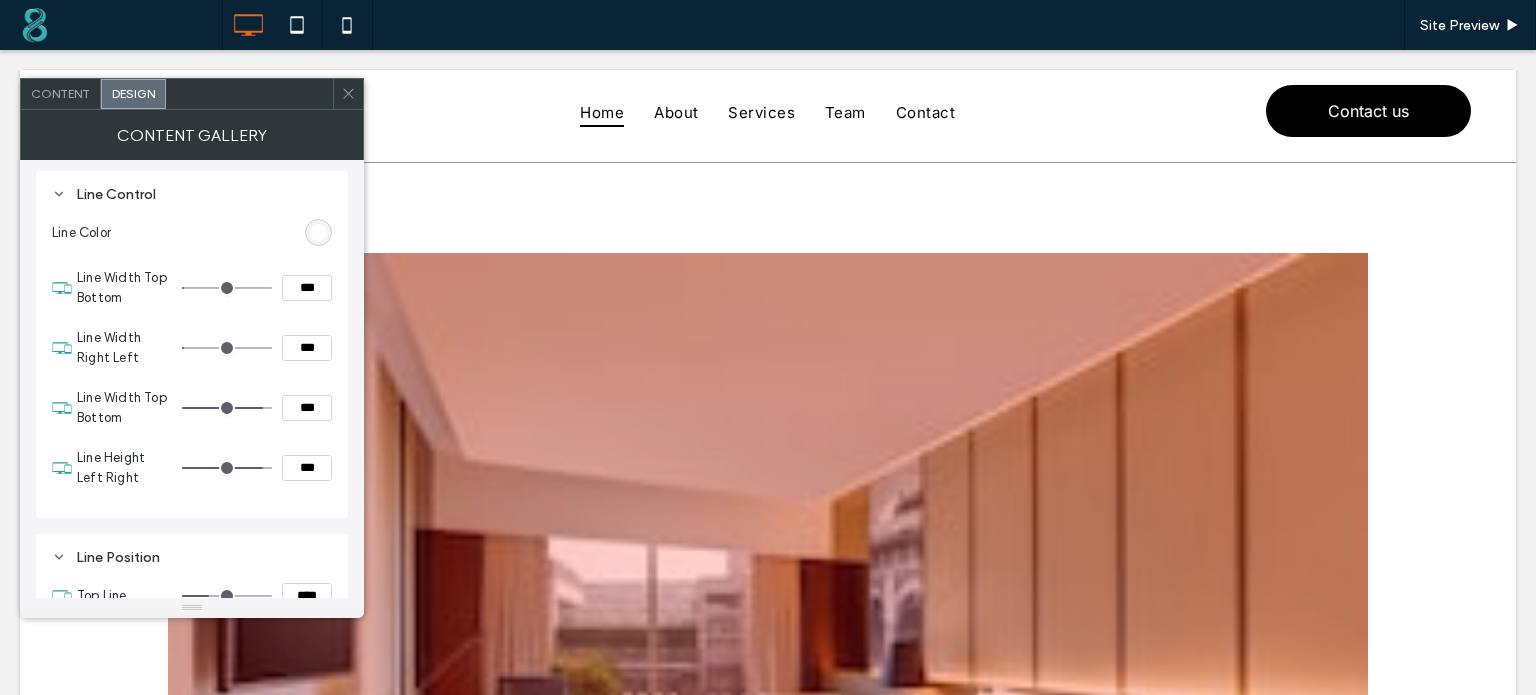 click on "***" at bounding box center (307, 408) 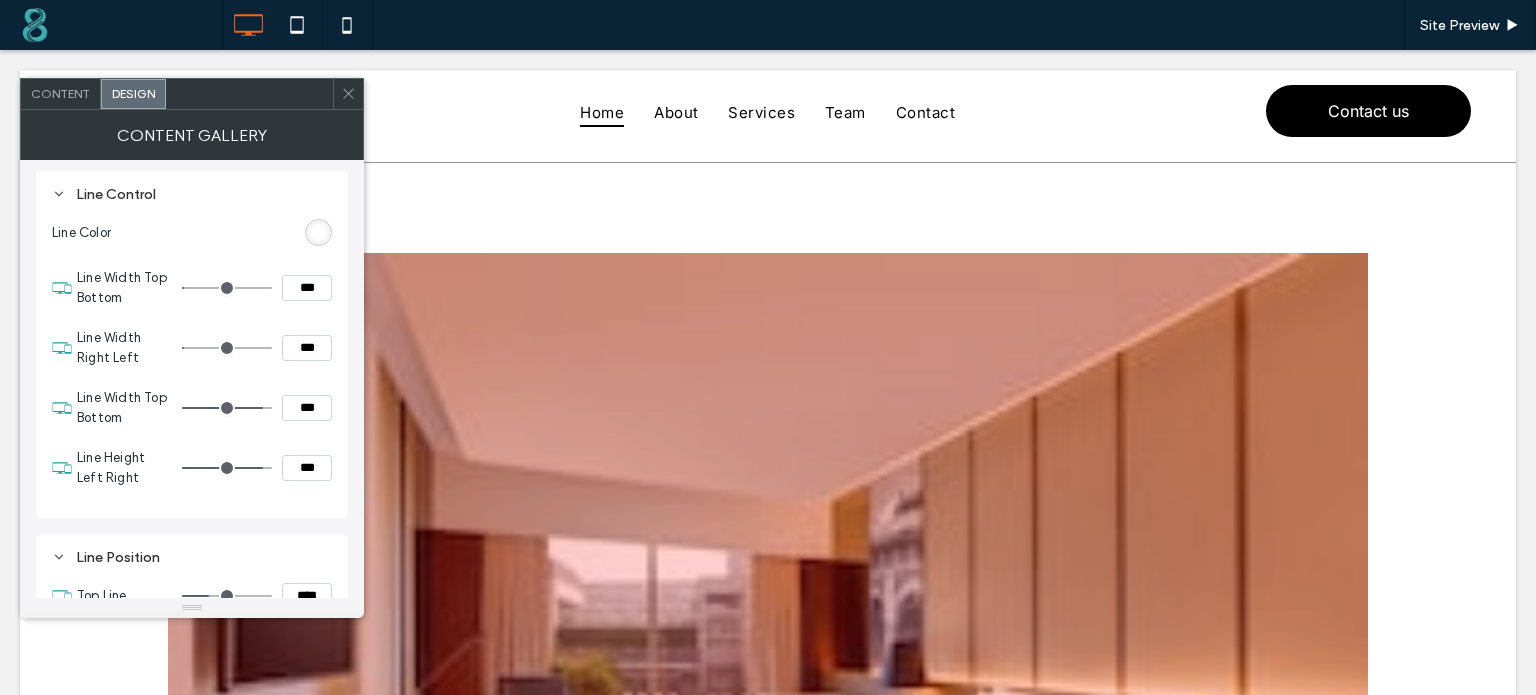 type on "**" 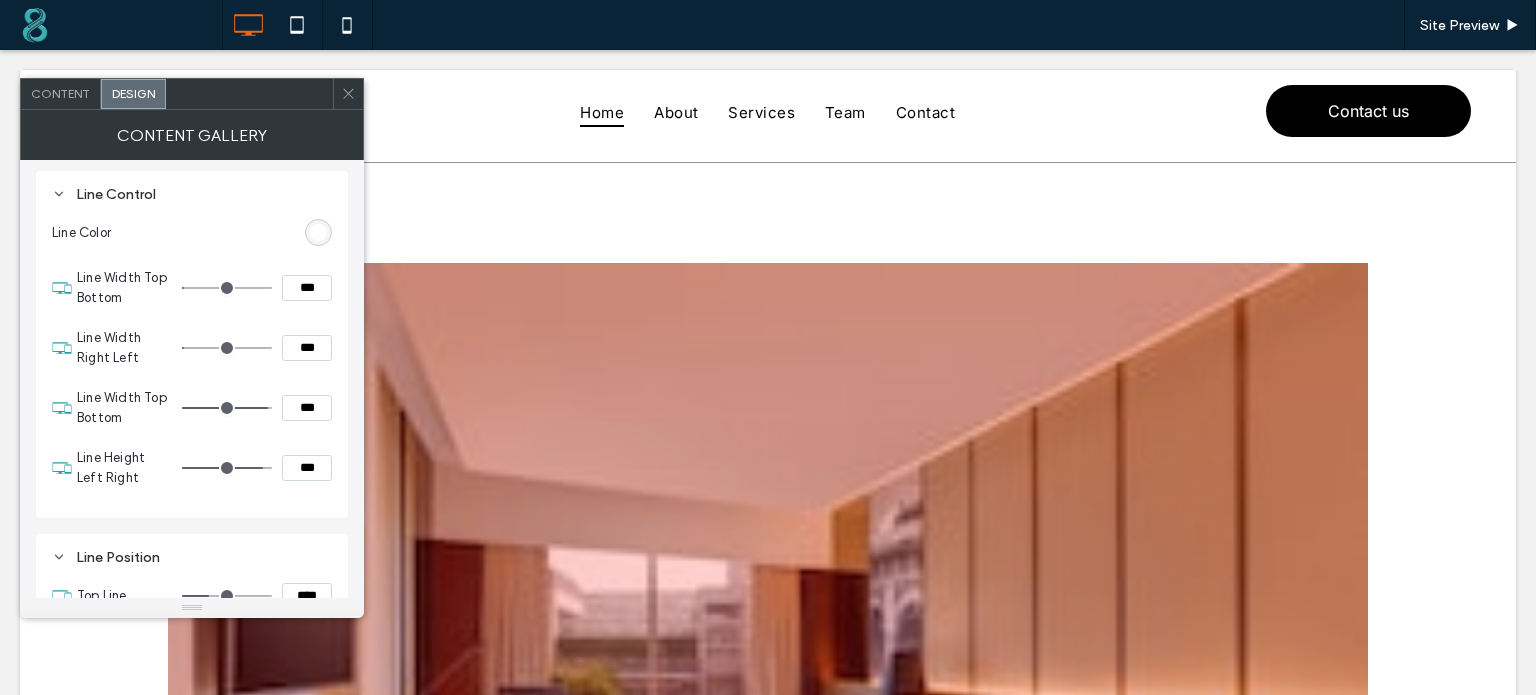 type on "***" 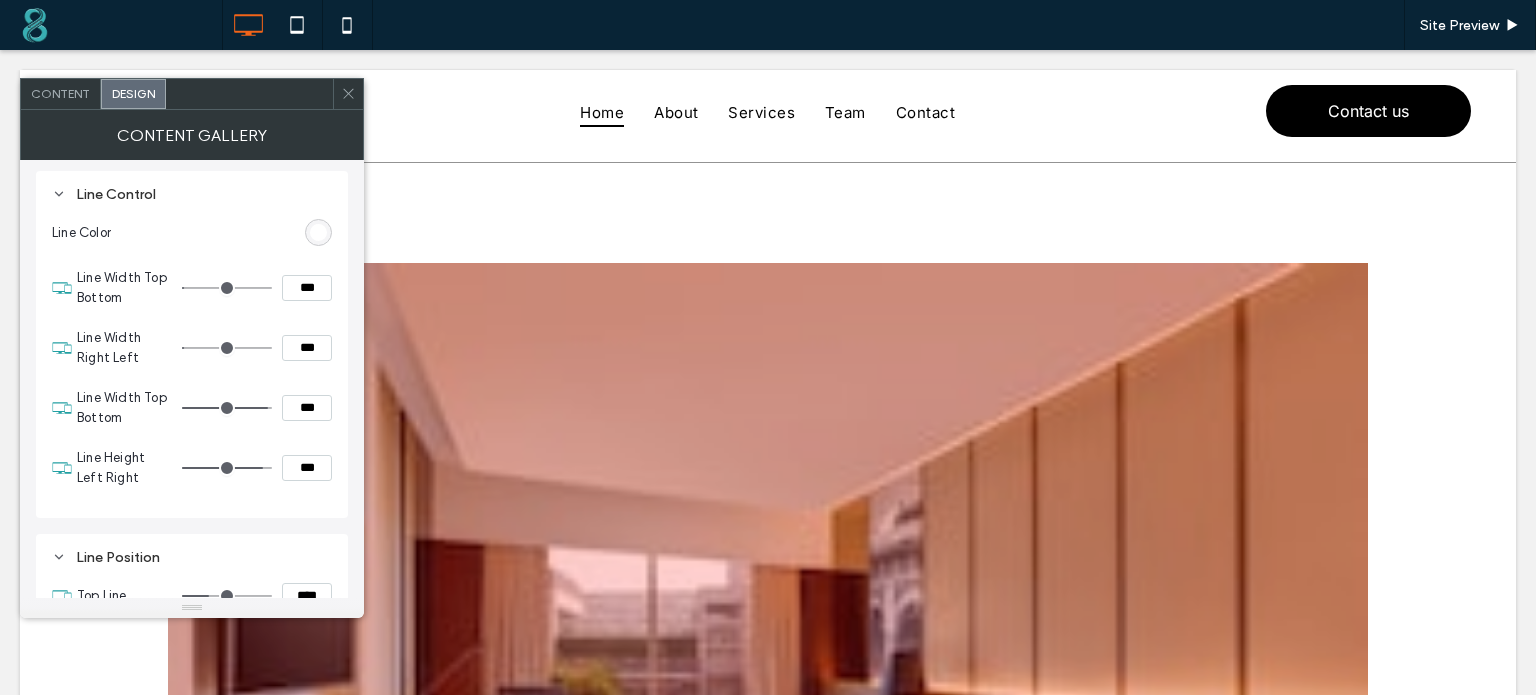 type on "**" 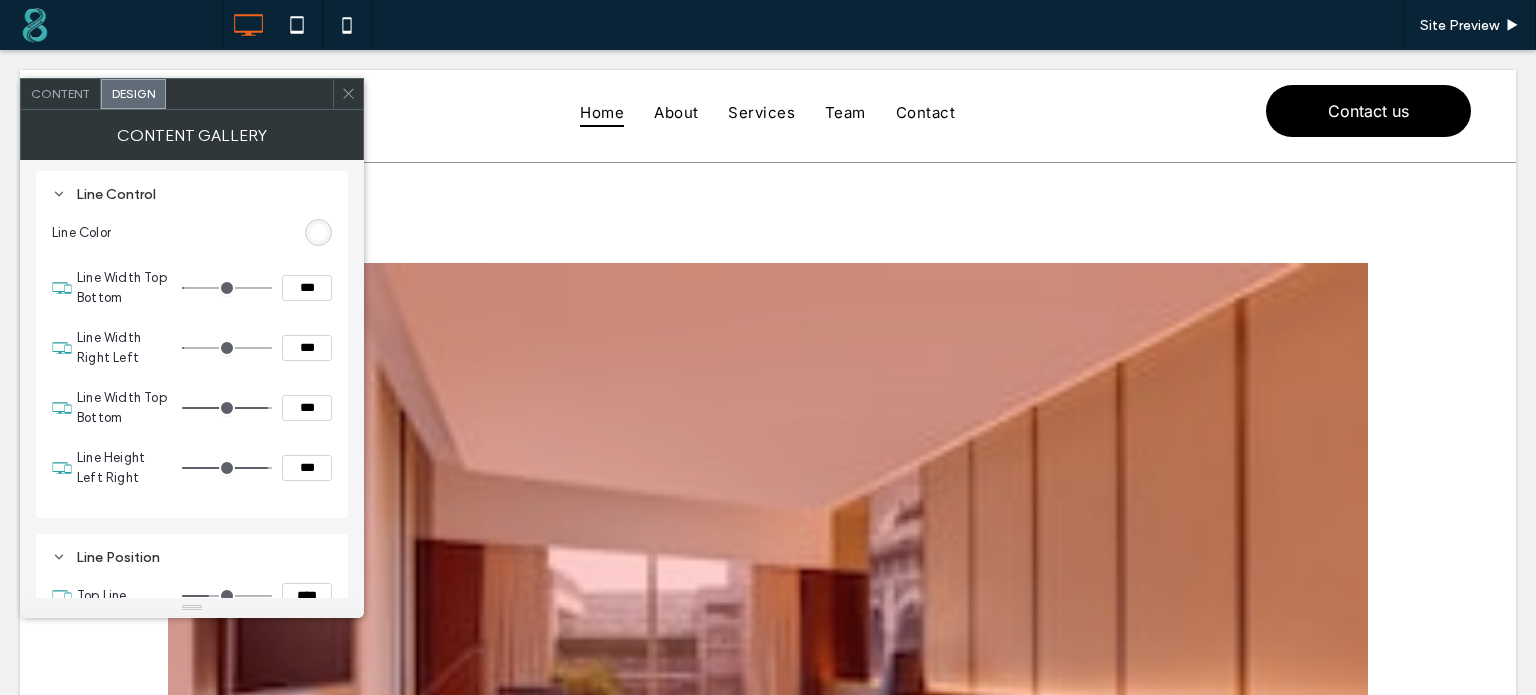 click on "Line Height Left Right ***" at bounding box center (204, 468) 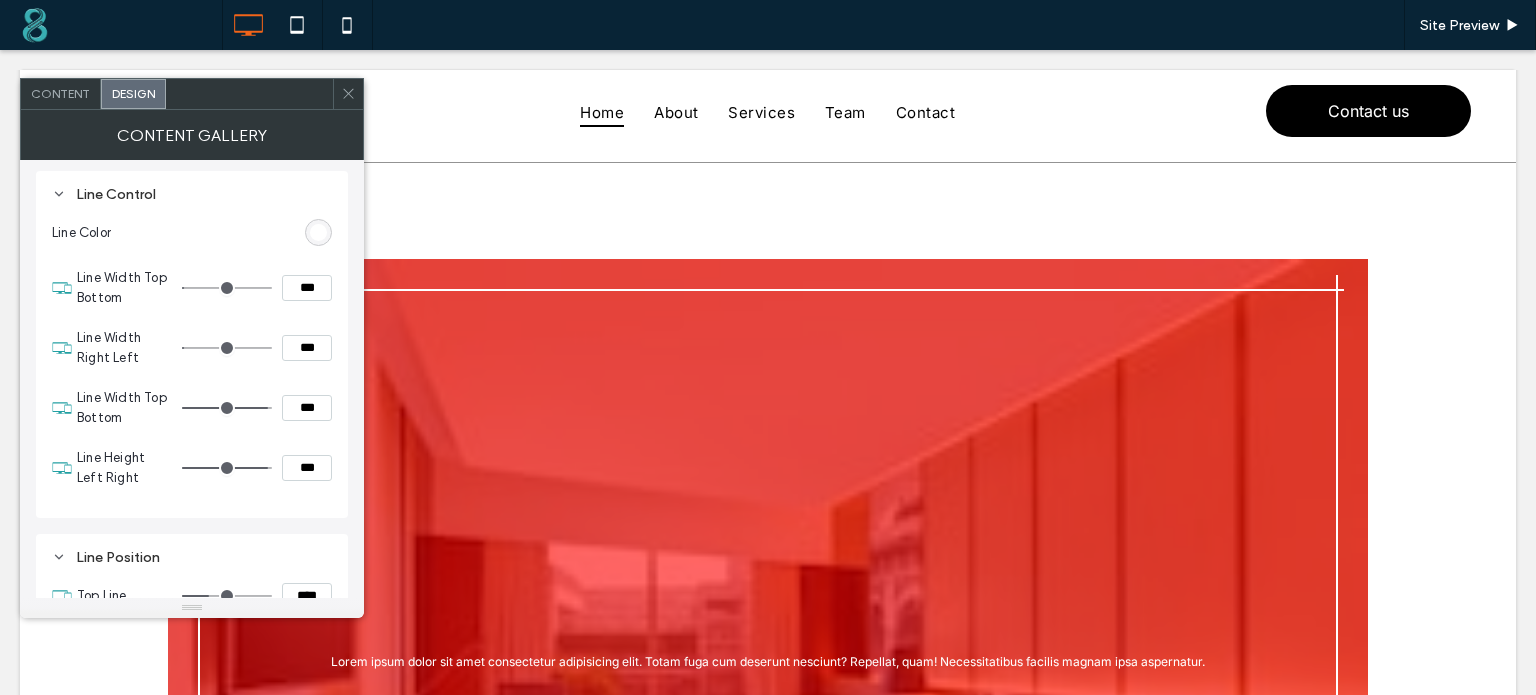 scroll, scrollTop: 0, scrollLeft: 0, axis: both 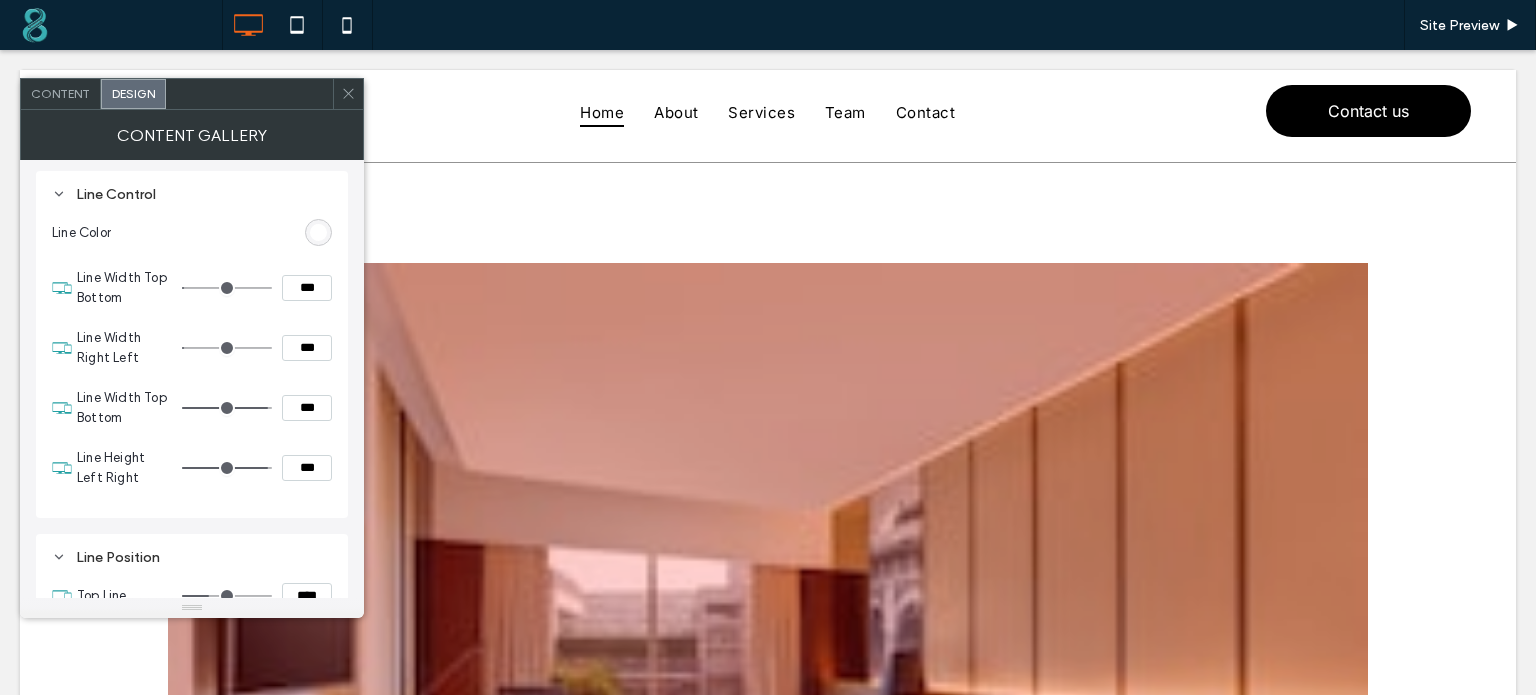 click on "***" at bounding box center [307, 408] 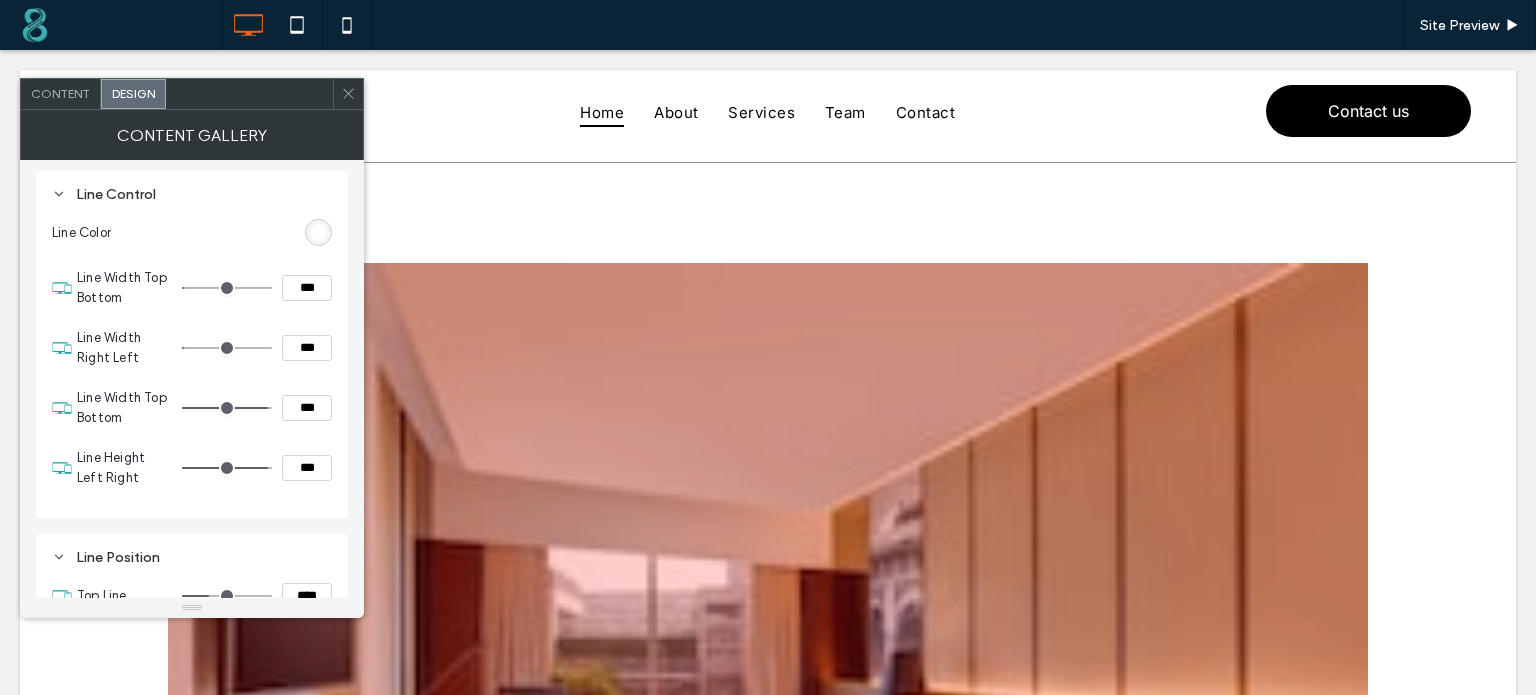 type on "***" 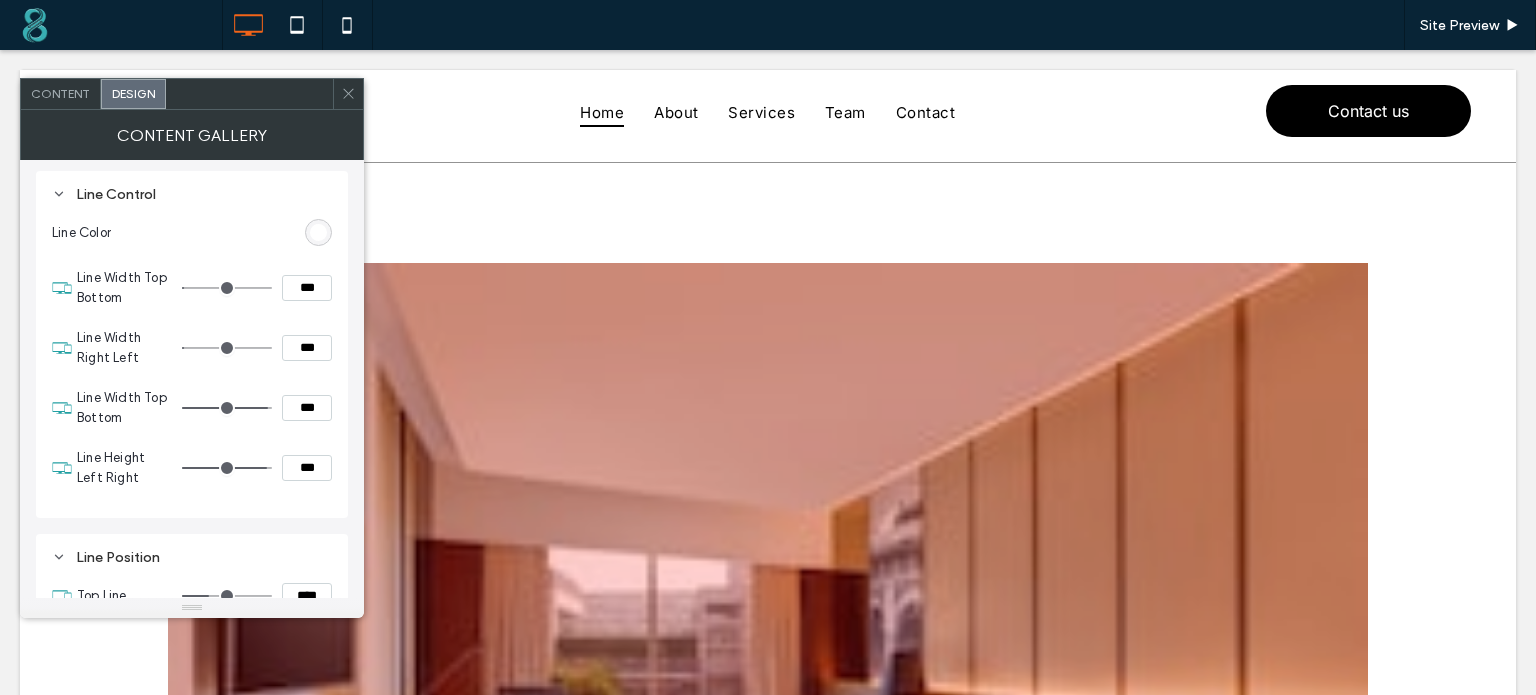click on "***" at bounding box center (307, 468) 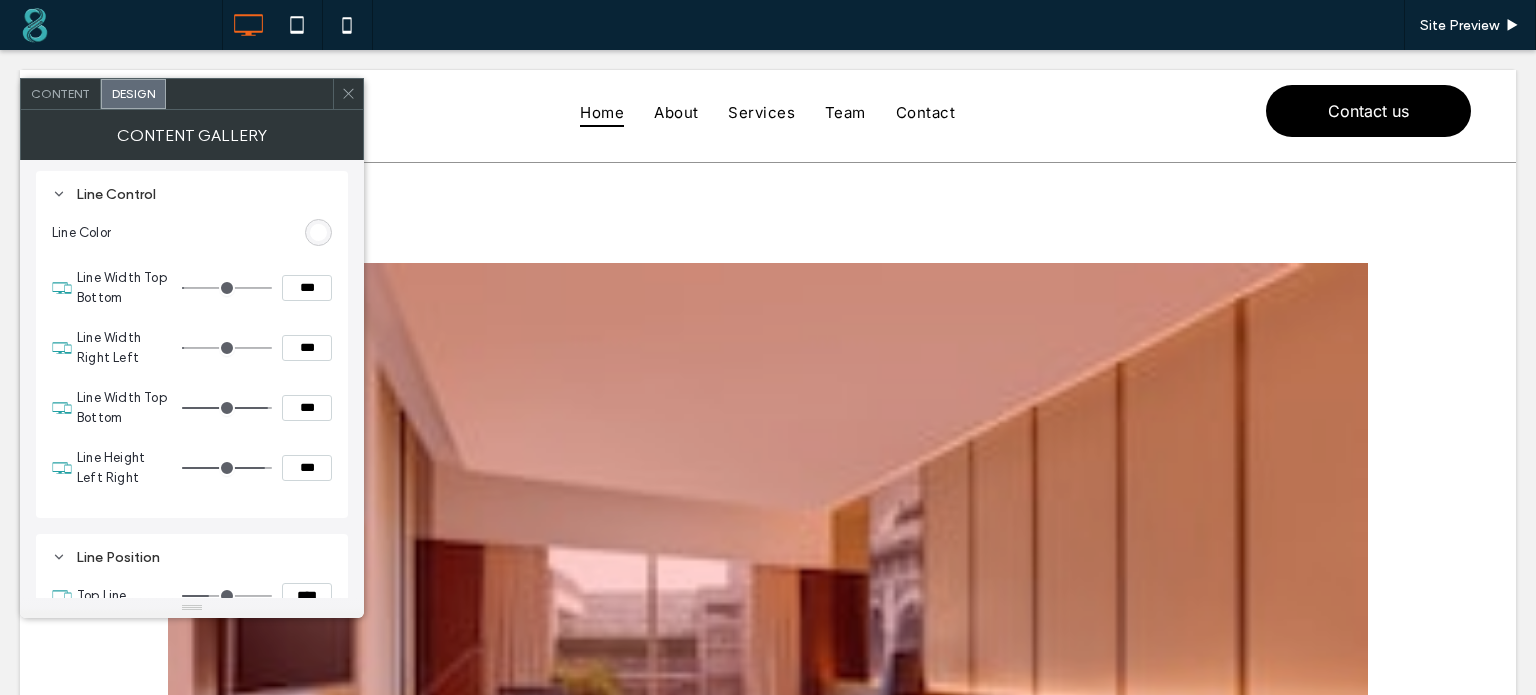 click on "Line Height Left Right ***" at bounding box center (204, 468) 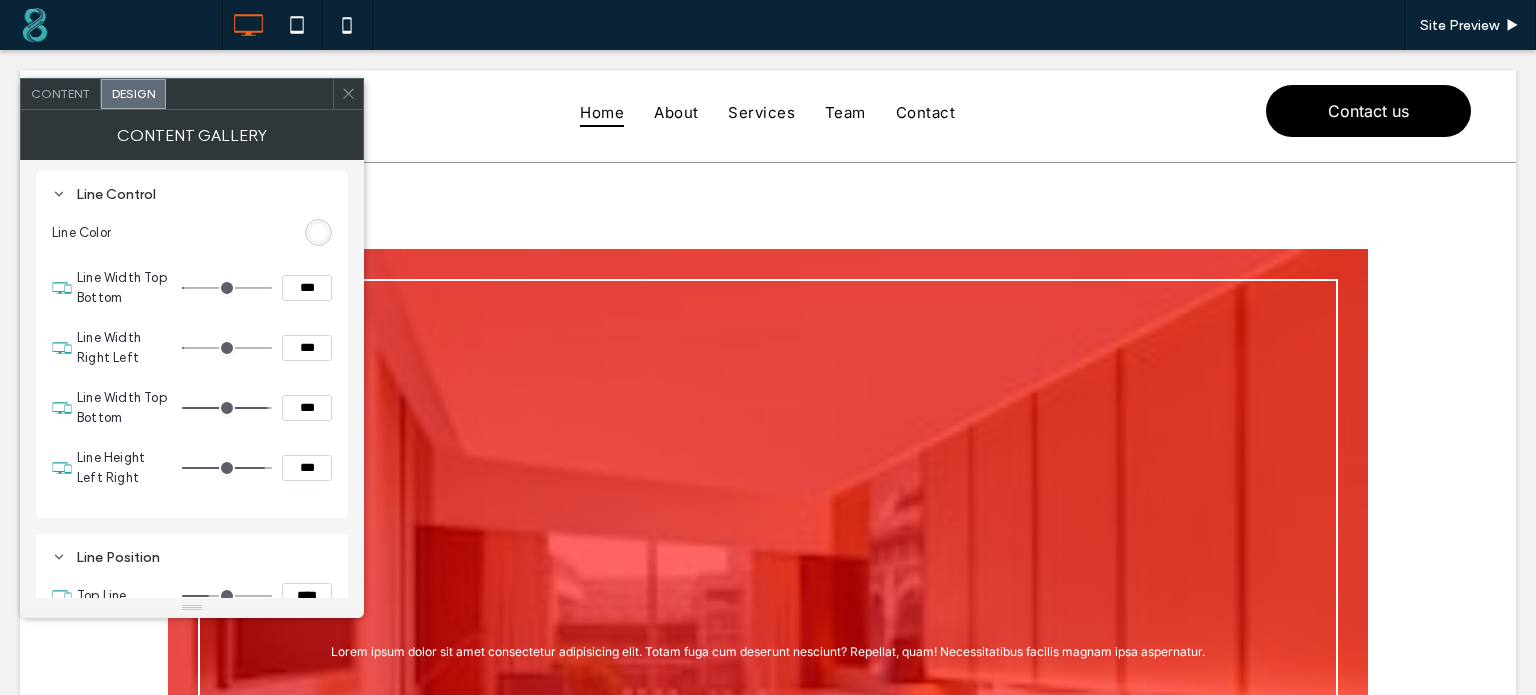 scroll, scrollTop: 10, scrollLeft: 0, axis: vertical 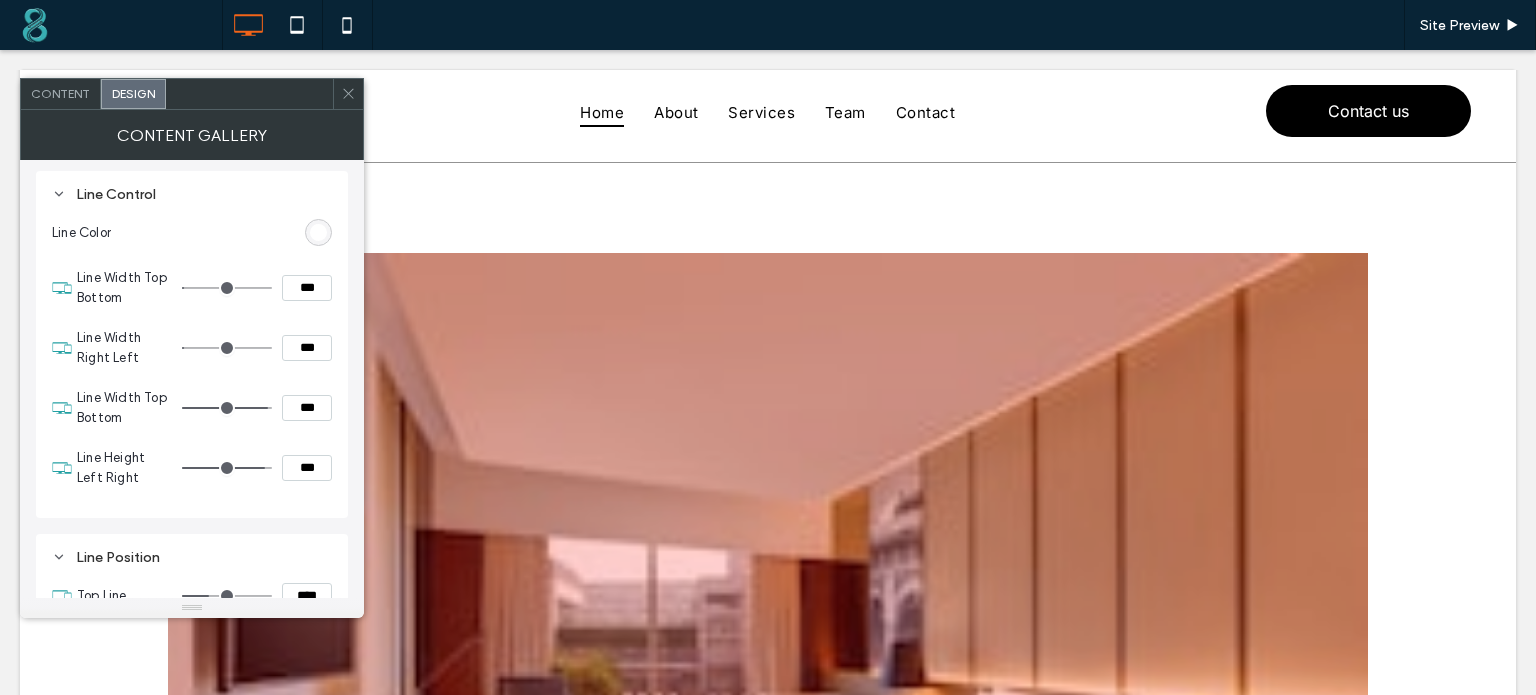 click on "Content" at bounding box center [60, 93] 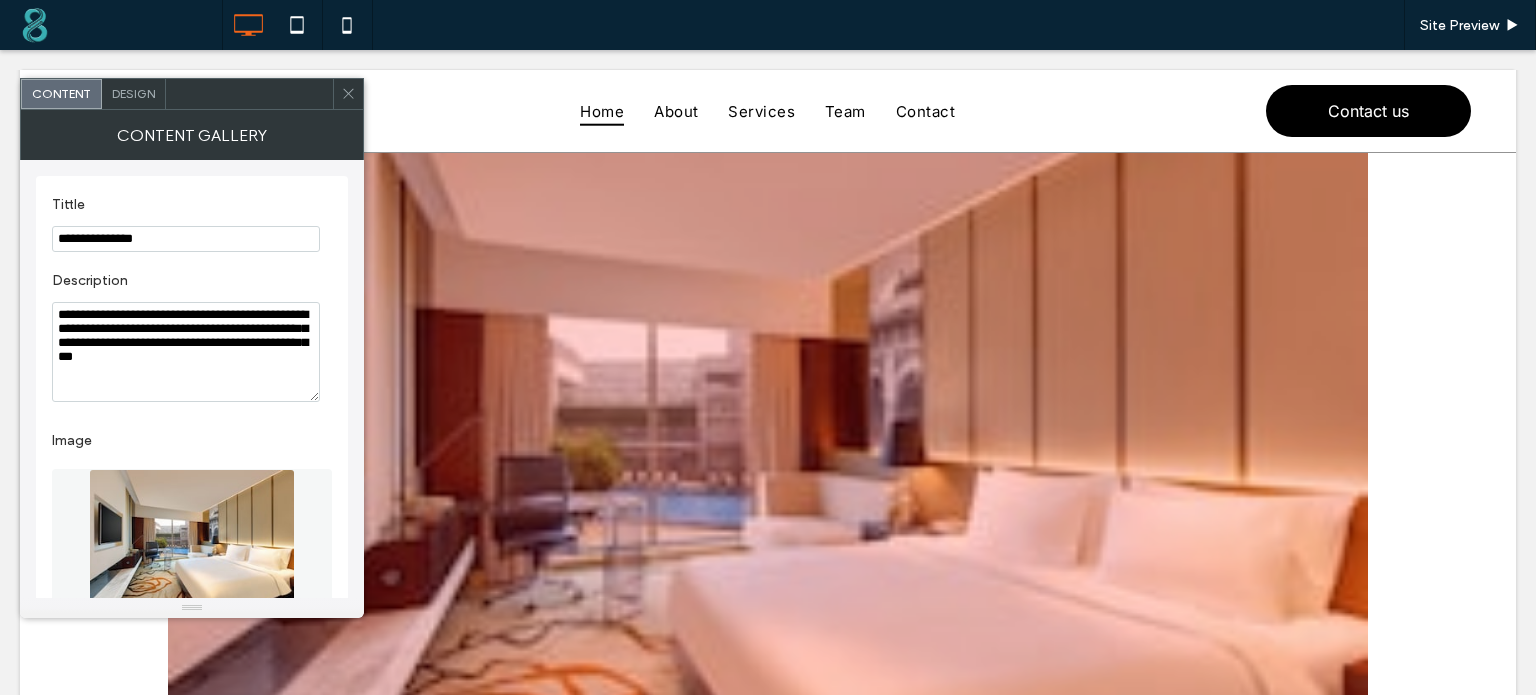 scroll, scrollTop: 230, scrollLeft: 0, axis: vertical 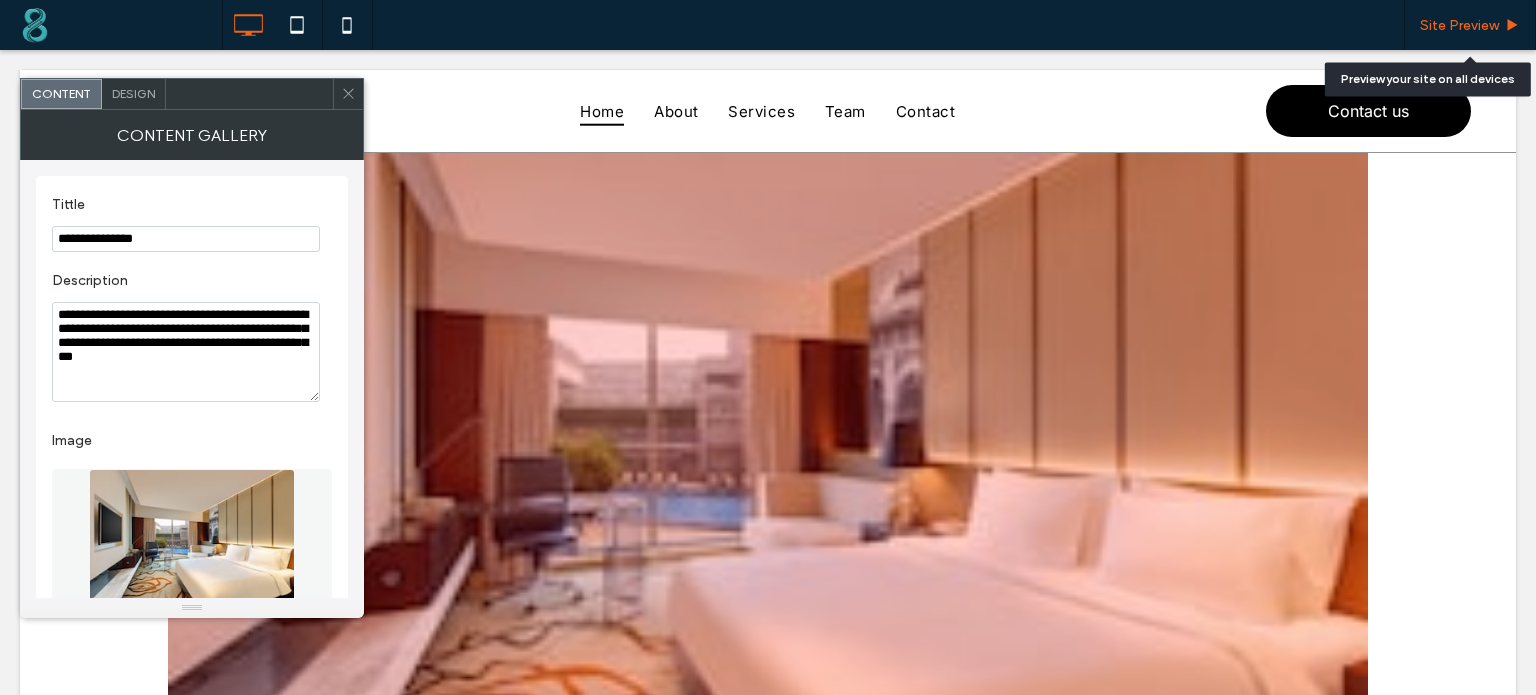 click on "Site Preview" at bounding box center [1470, 25] 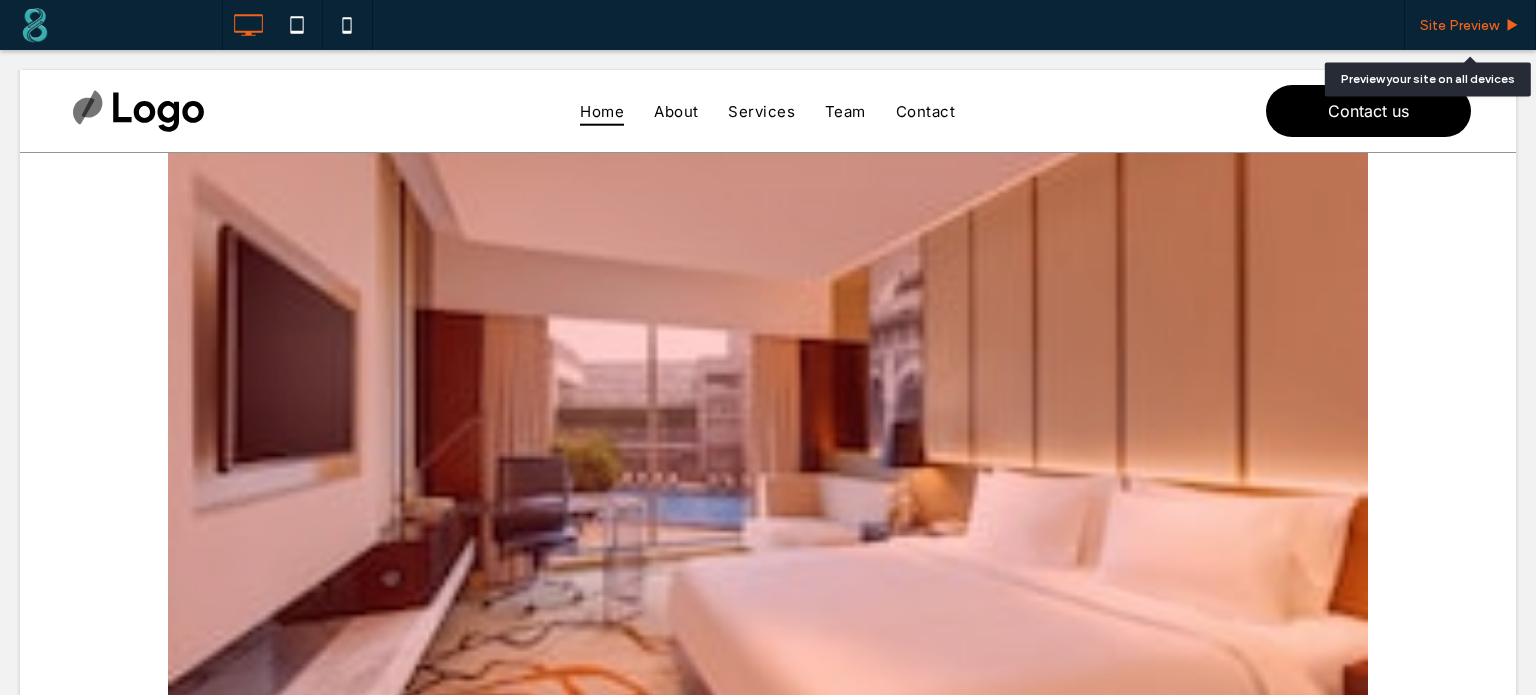 click on "Site Preview" at bounding box center [1459, 25] 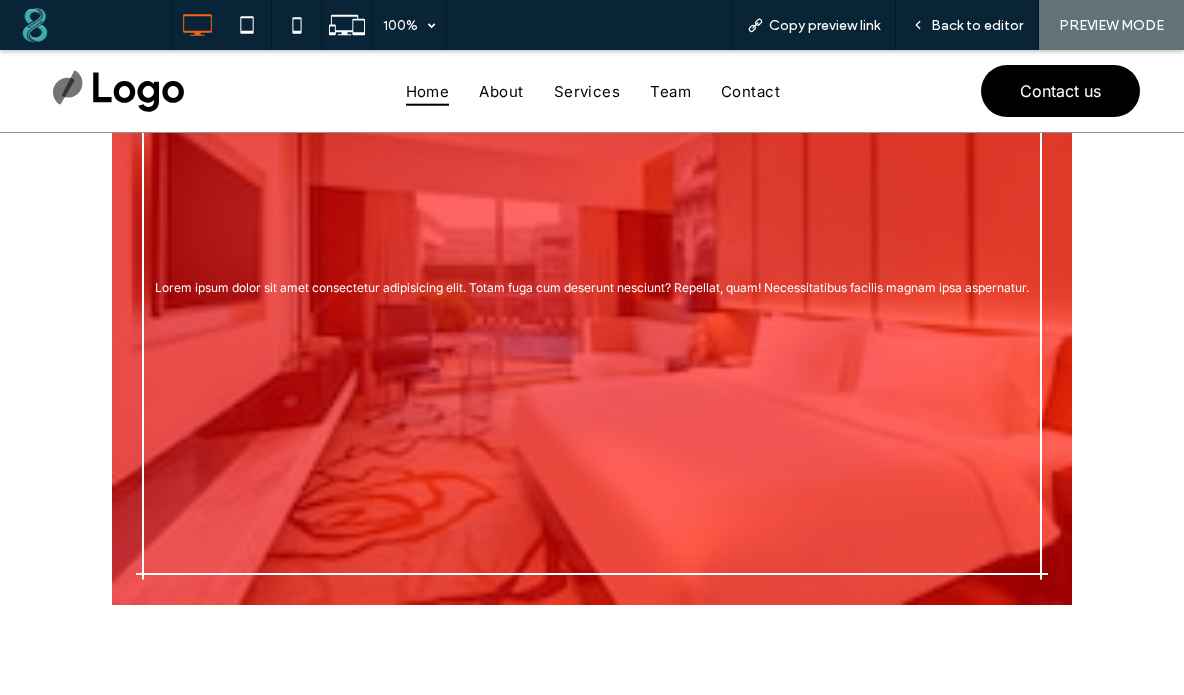 scroll, scrollTop: 96, scrollLeft: 0, axis: vertical 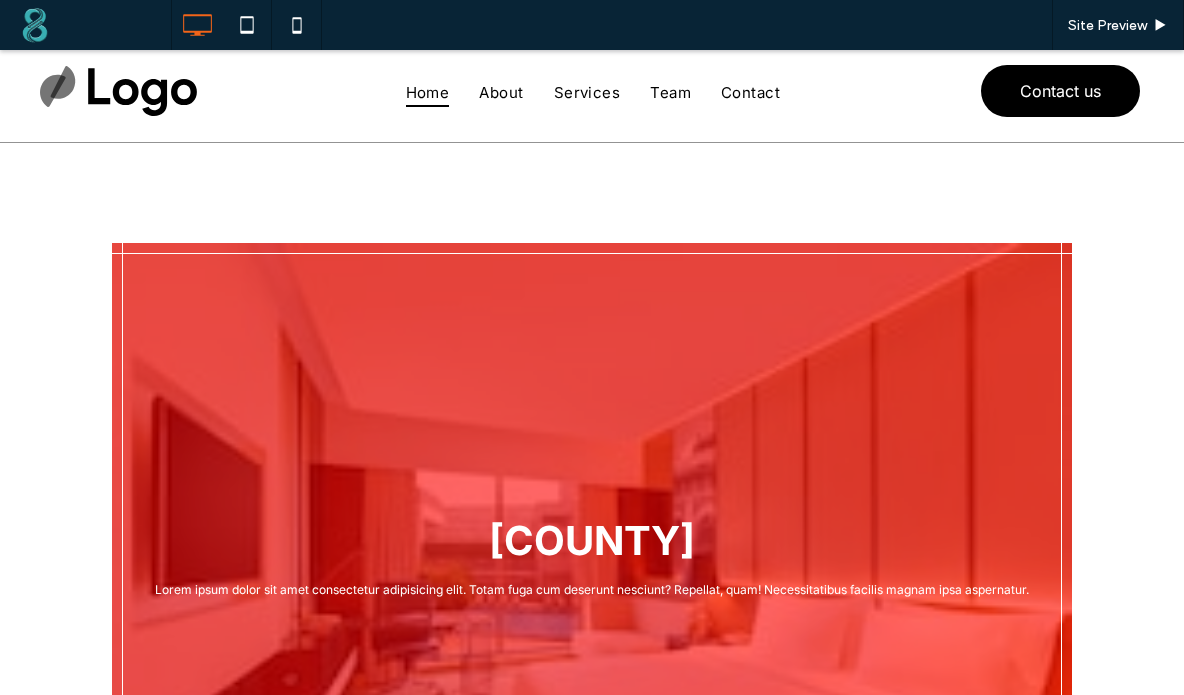 click on "Calhoun Country
Lorem ipsum dolor sit amet consectetur adipisicing elit. Totam fuga cum deserunt nesciunt? Repellat, quam! Necessitatibus facilis magnam ipsa aspernatur." at bounding box center [592, 563] 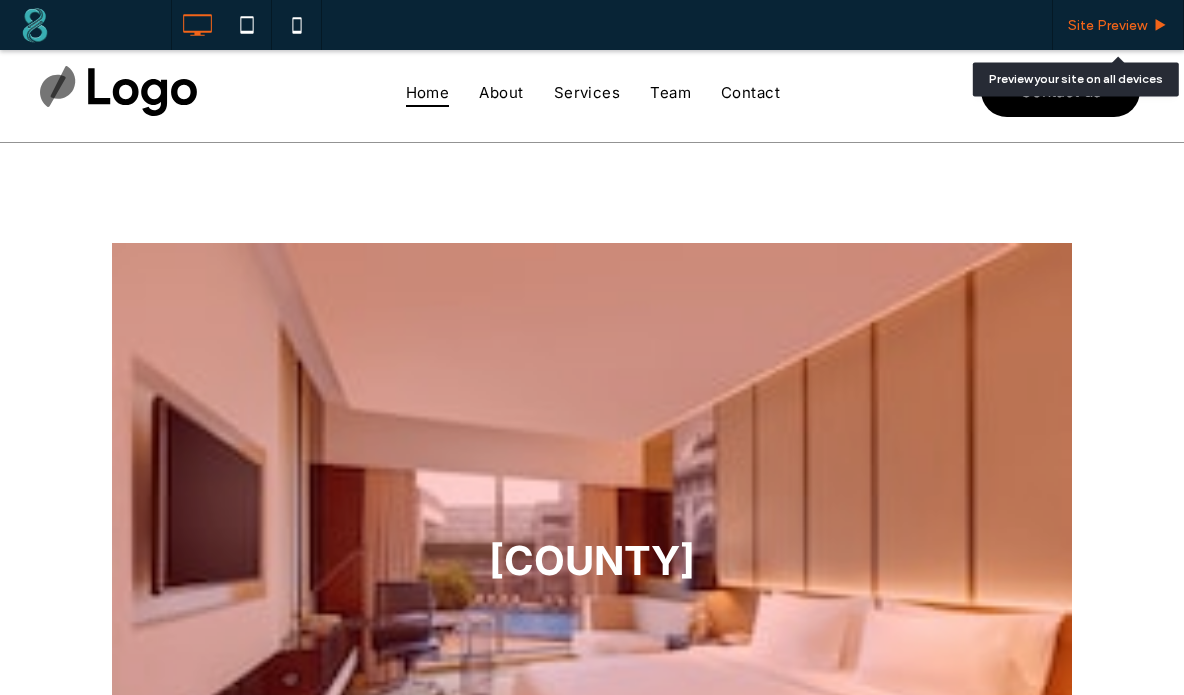 click on "Site Preview" at bounding box center (1107, 25) 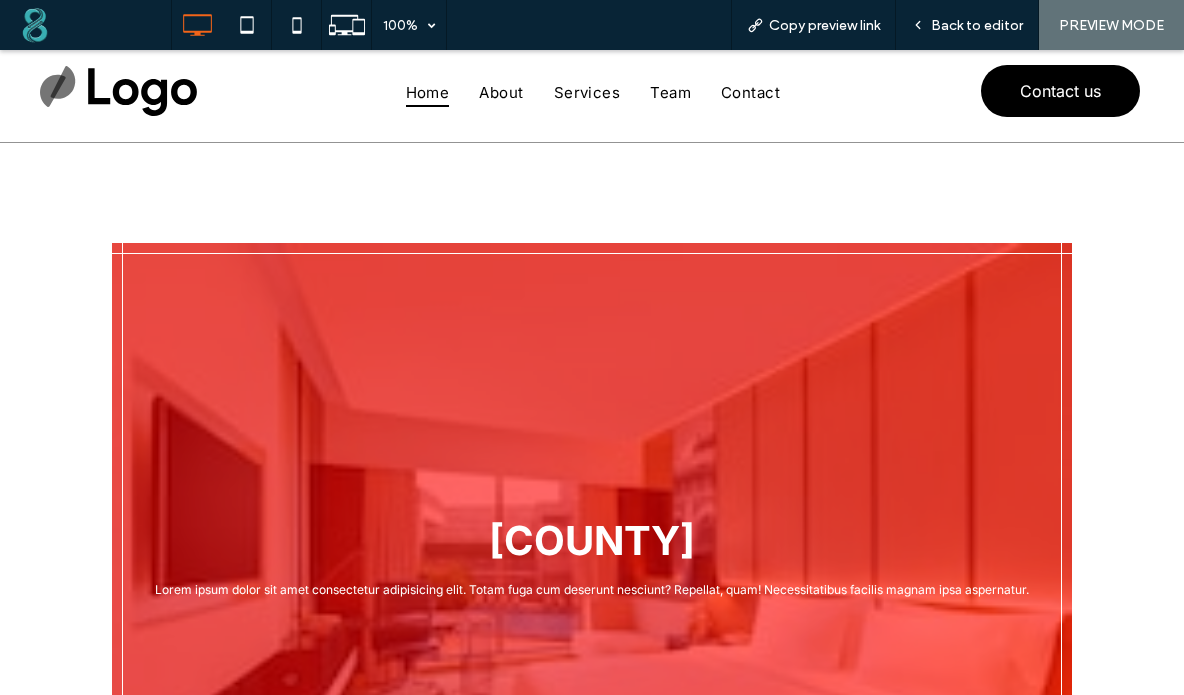 click on "Calhoun Country
Lorem ipsum dolor sit amet consectetur adipisicing elit. Totam fuga cum deserunt nesciunt? Repellat, quam! Necessitatibus facilis magnam ipsa aspernatur." at bounding box center (592, 563) 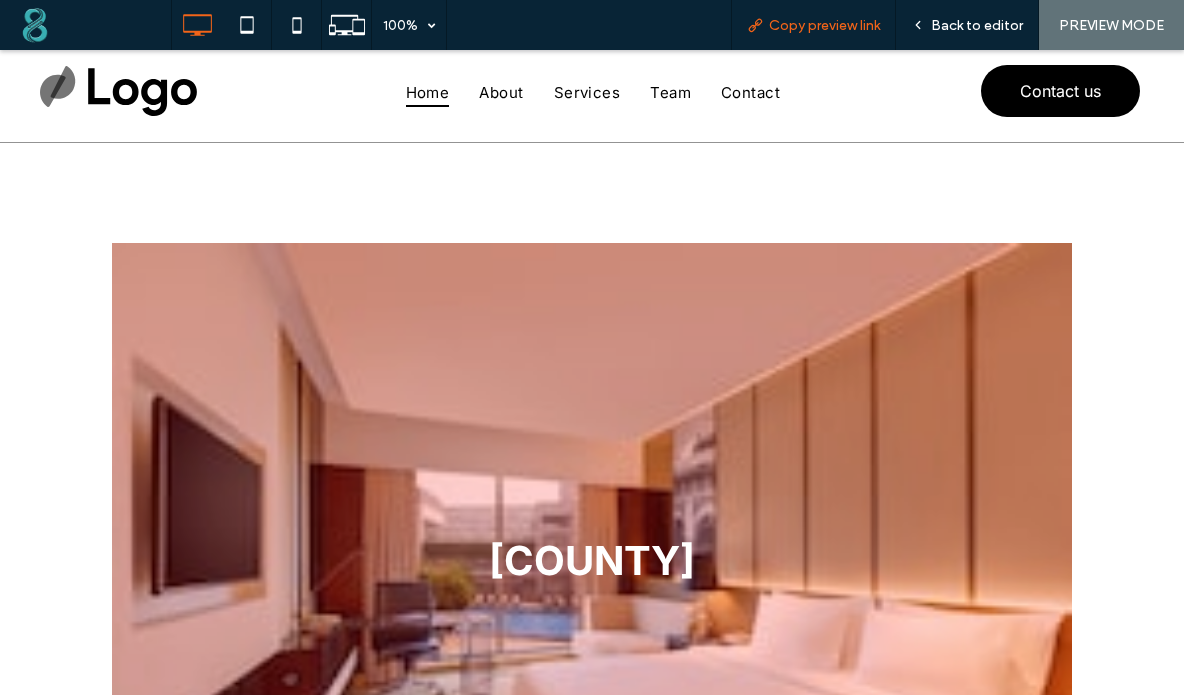click on "Copy preview link" at bounding box center [824, 25] 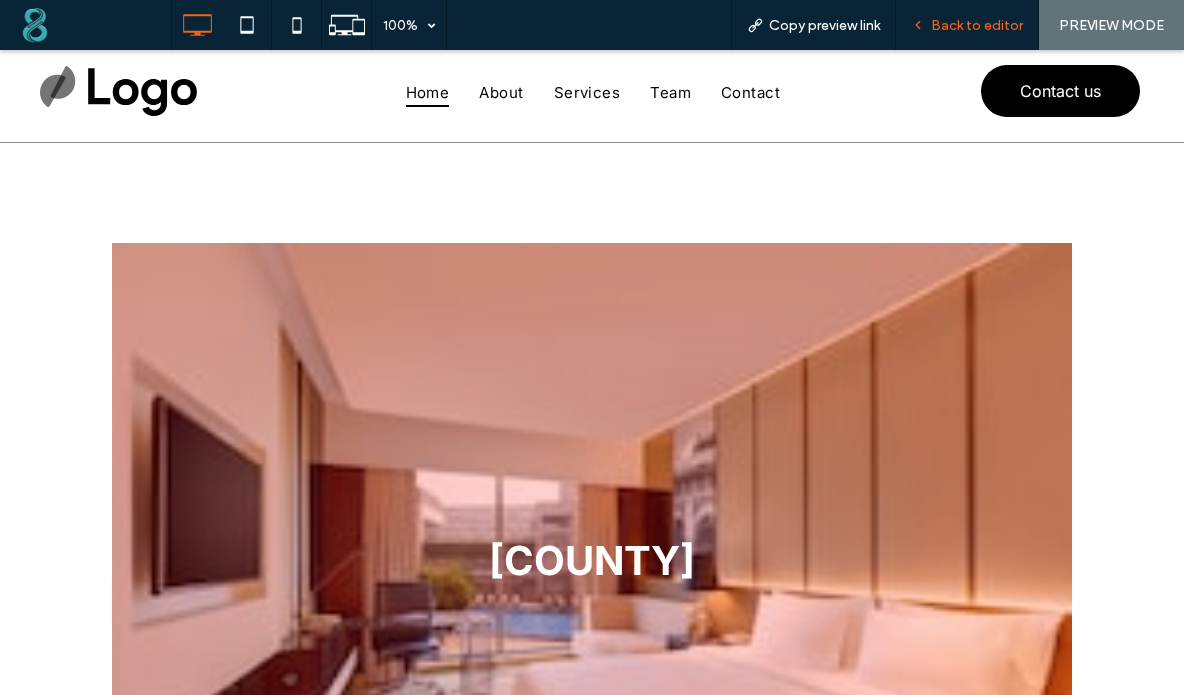 click on "Back to editor" at bounding box center [967, 25] 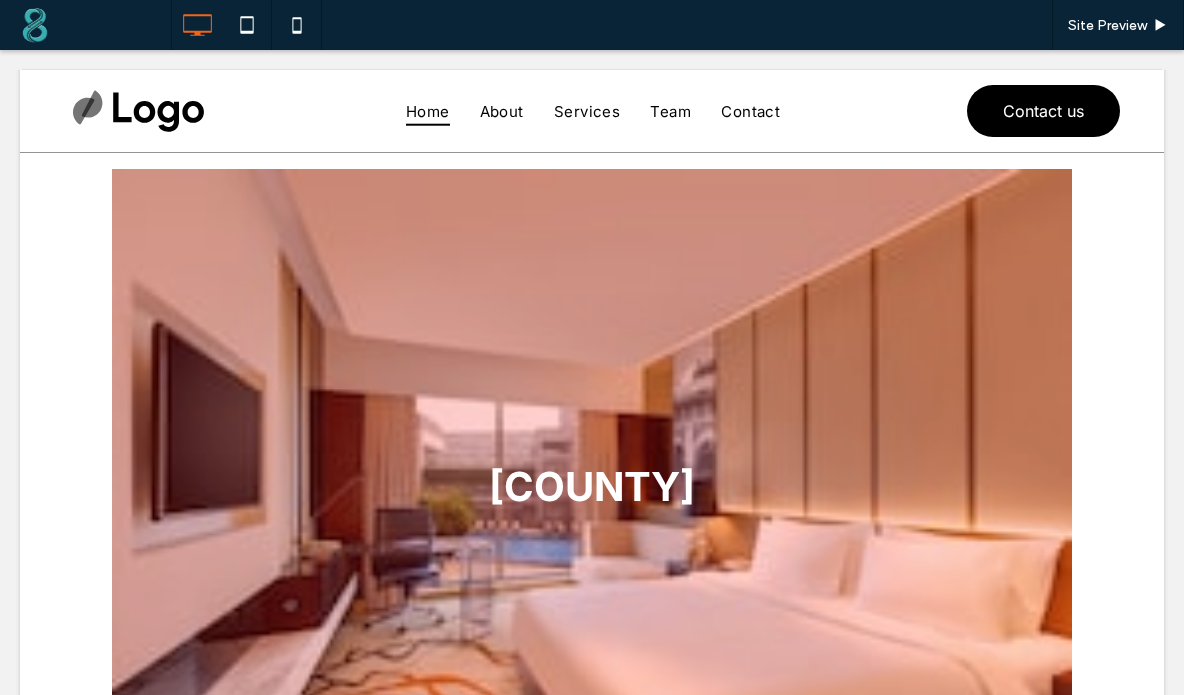 scroll, scrollTop: 132, scrollLeft: 0, axis: vertical 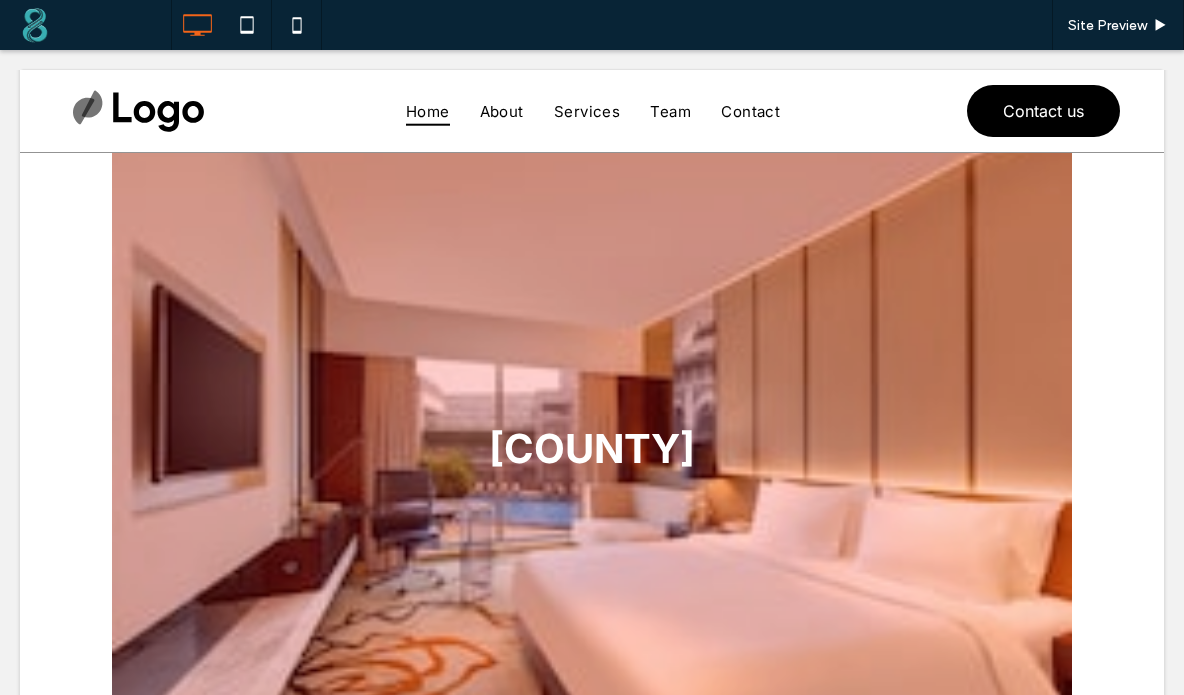 click at bounding box center (592, 453) 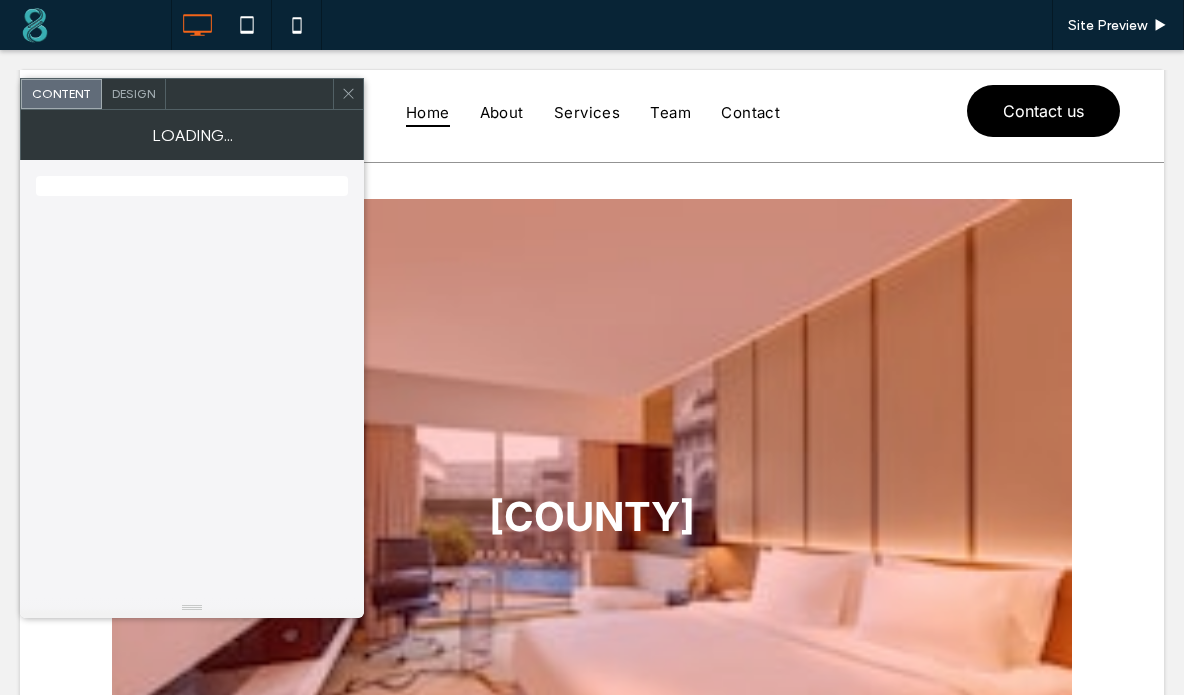 scroll, scrollTop: 26, scrollLeft: 0, axis: vertical 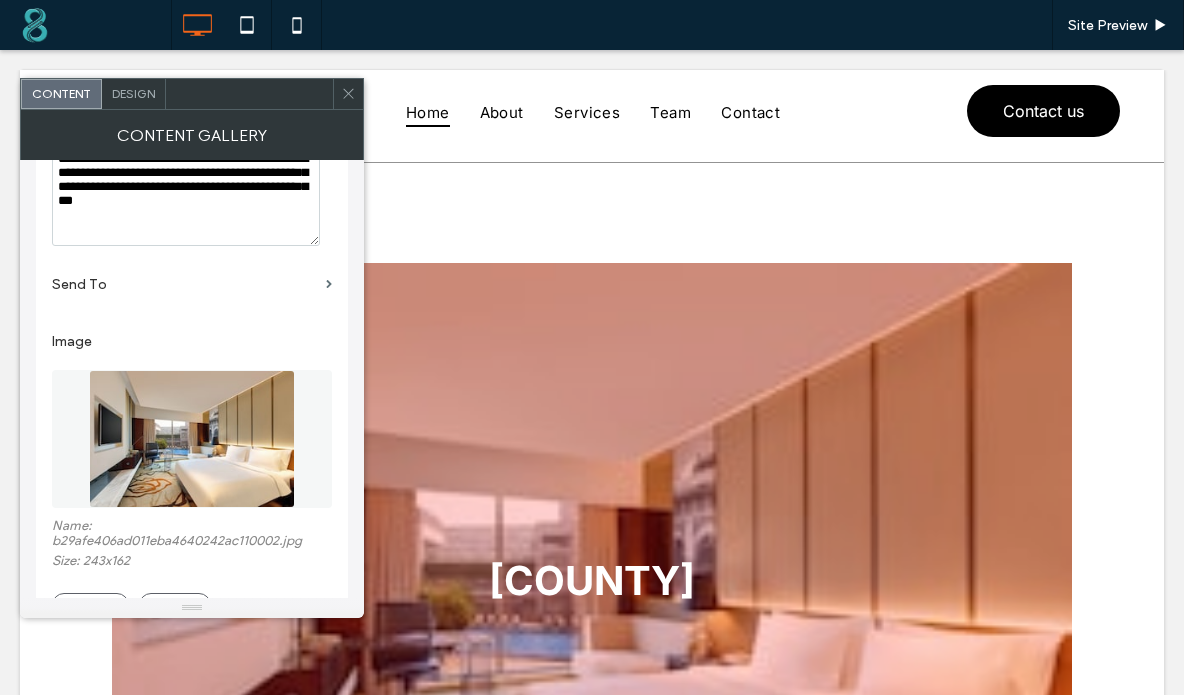 click on "Send To" at bounding box center (185, 284) 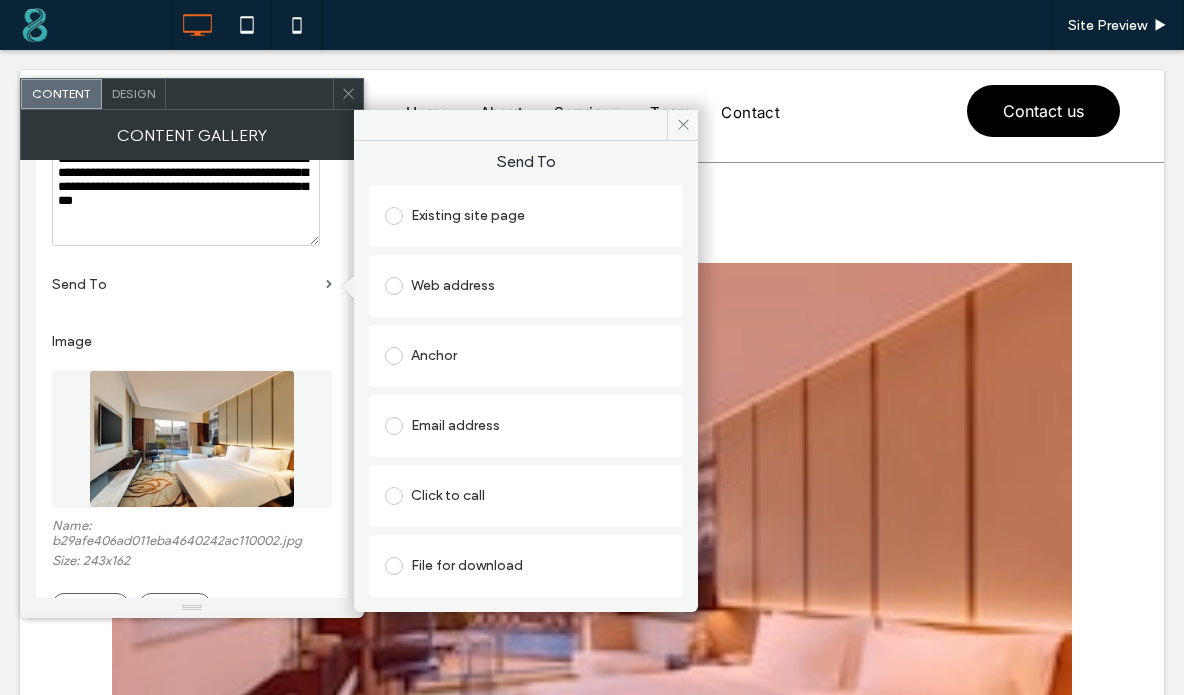 click on "Web address" at bounding box center (526, 286) 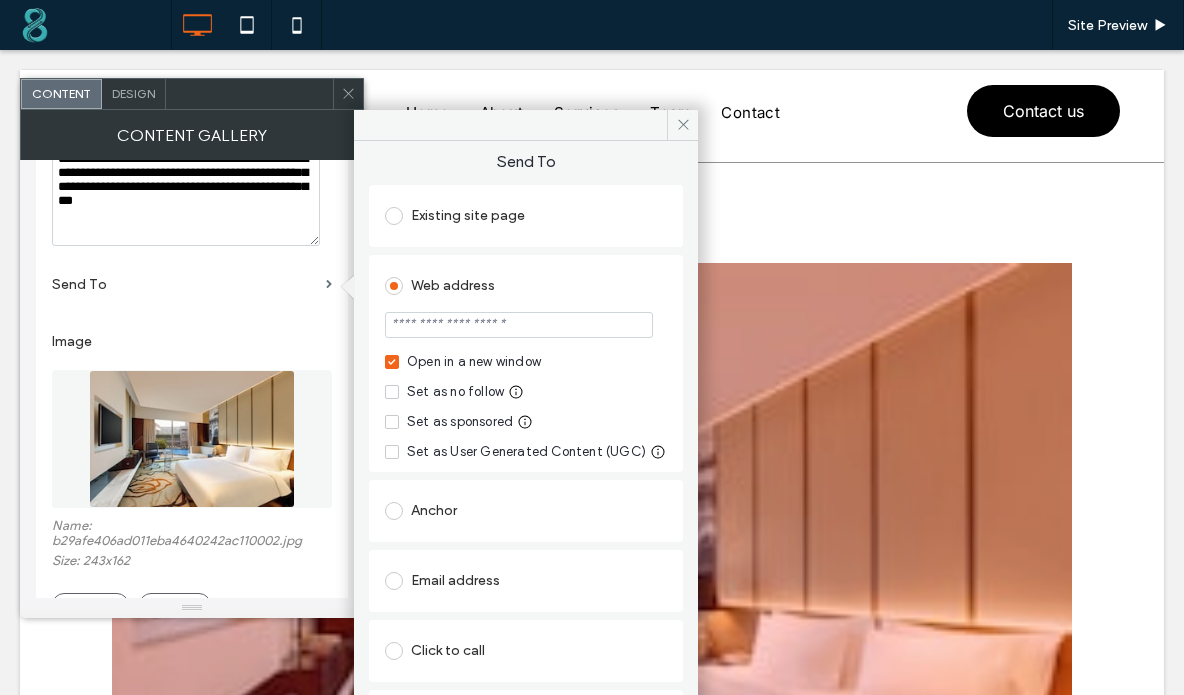 click on "Web address" at bounding box center [526, 286] 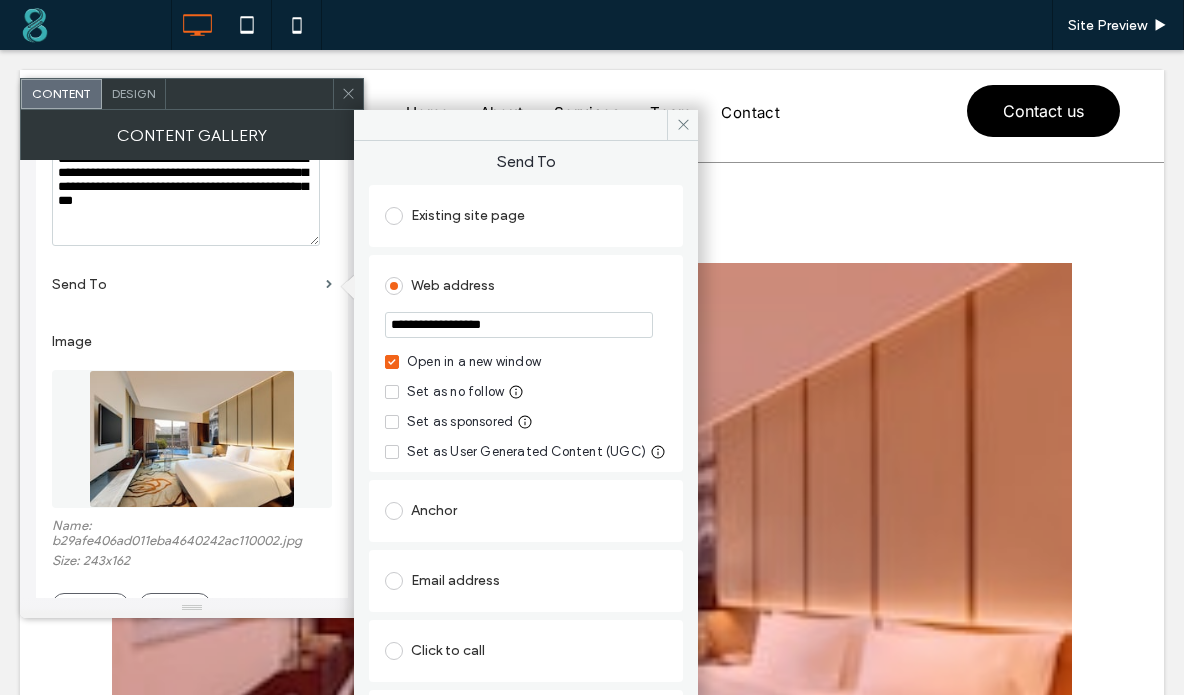 type on "**********" 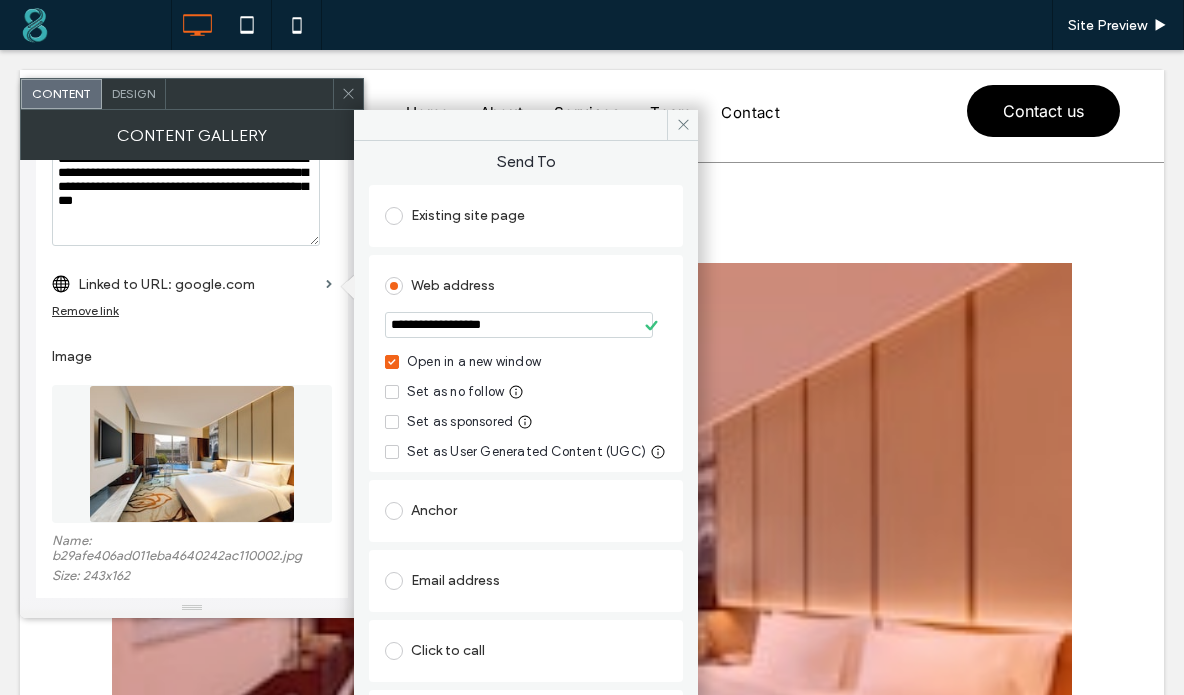 click on "**********" at bounding box center [526, 466] 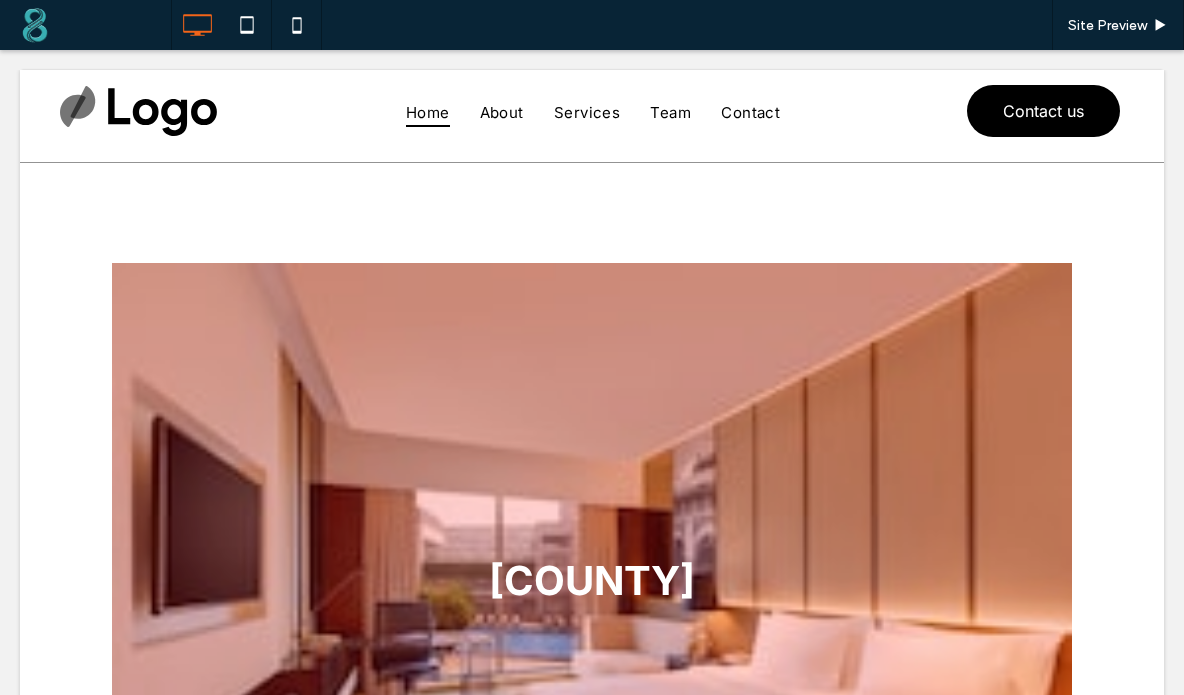 scroll, scrollTop: 0, scrollLeft: 0, axis: both 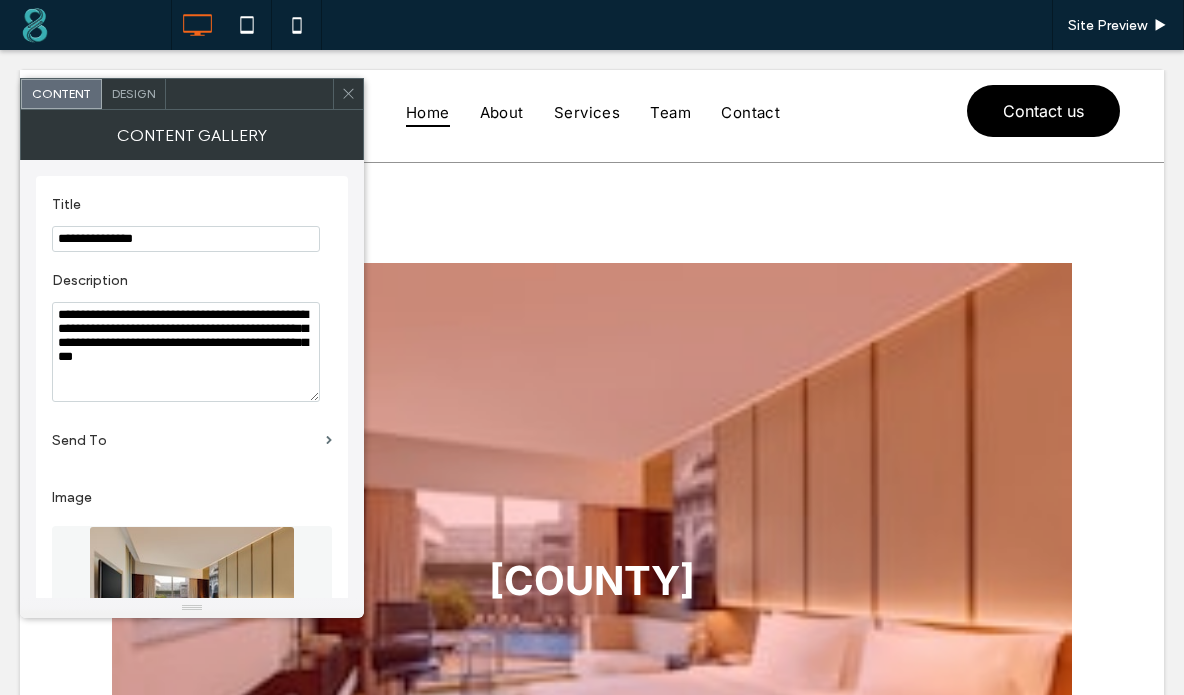 click on "Send To" at bounding box center (185, 440) 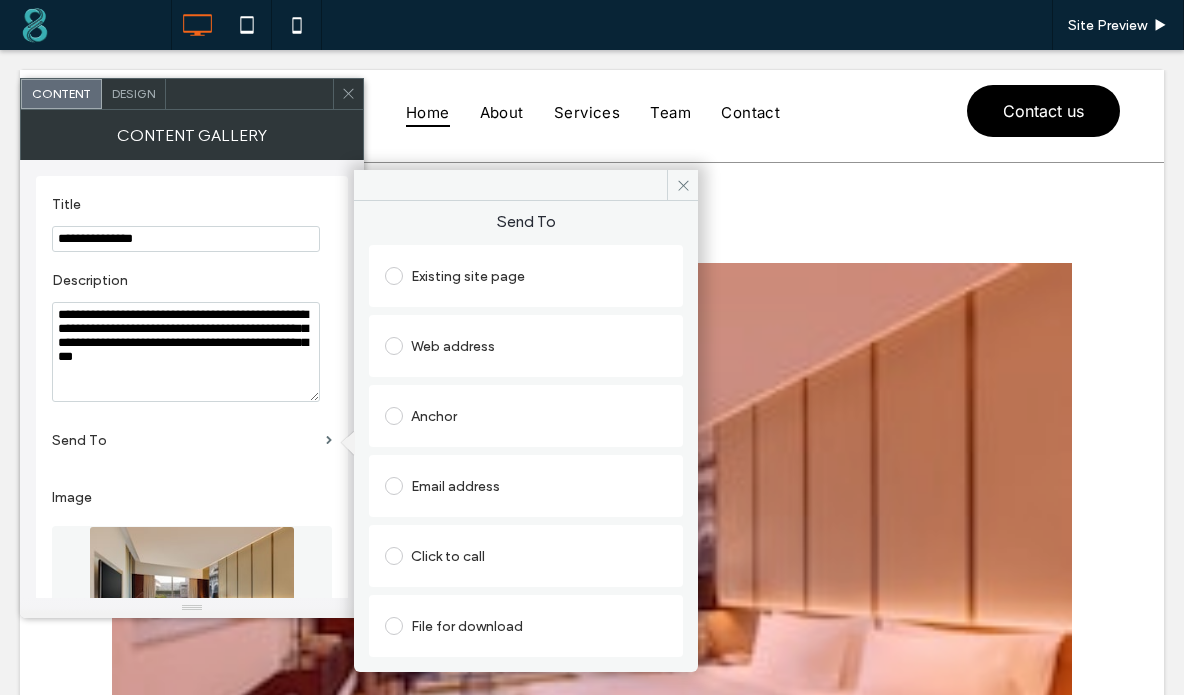 click on "Web address" at bounding box center [526, 346] 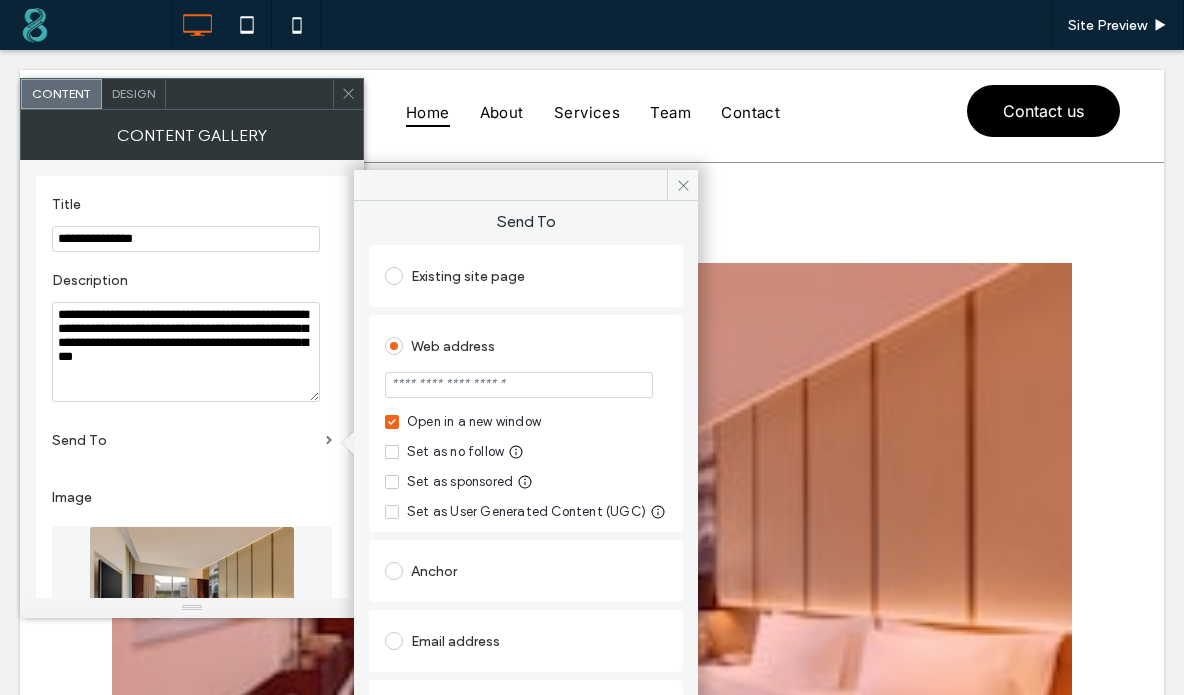 click at bounding box center (526, 387) 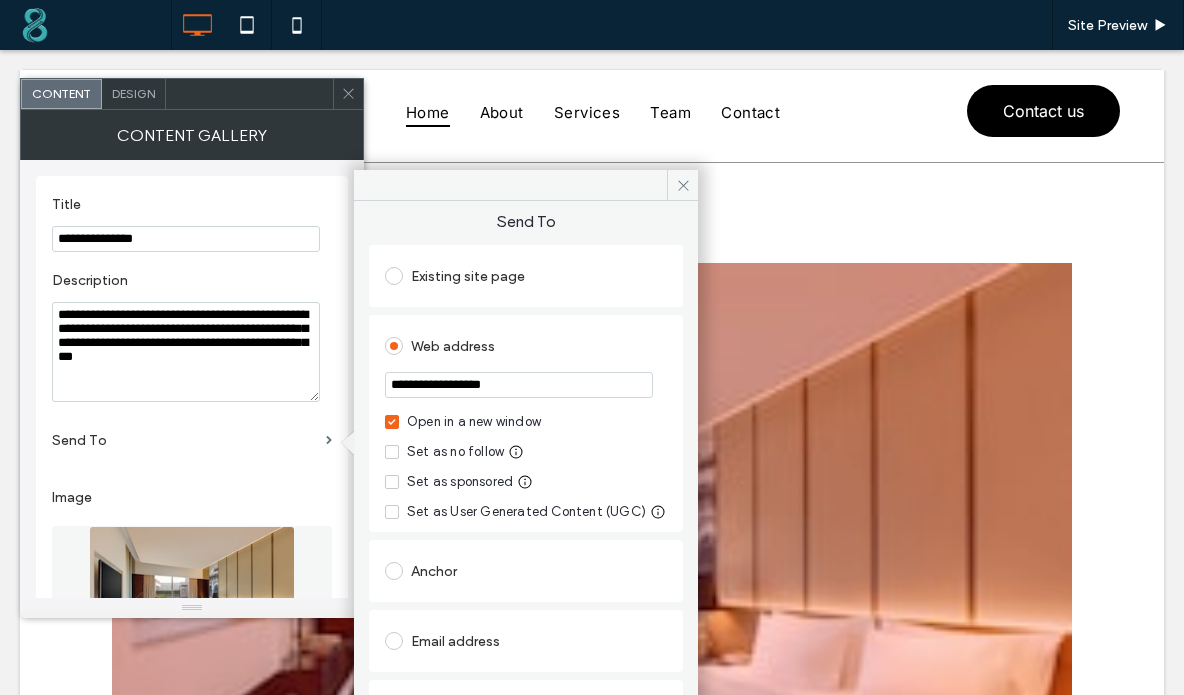 type on "**********" 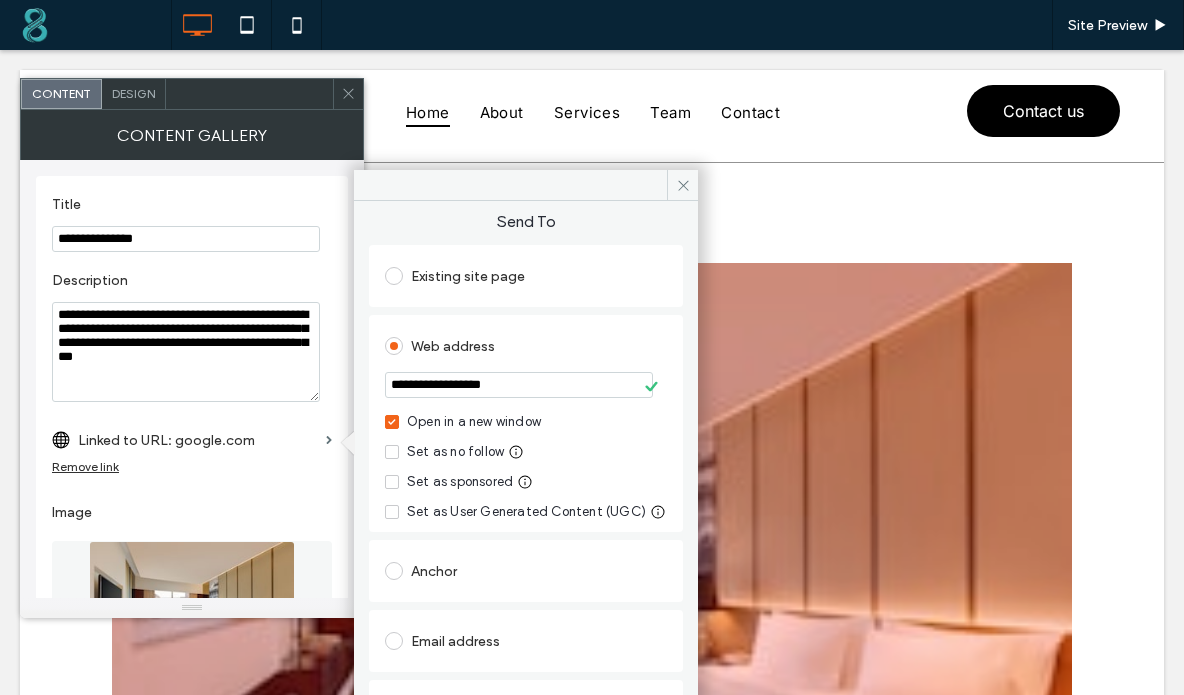 click on "Open in a new window" at bounding box center [526, 422] 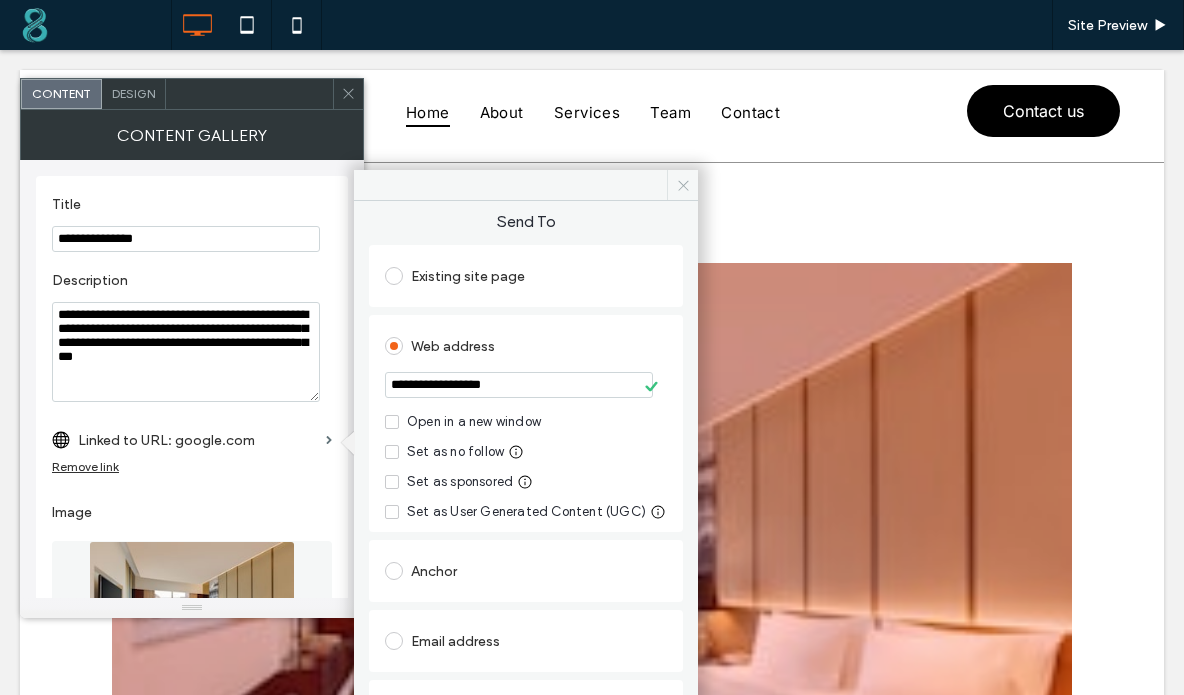 click 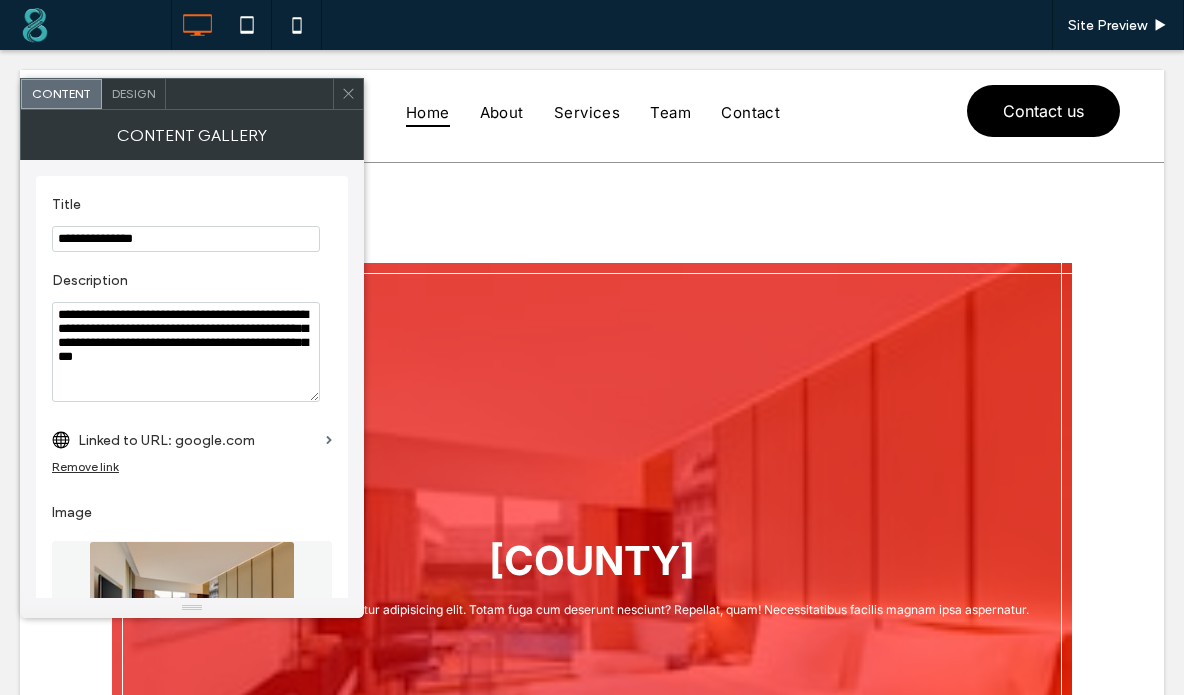 click on "Calhoun Country
Lorem ipsum dolor sit amet consectetur adipisicing elit. Totam fuga cum deserunt nesciunt? Repellat, quam! Necessitatibus facilis magnam ipsa aspernatur." at bounding box center [592, 583] 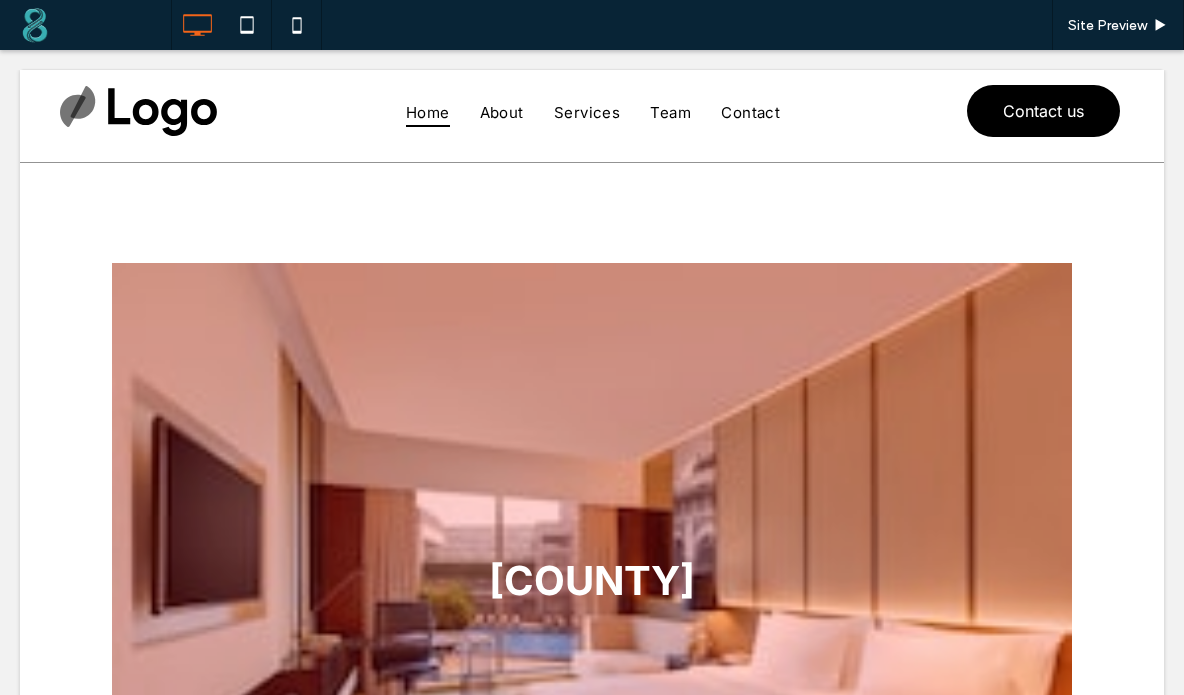 scroll, scrollTop: 0, scrollLeft: 0, axis: both 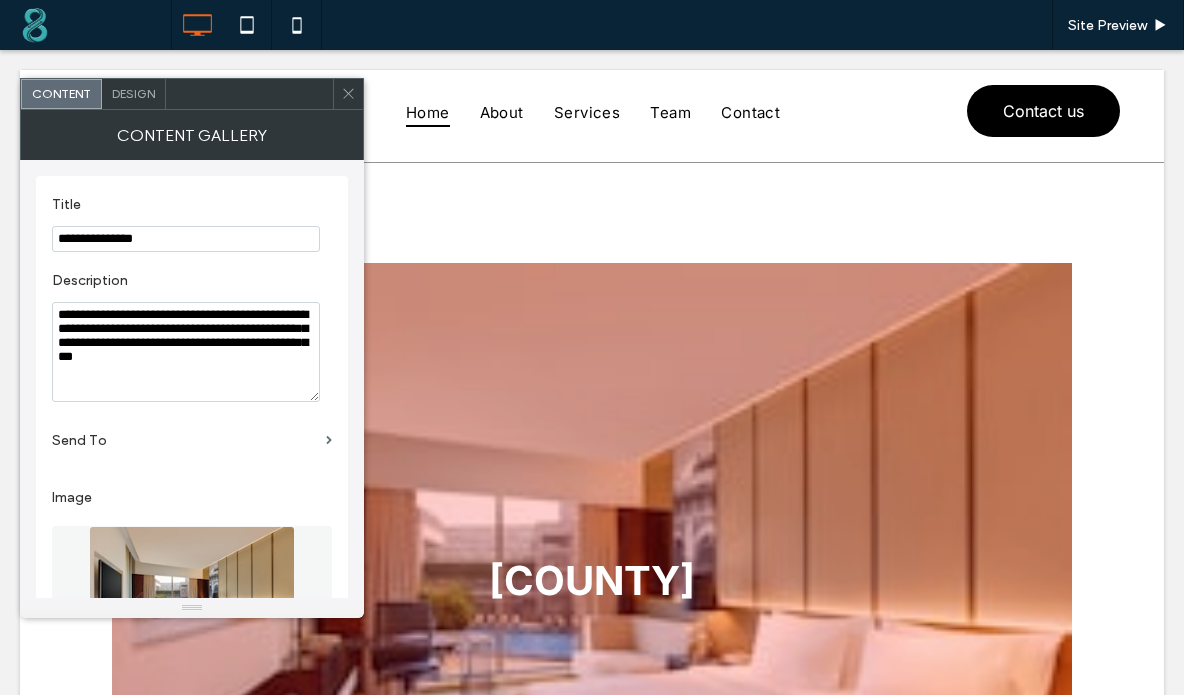 click on "Send To" at bounding box center (185, 440) 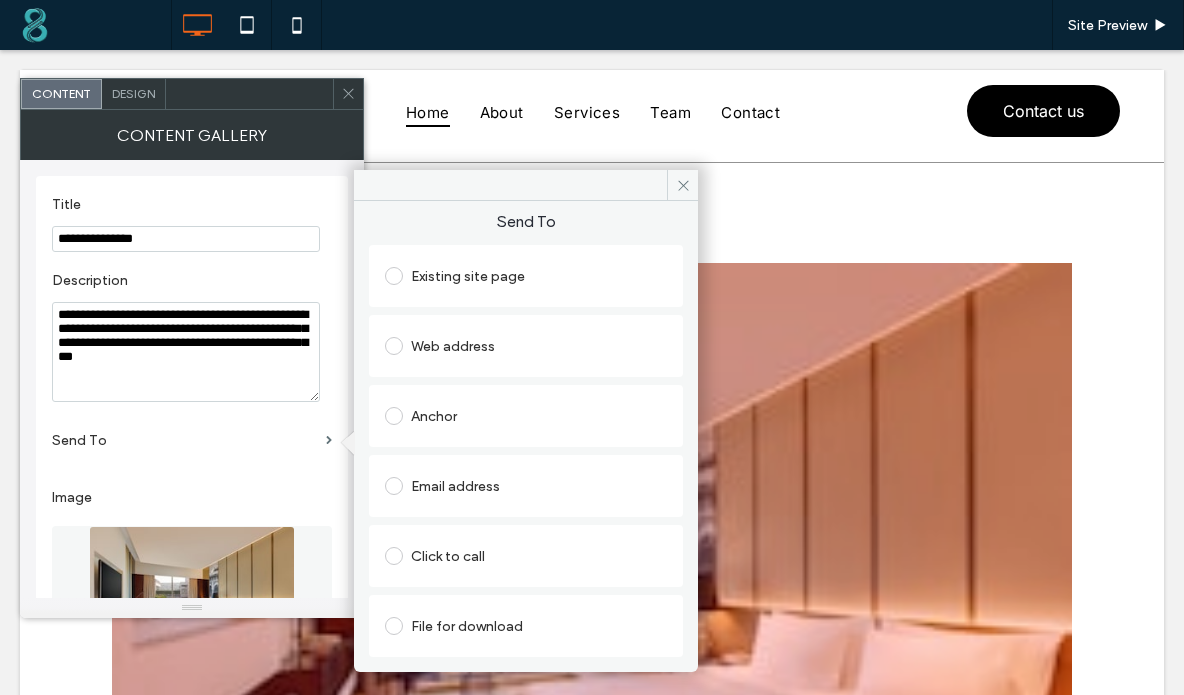 click on "Existing site page" at bounding box center (526, 276) 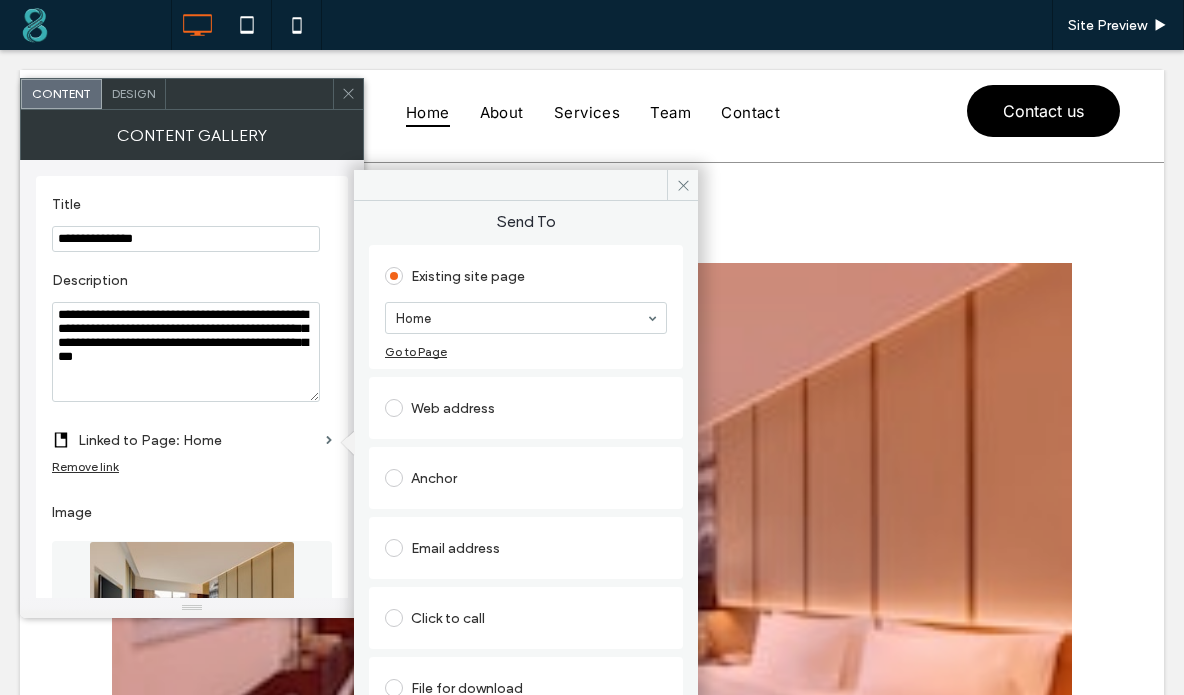 click on "Web address" at bounding box center (526, 408) 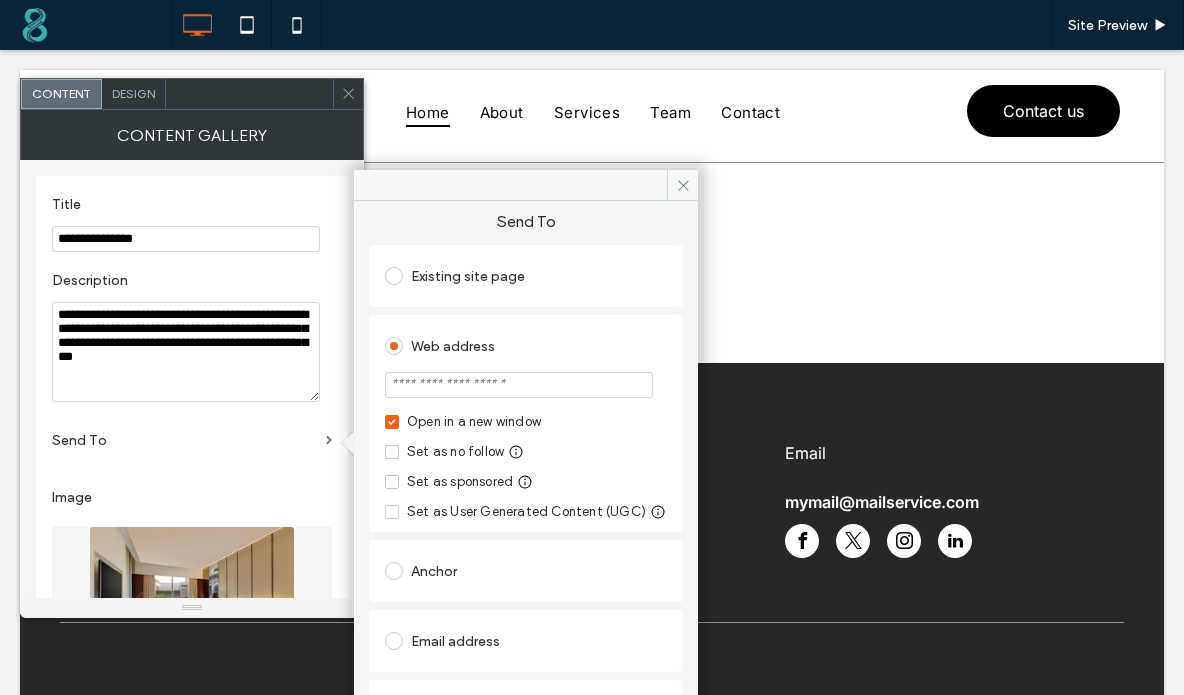 click at bounding box center [519, 385] 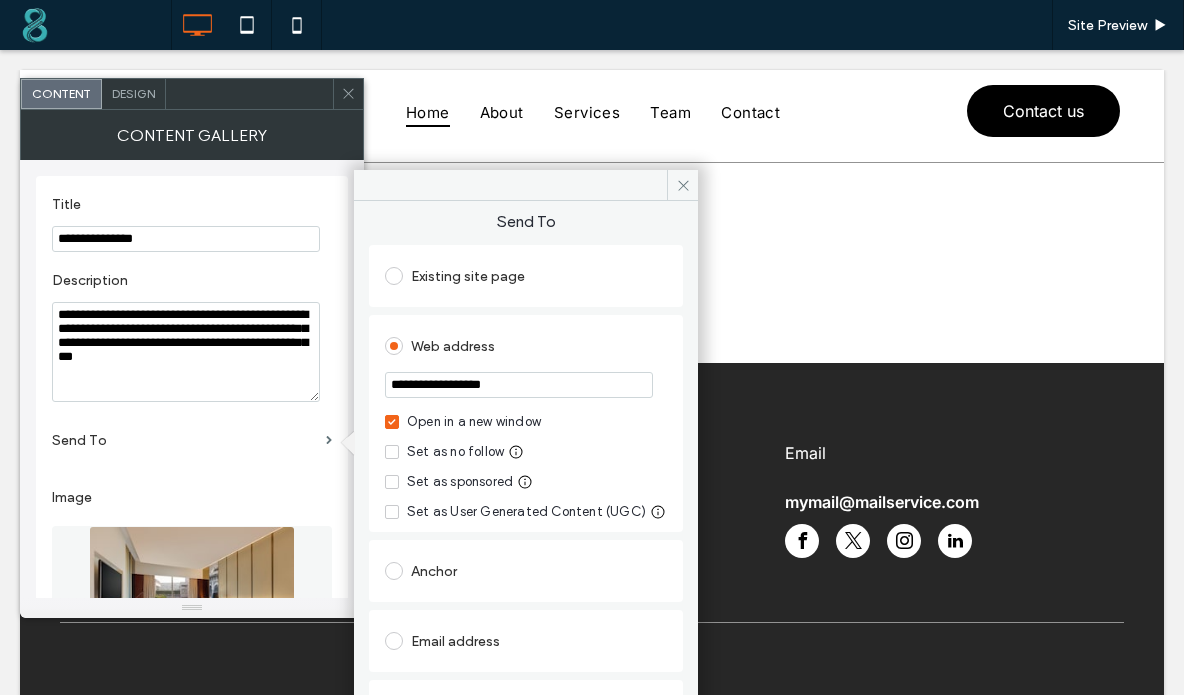 type on "**********" 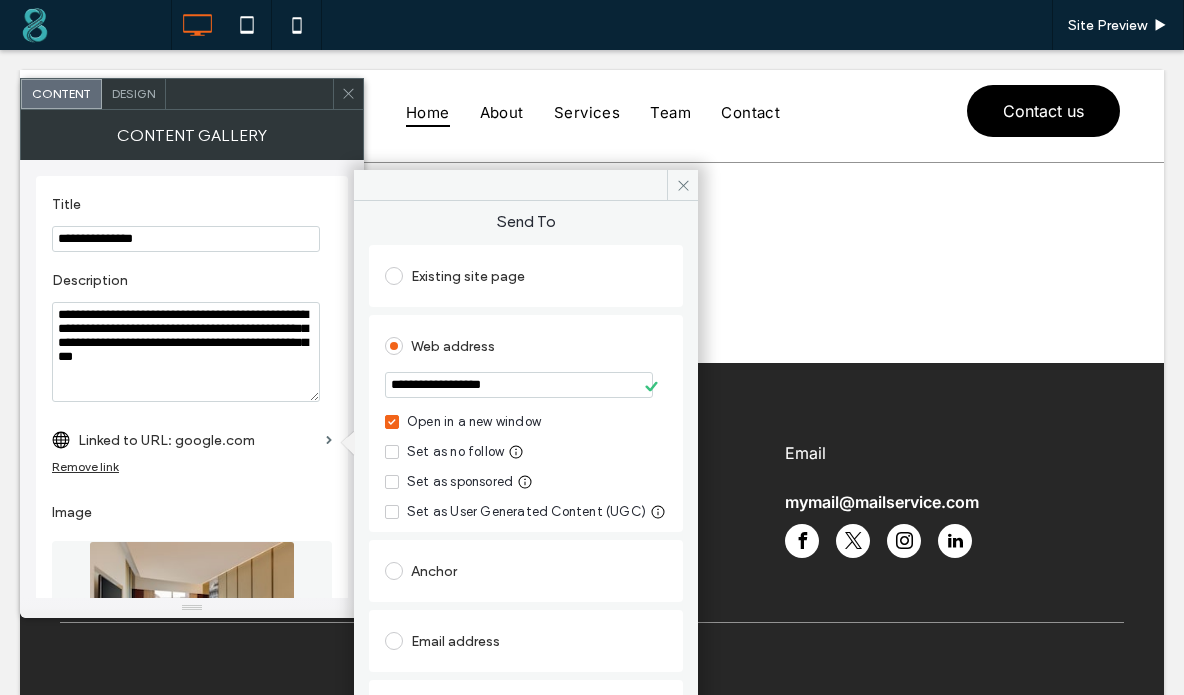 click on "Web address" at bounding box center (526, 346) 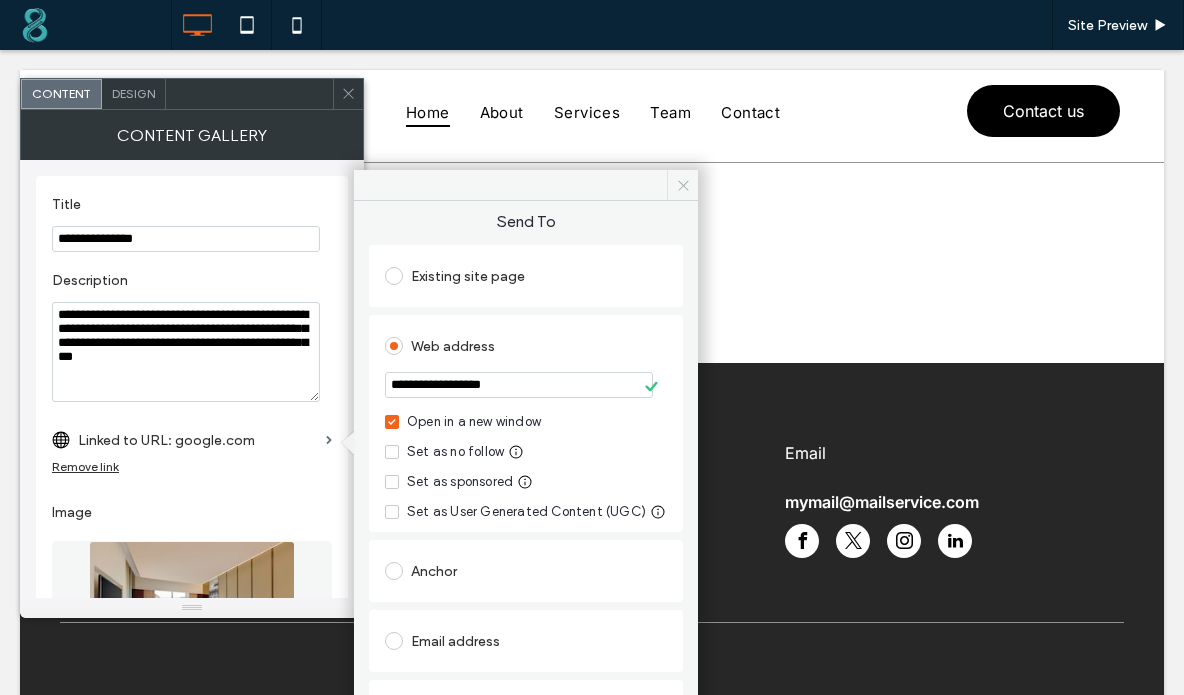 click at bounding box center [682, 185] 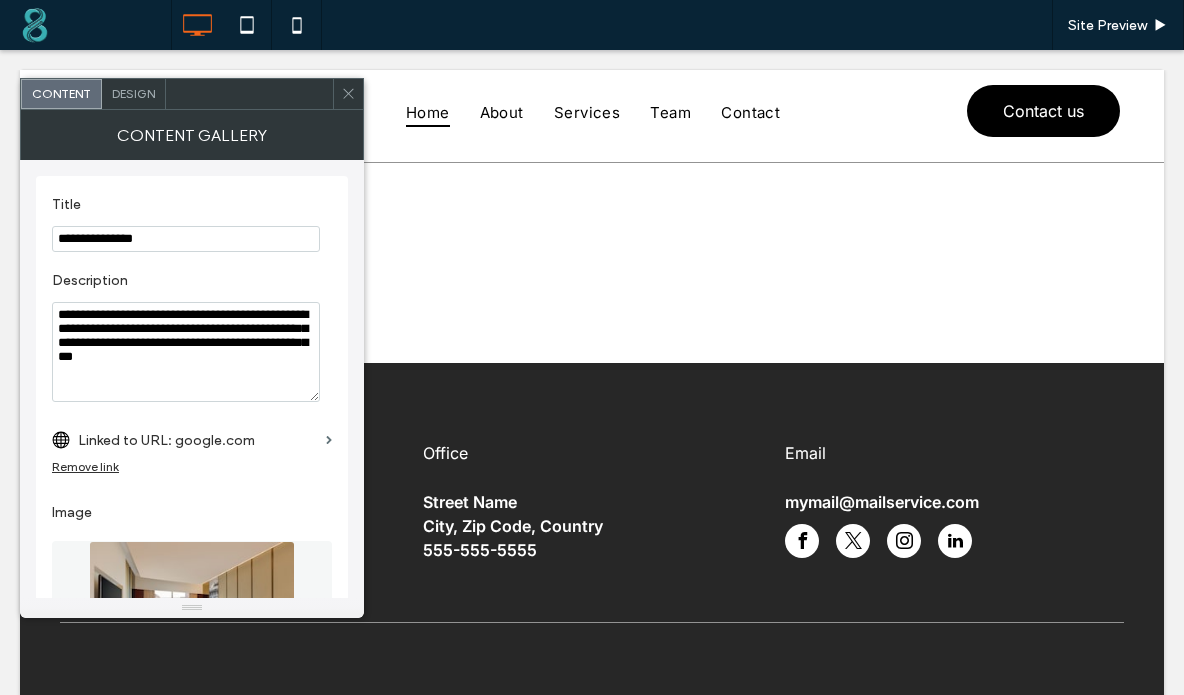 click at bounding box center [348, 94] 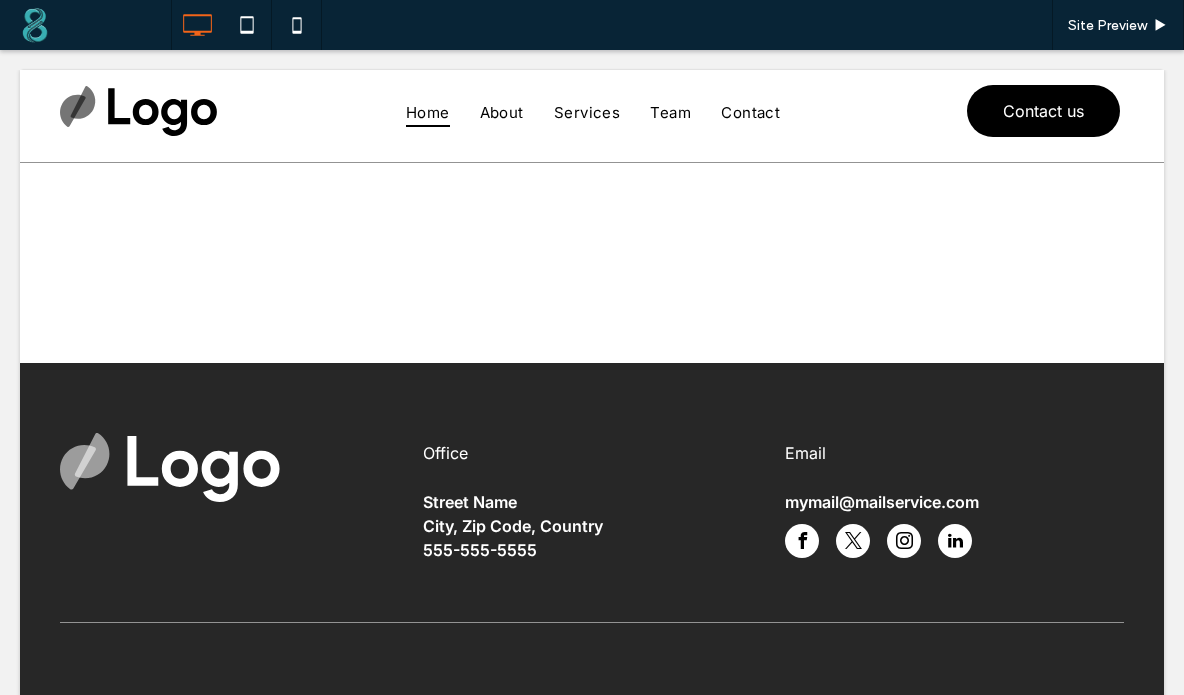 scroll, scrollTop: 0, scrollLeft: 0, axis: both 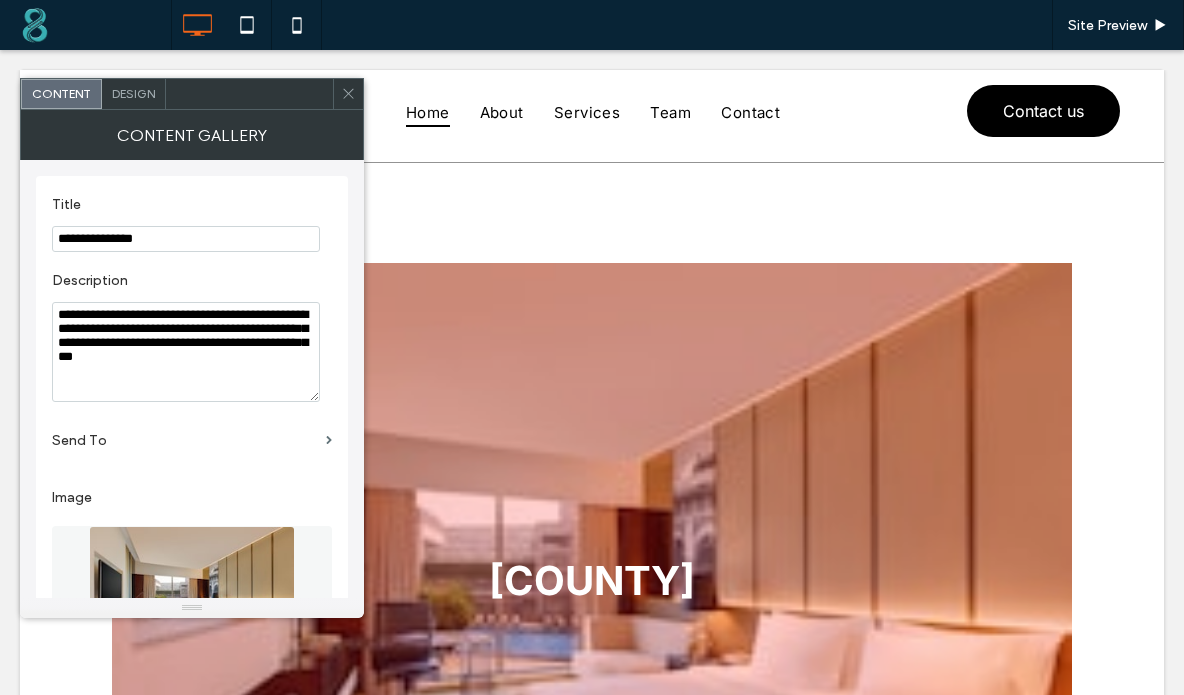 click on "Send To" at bounding box center (185, 440) 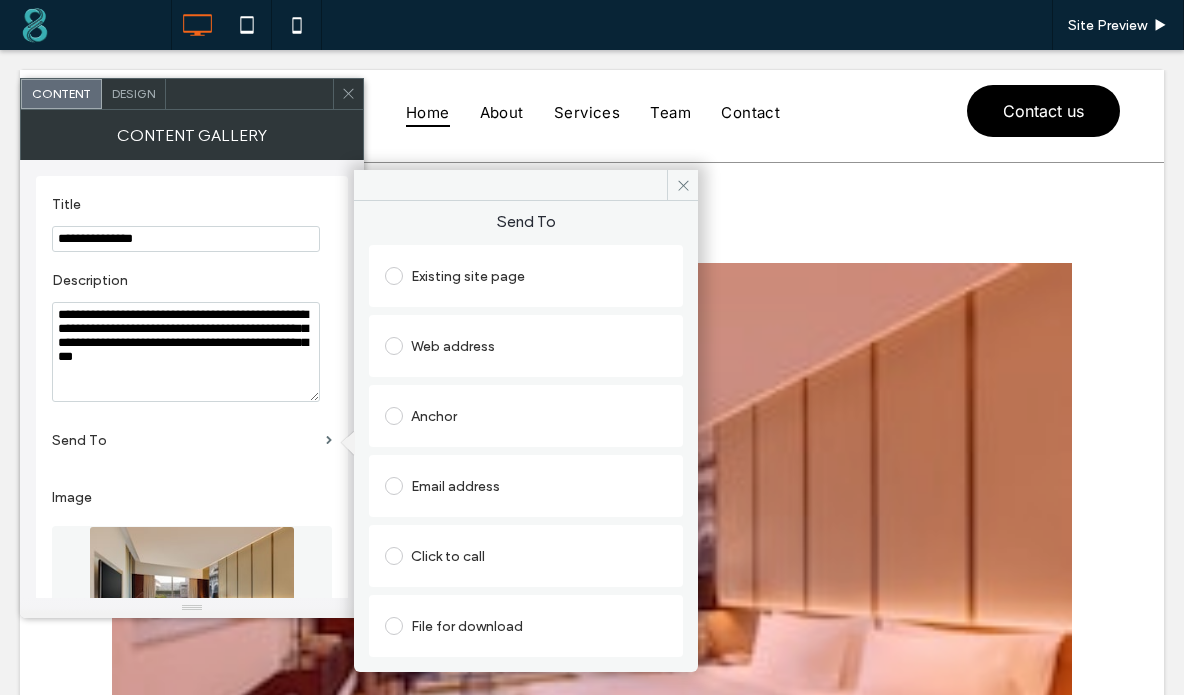 click on "Anchor" at bounding box center (526, 416) 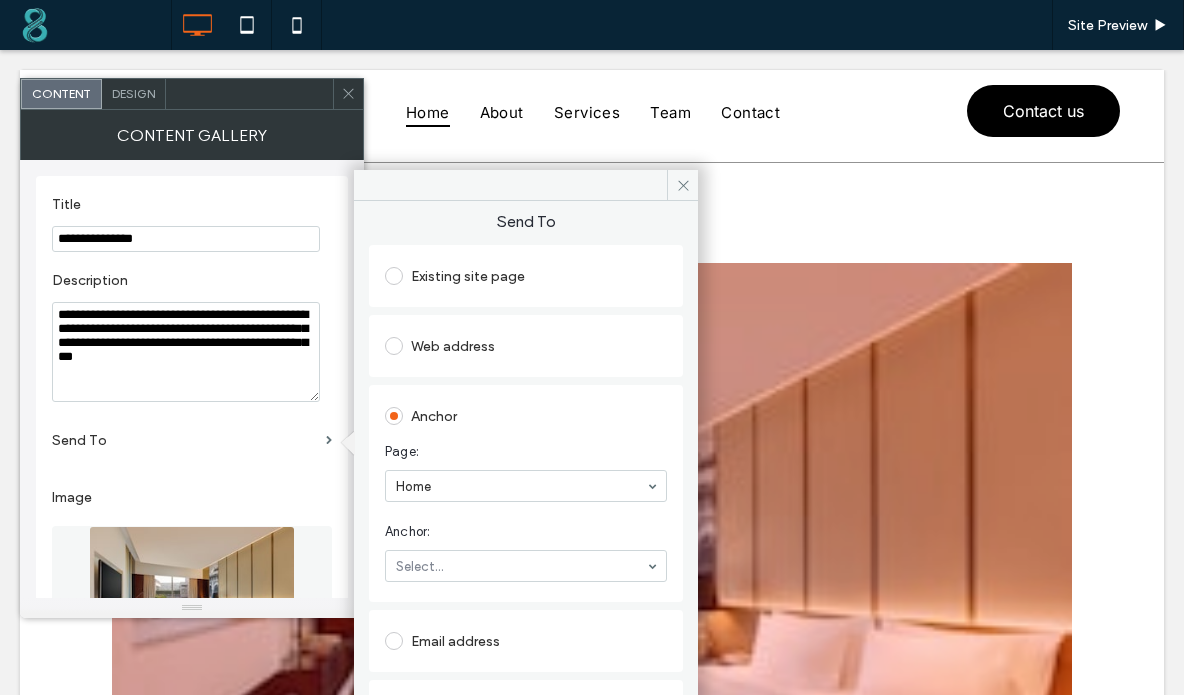 click on "Web address" at bounding box center (526, 346) 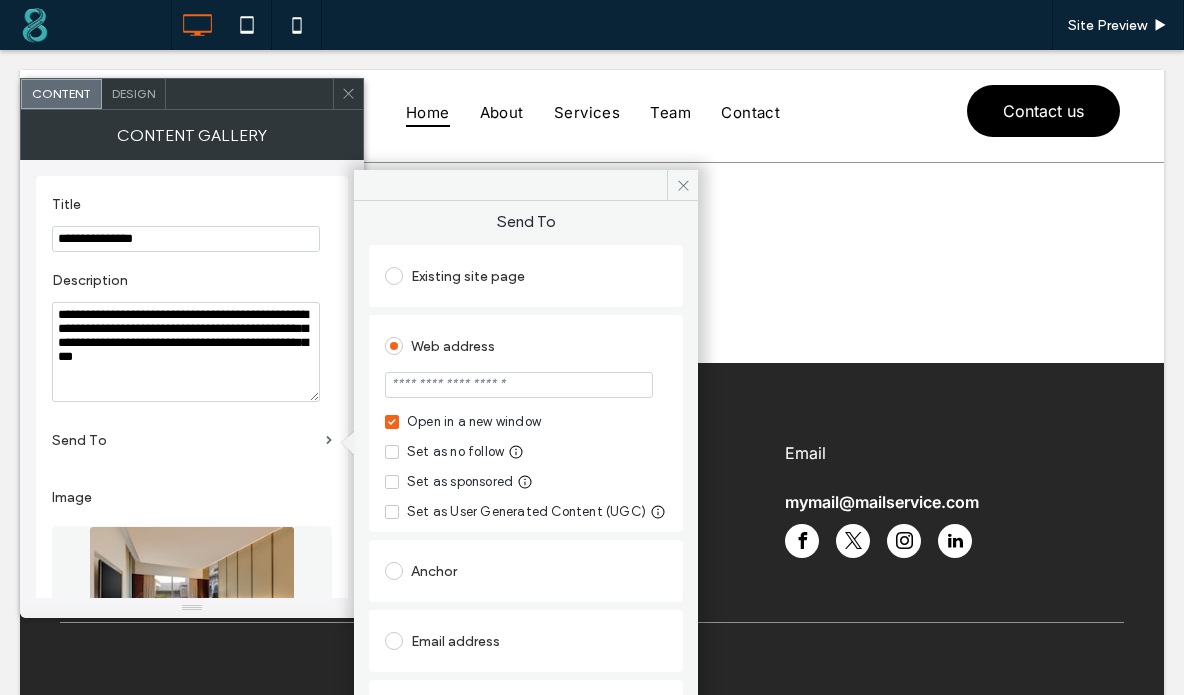 click on "Existing site page" at bounding box center [526, 276] 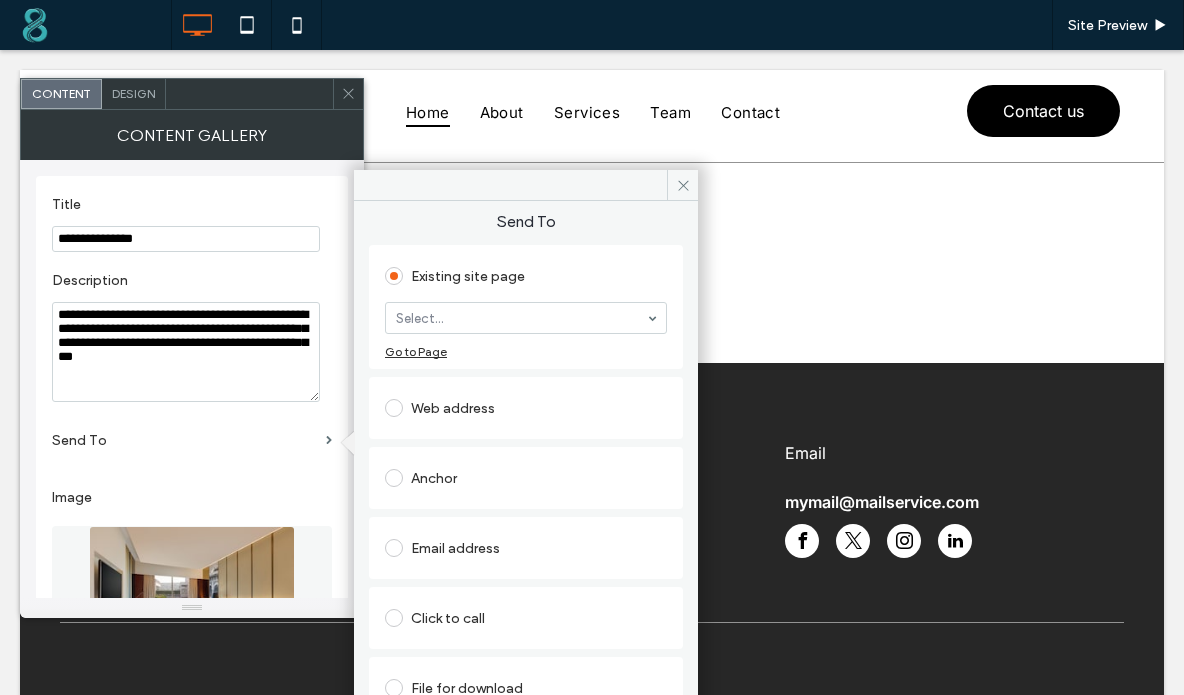 click on "Web address" at bounding box center (526, 408) 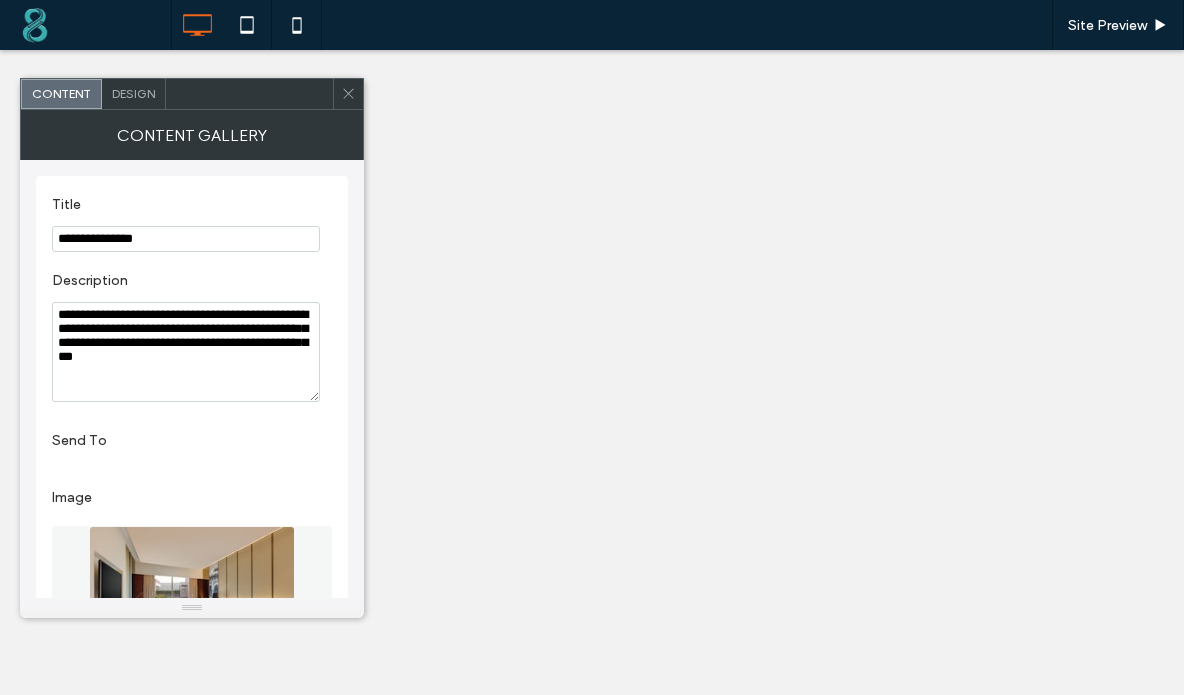 scroll, scrollTop: 0, scrollLeft: 0, axis: both 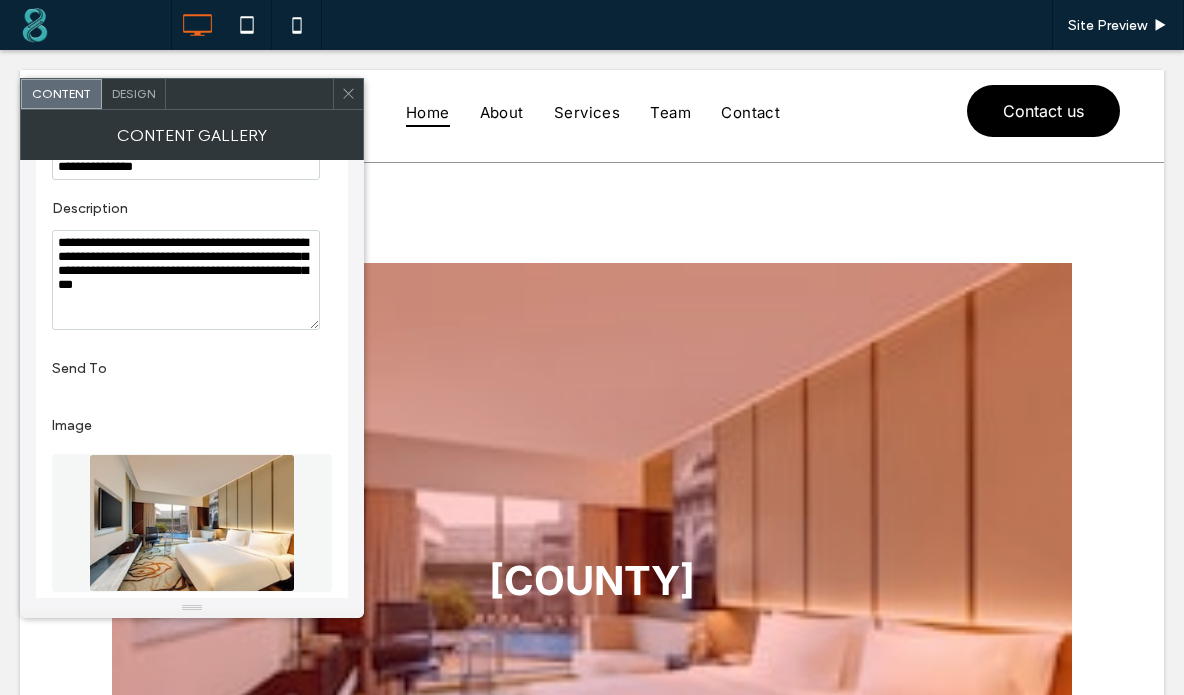 click on "Send To" at bounding box center [188, 368] 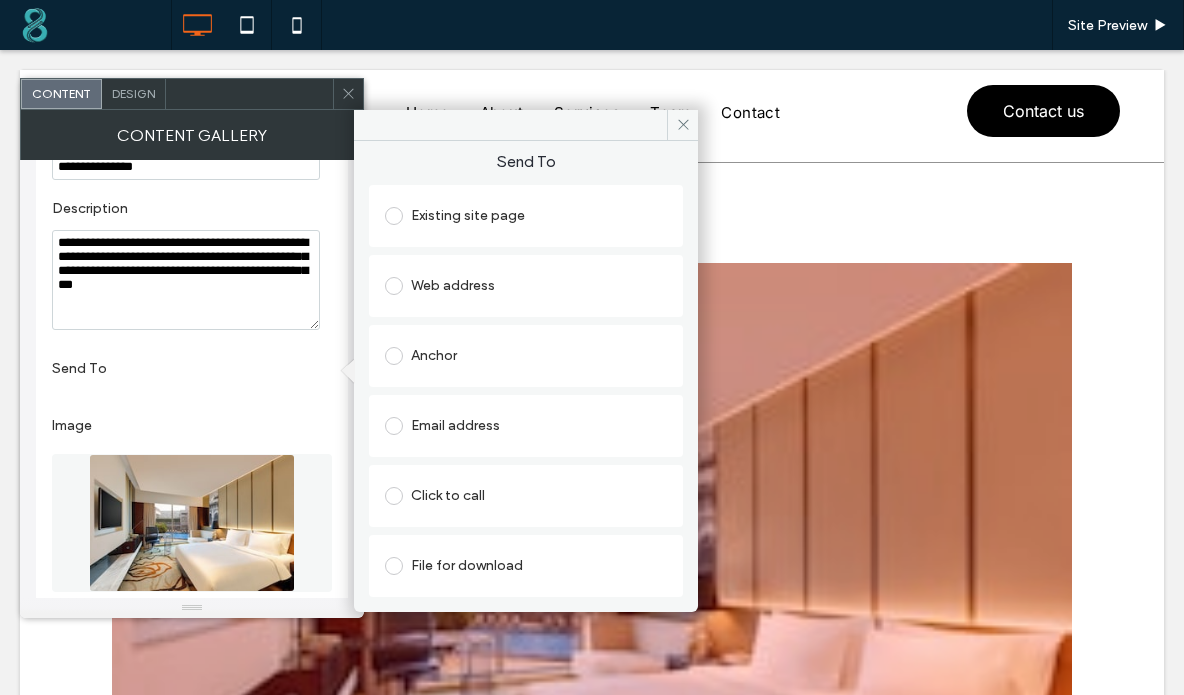click on "Web address" at bounding box center [526, 286] 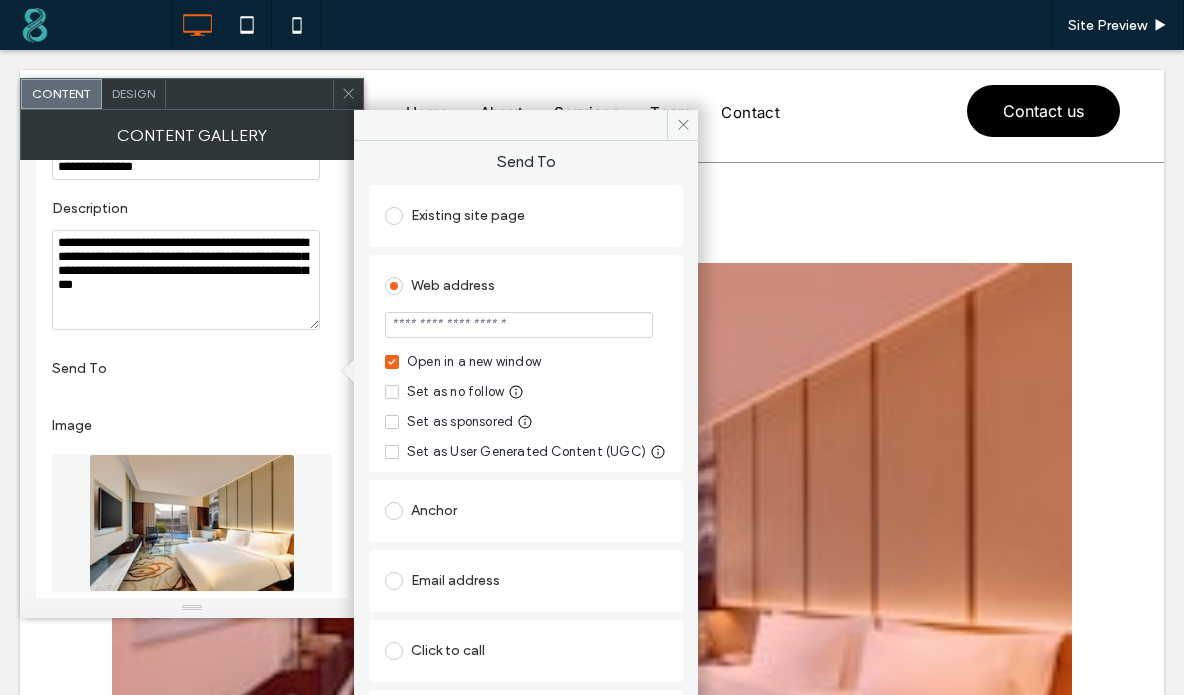 click at bounding box center [519, 325] 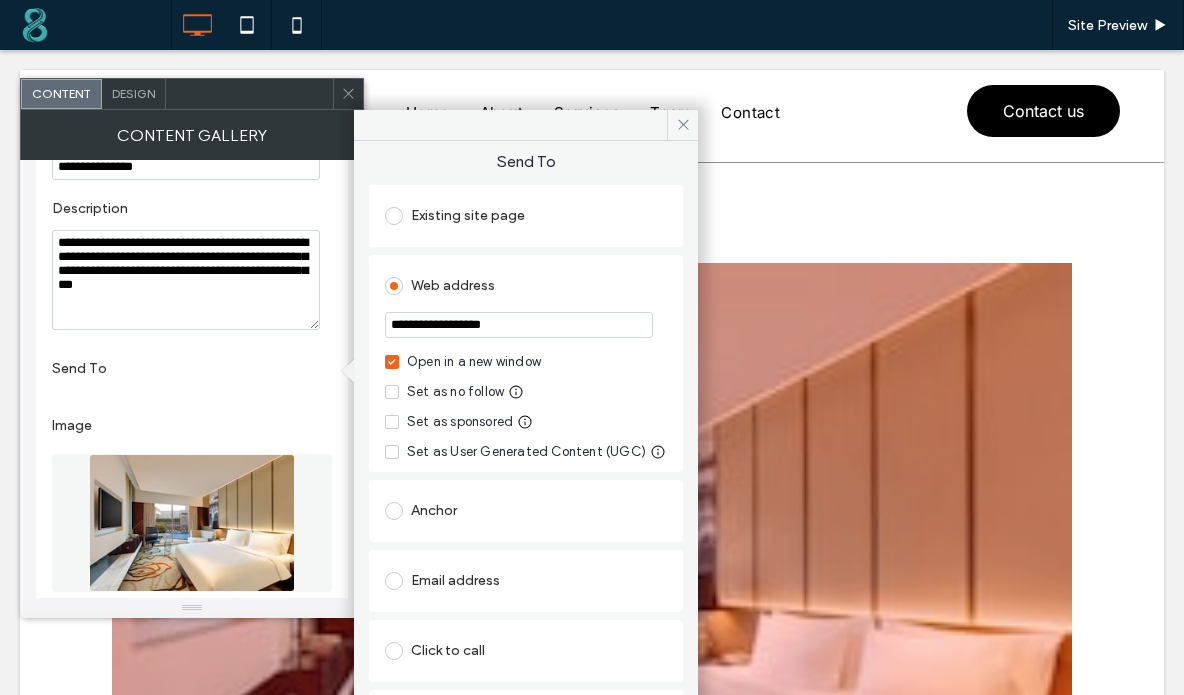 type on "**********" 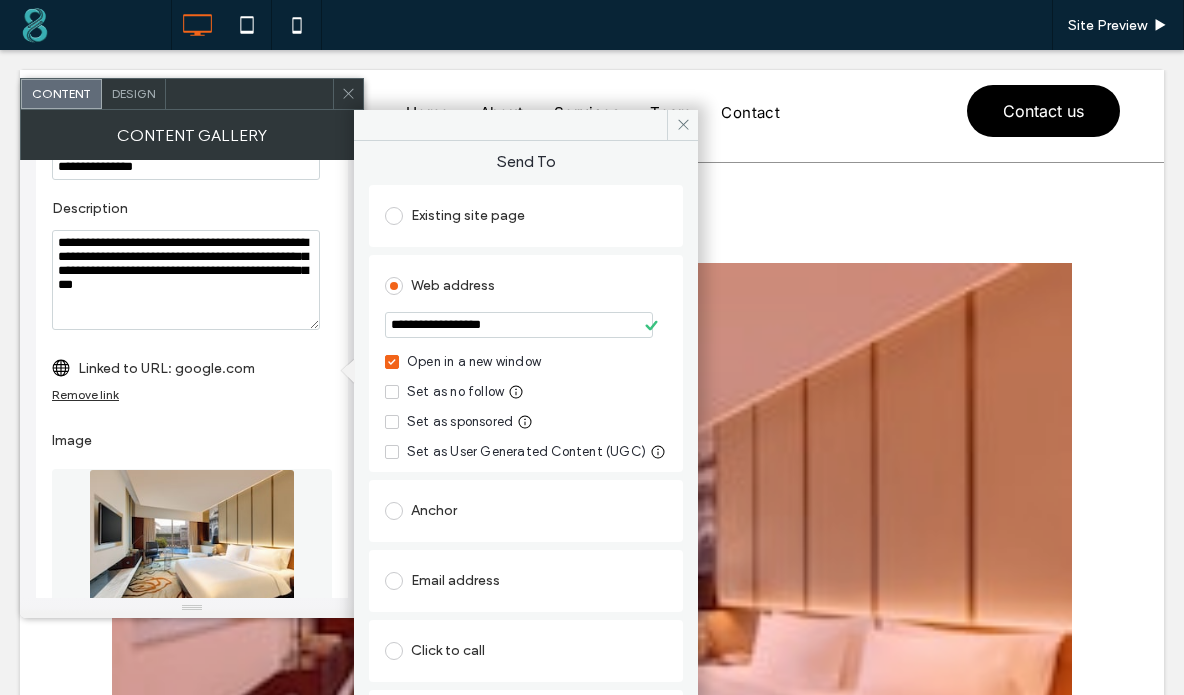 click on "Web address" at bounding box center [526, 286] 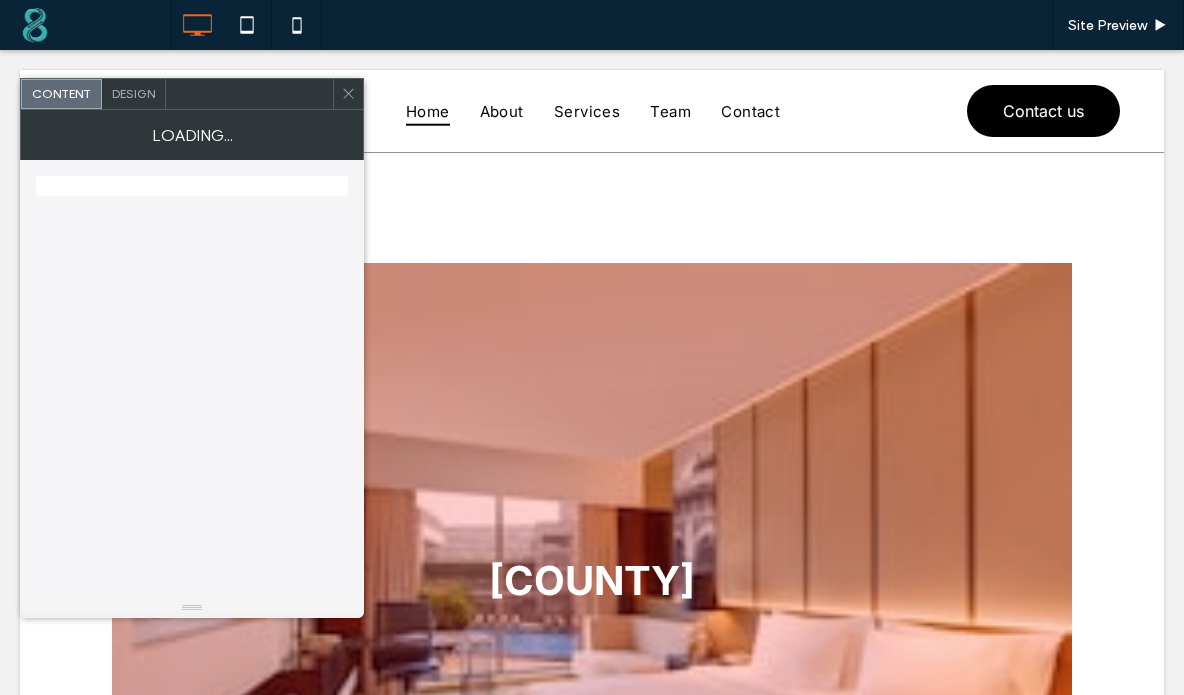 scroll, scrollTop: 190, scrollLeft: 0, axis: vertical 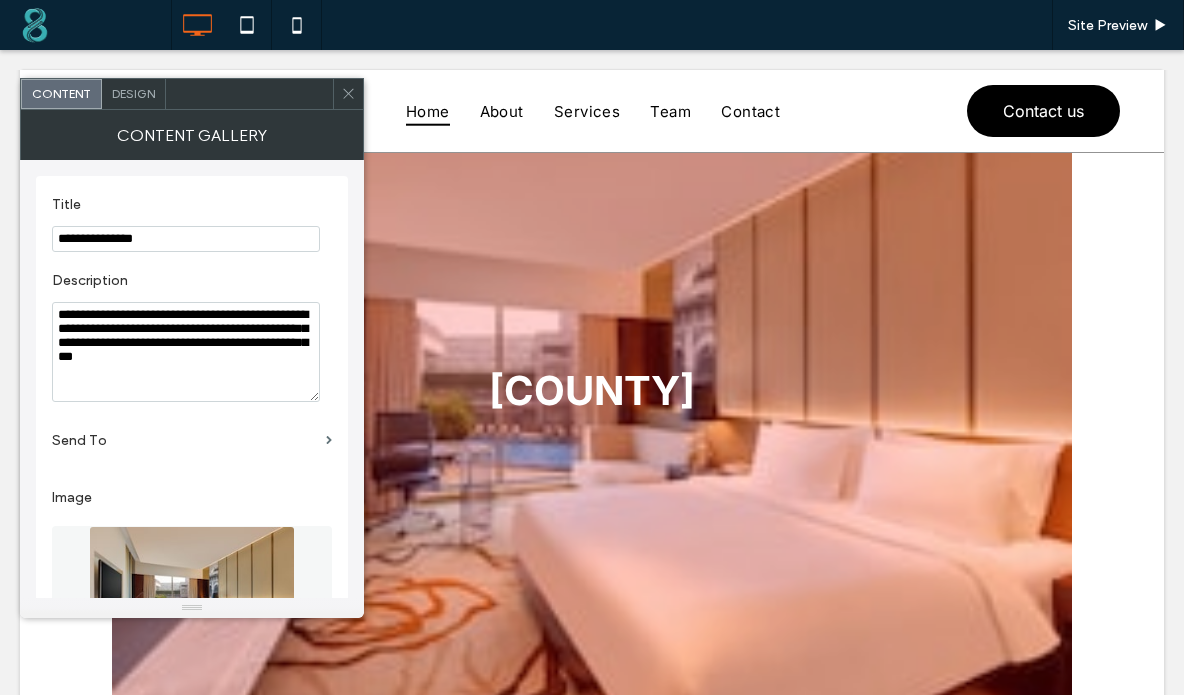 click on "Send To" at bounding box center [185, 440] 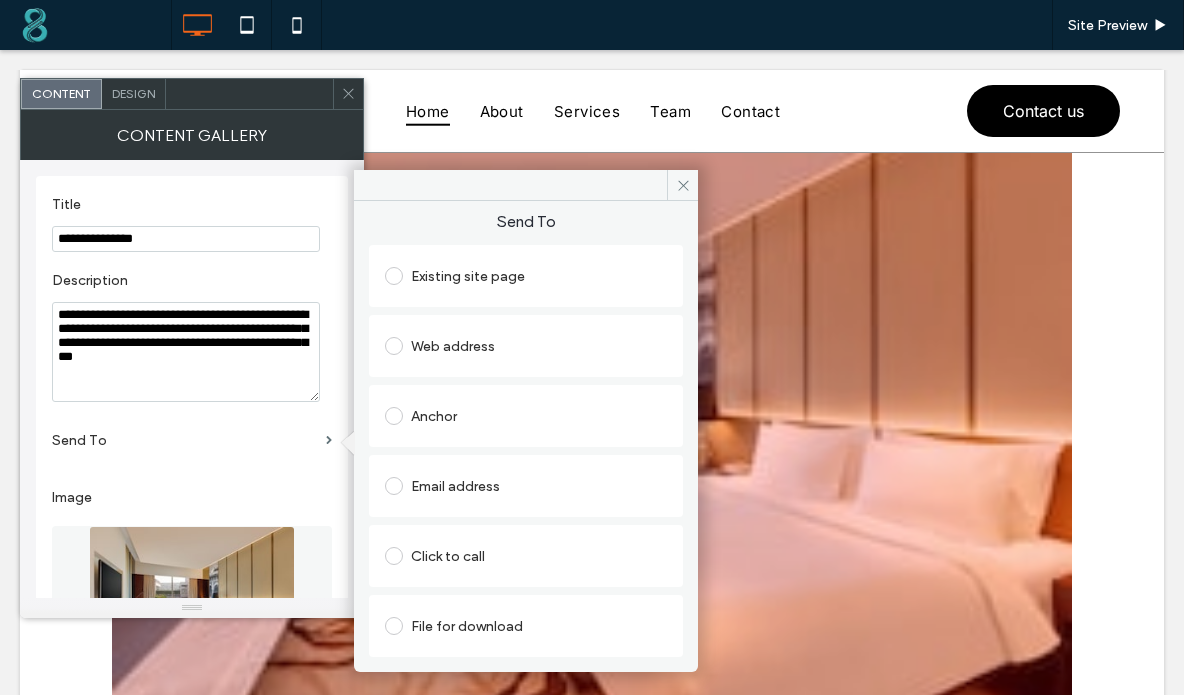 click on "Web address" at bounding box center (526, 346) 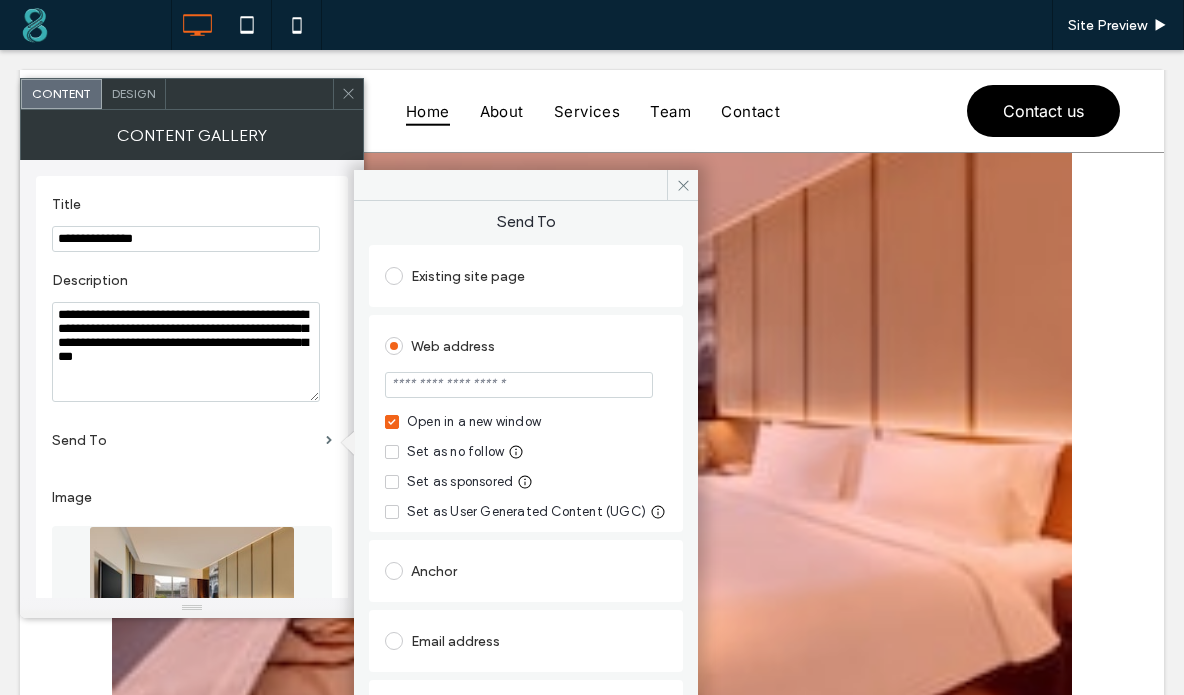 click at bounding box center (519, 385) 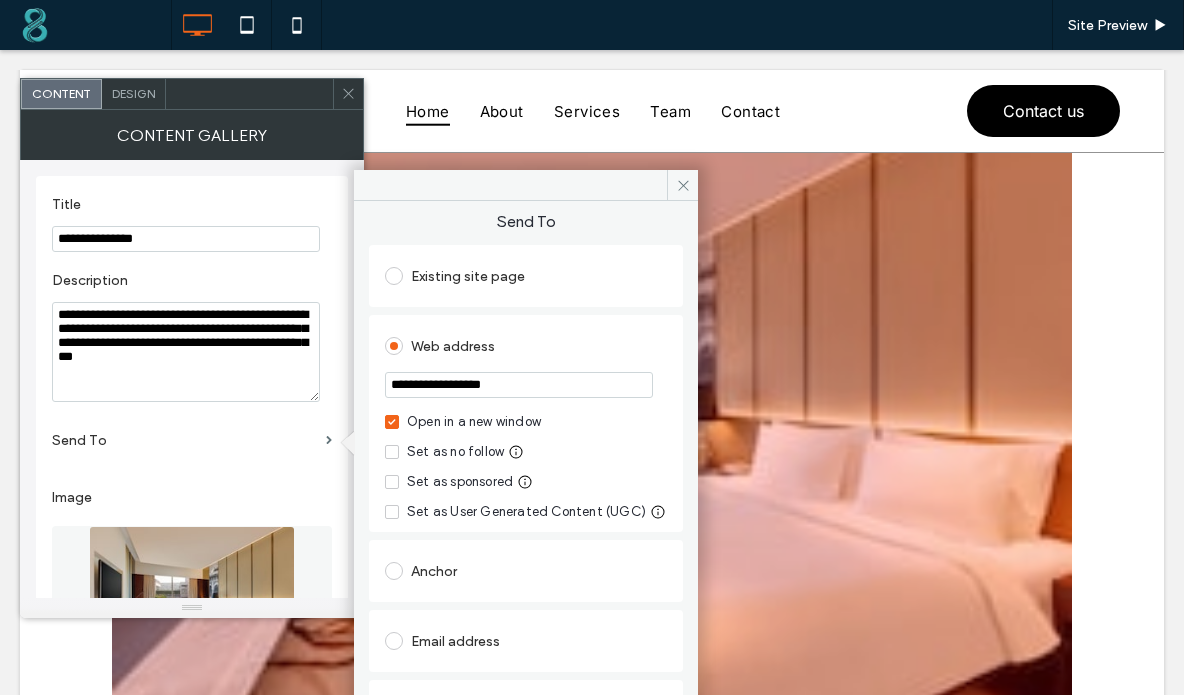 type on "**********" 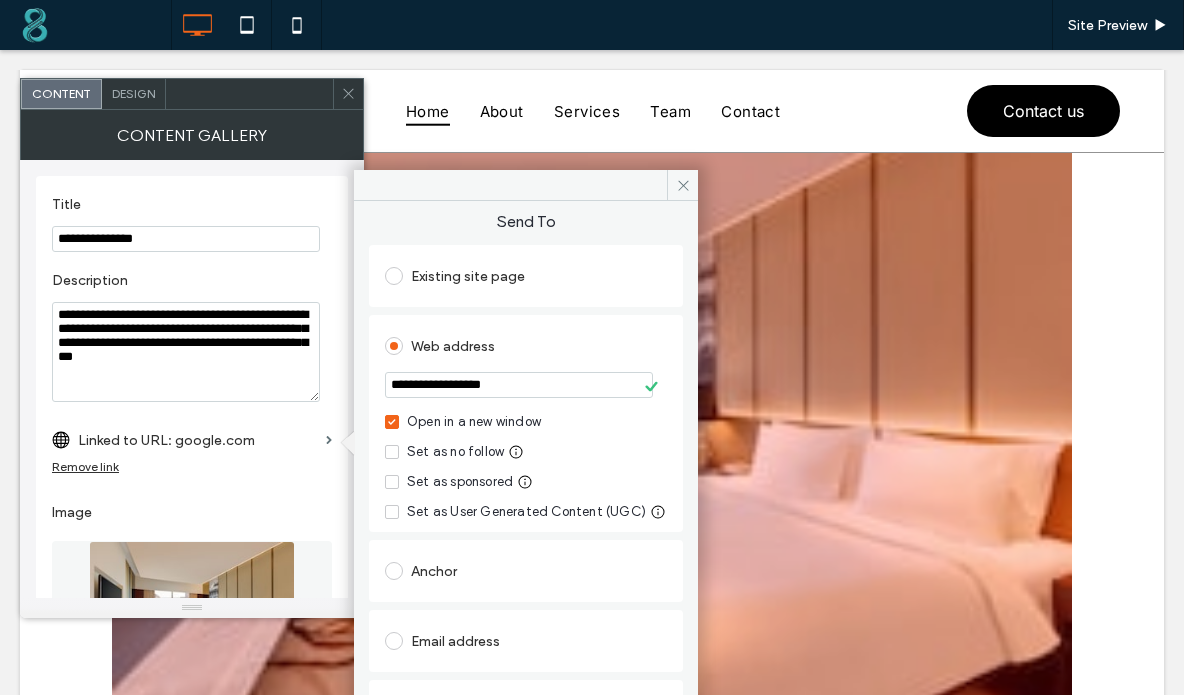 click on "Web address" at bounding box center (526, 346) 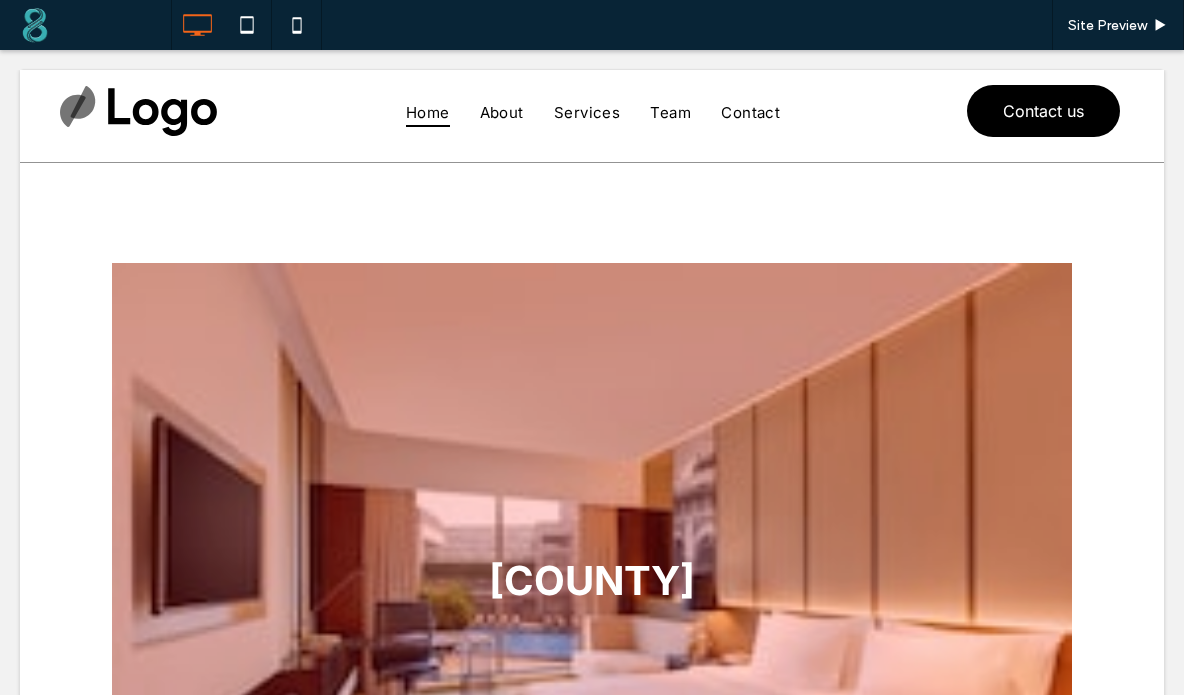scroll, scrollTop: 0, scrollLeft: 0, axis: both 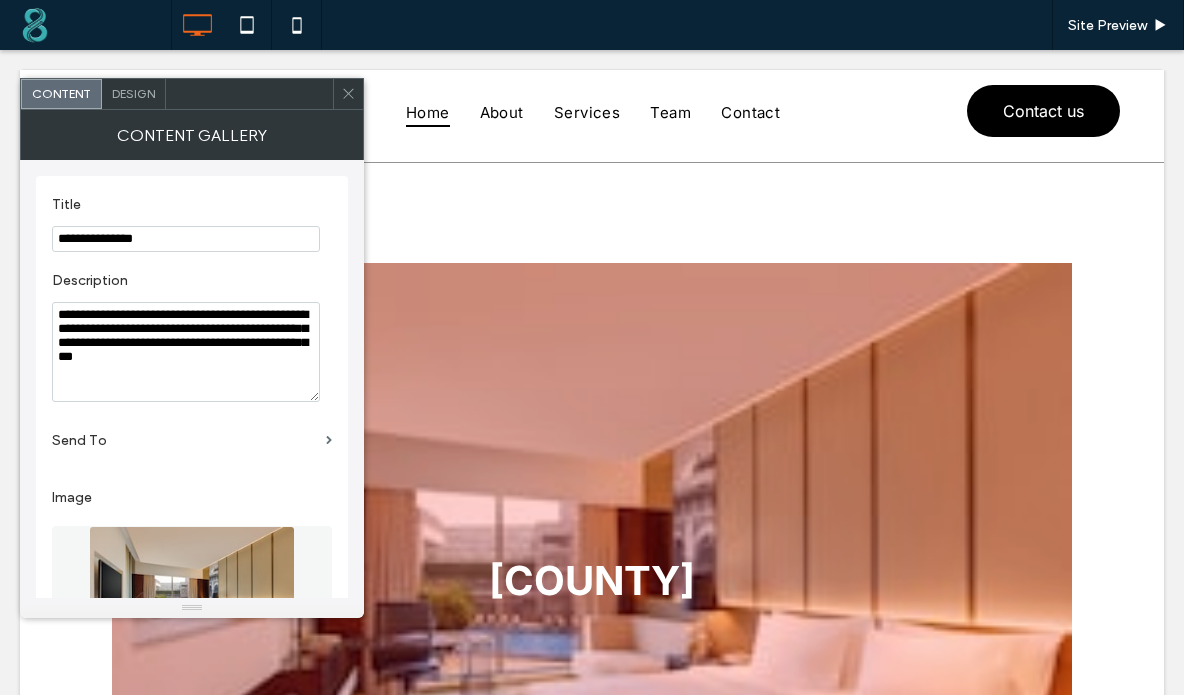 click on "Send To" at bounding box center (185, 440) 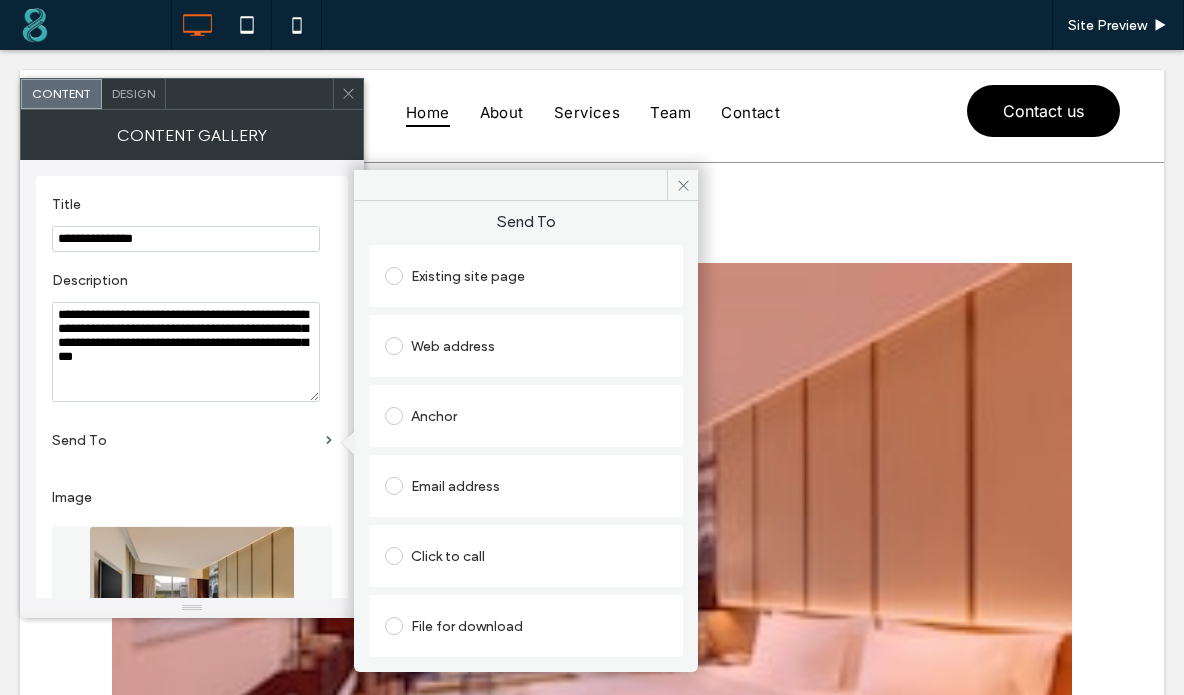 click on "Web address" at bounding box center (526, 346) 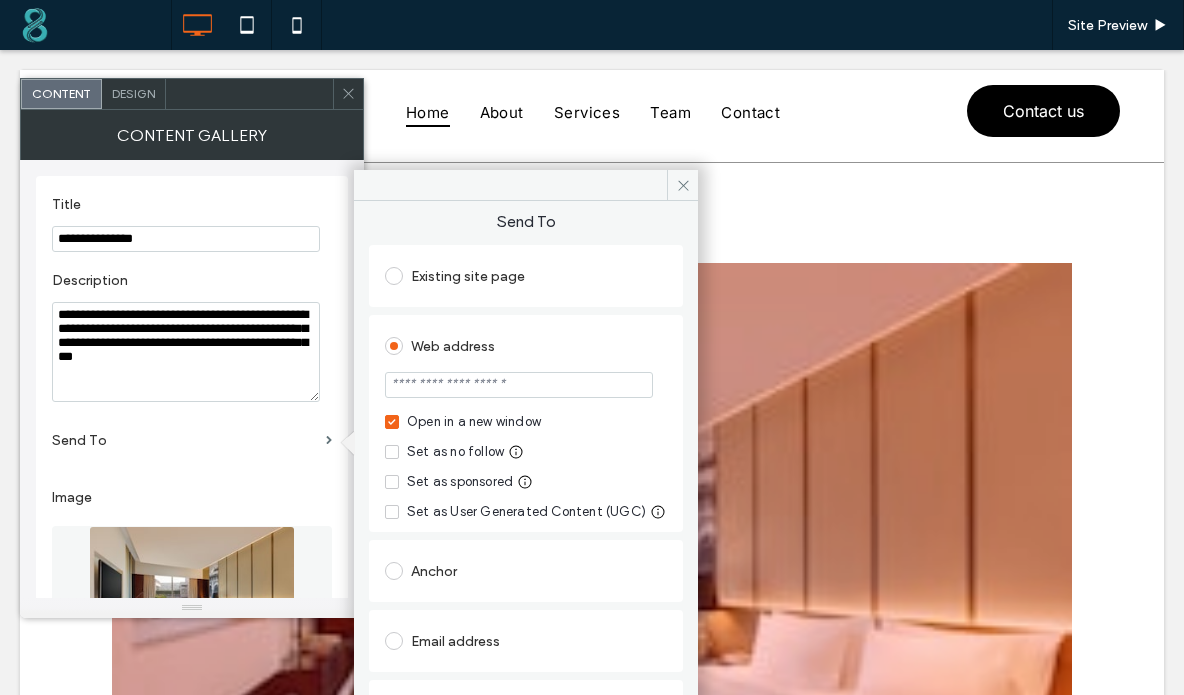 paste on "**********" 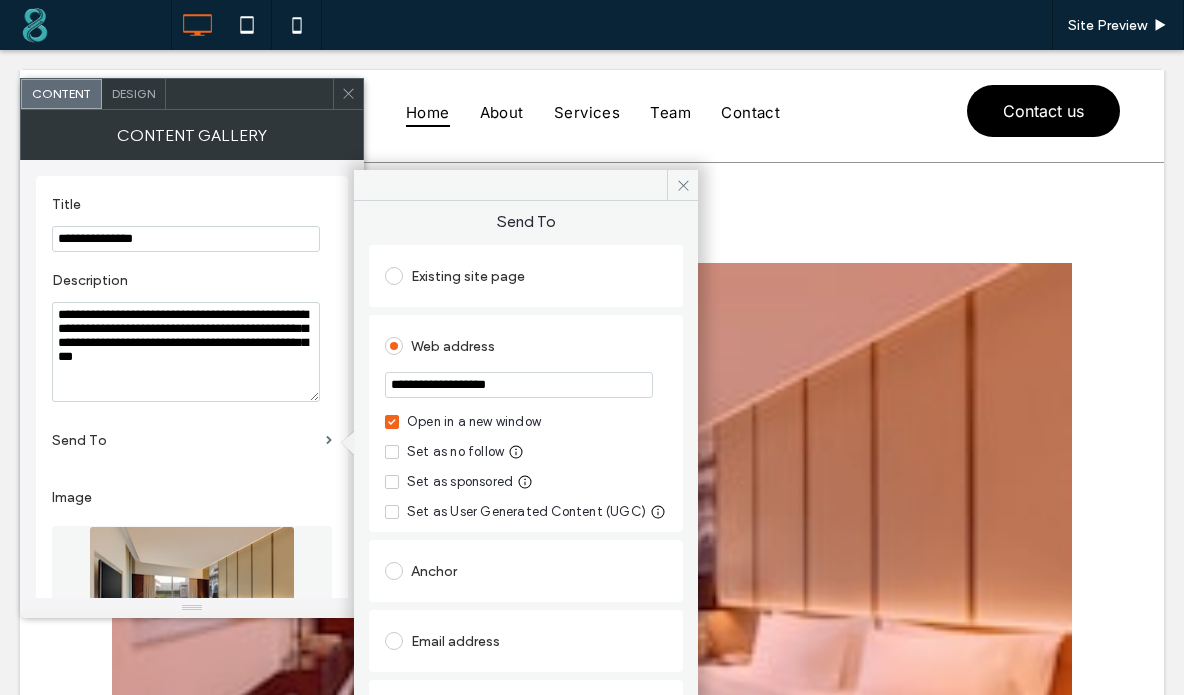 click on "**********" at bounding box center (519, 385) 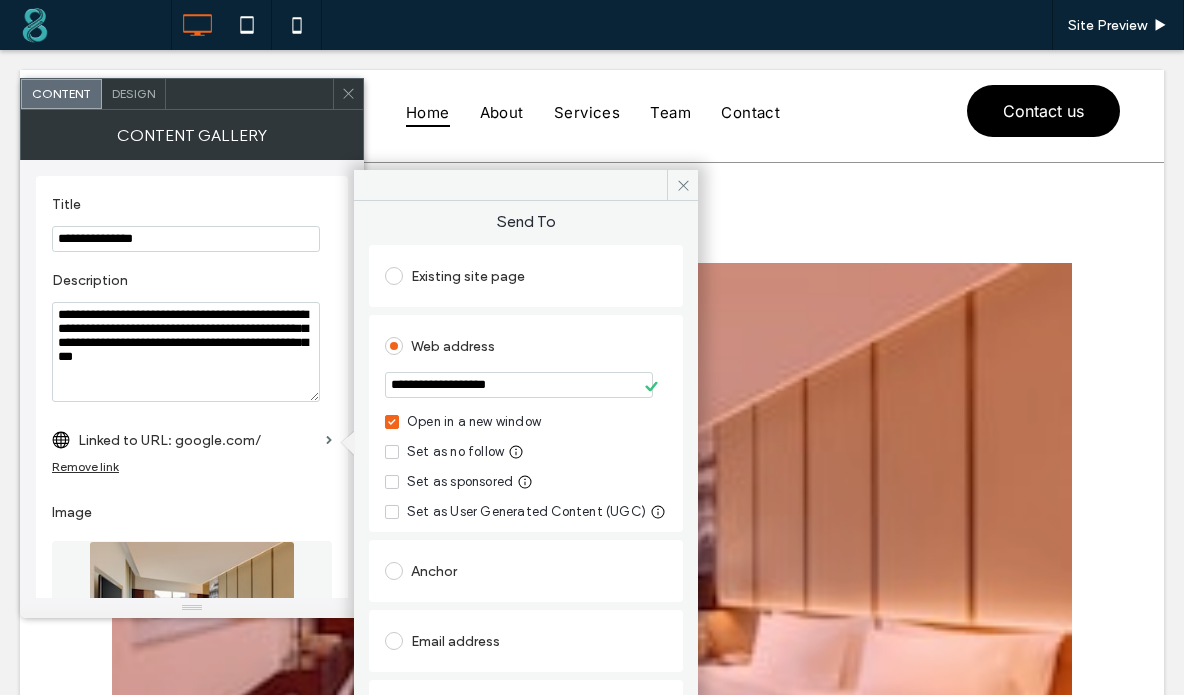 click on "Web address" at bounding box center (526, 346) 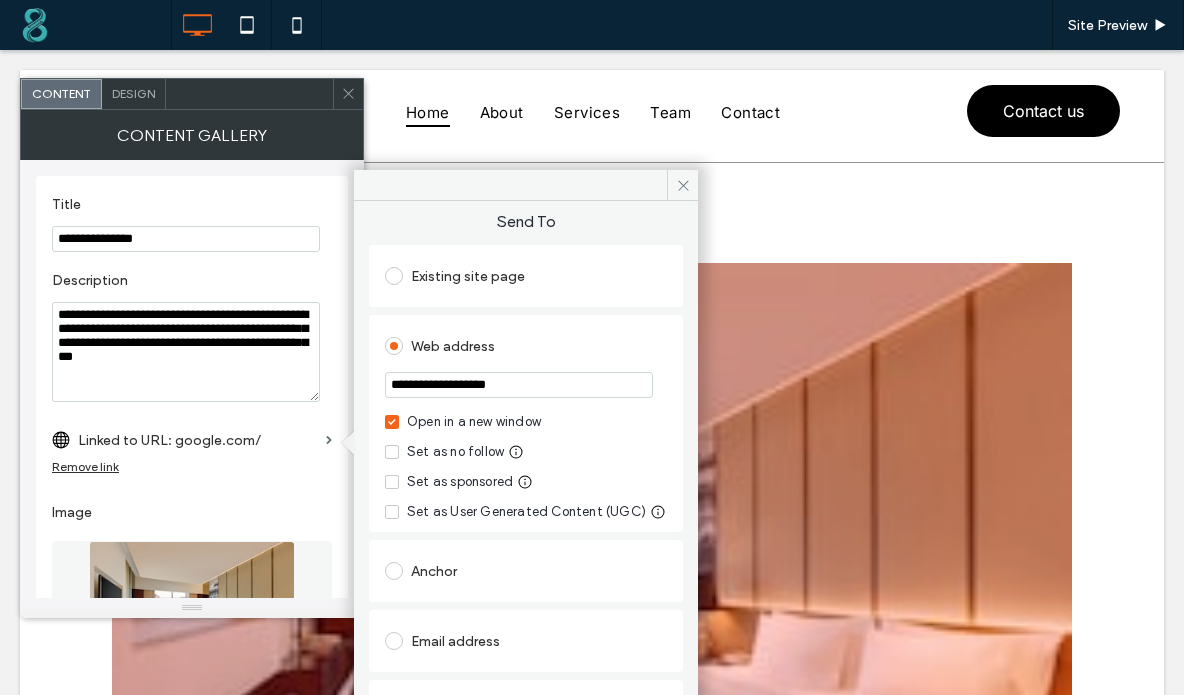 click on "**********" at bounding box center (519, 385) 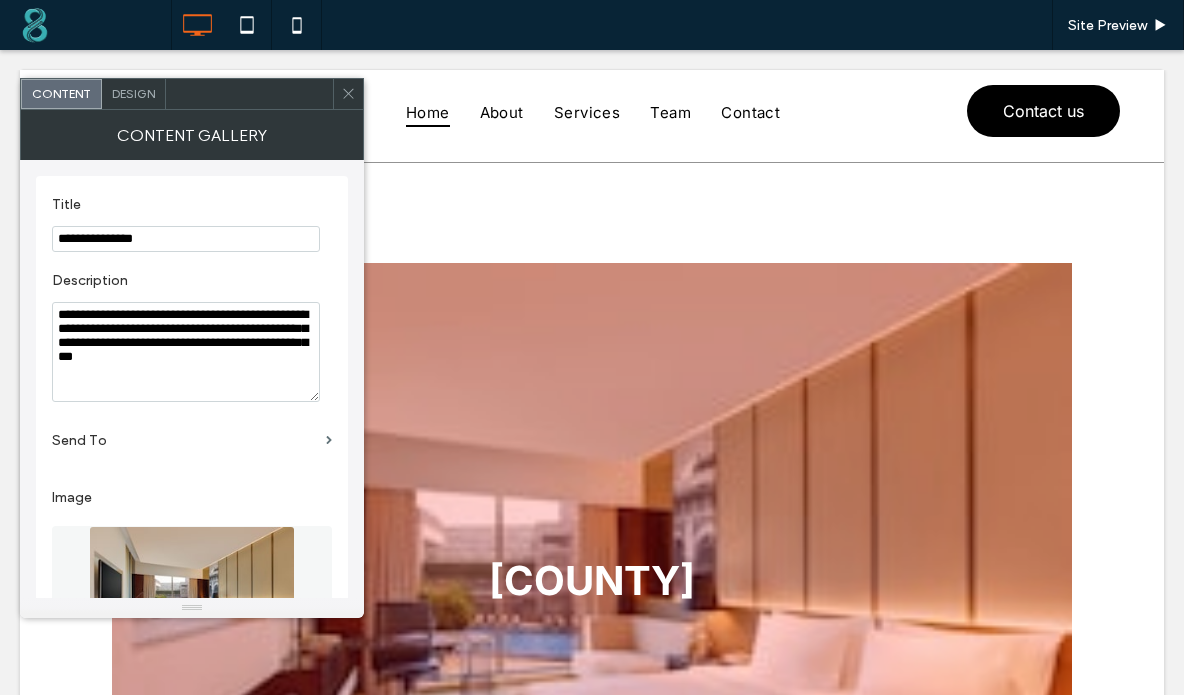 scroll, scrollTop: 0, scrollLeft: 0, axis: both 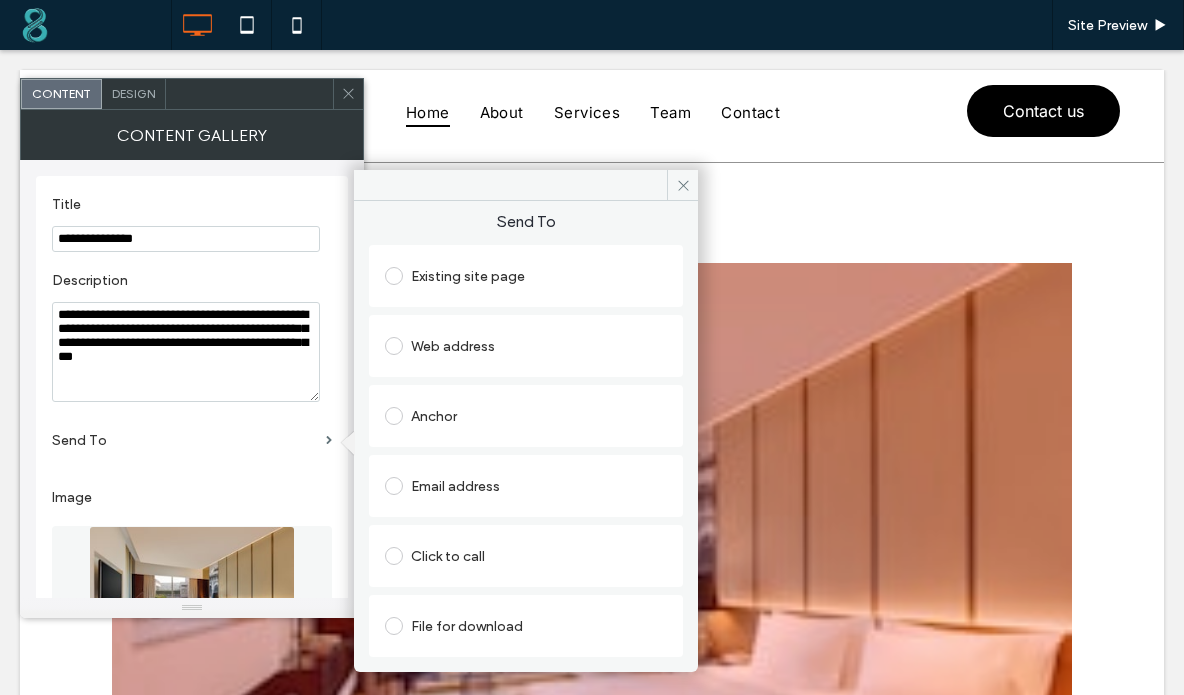 click on "Web address" at bounding box center (526, 346) 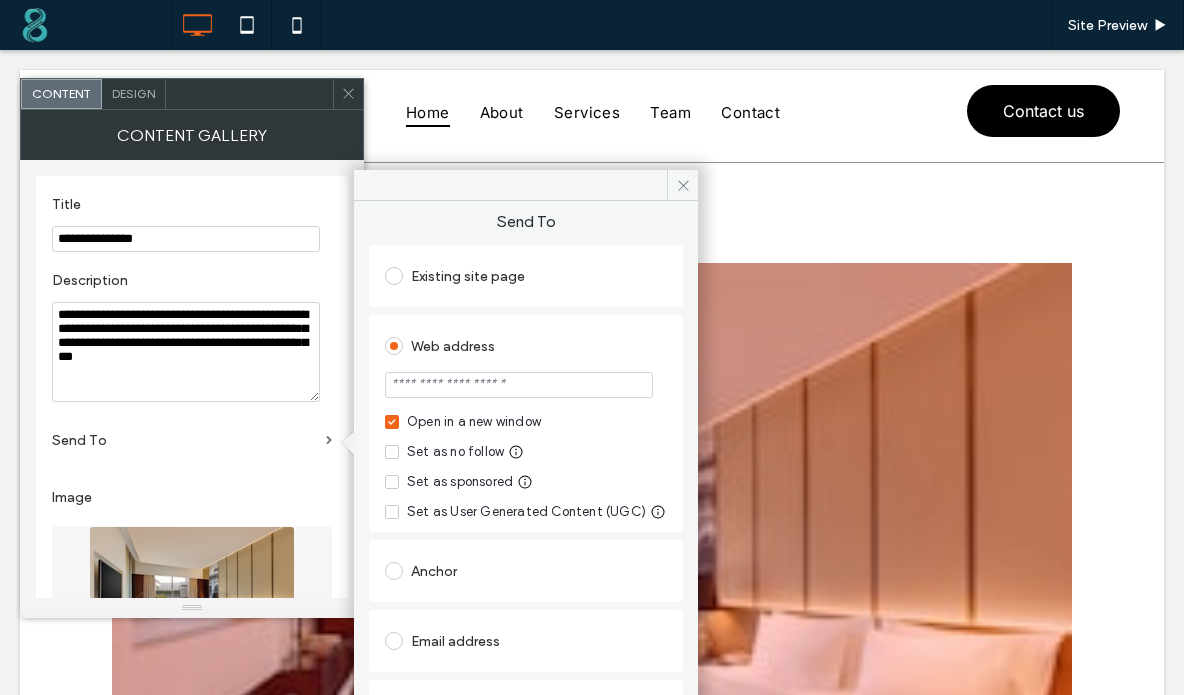 paste on "**********" 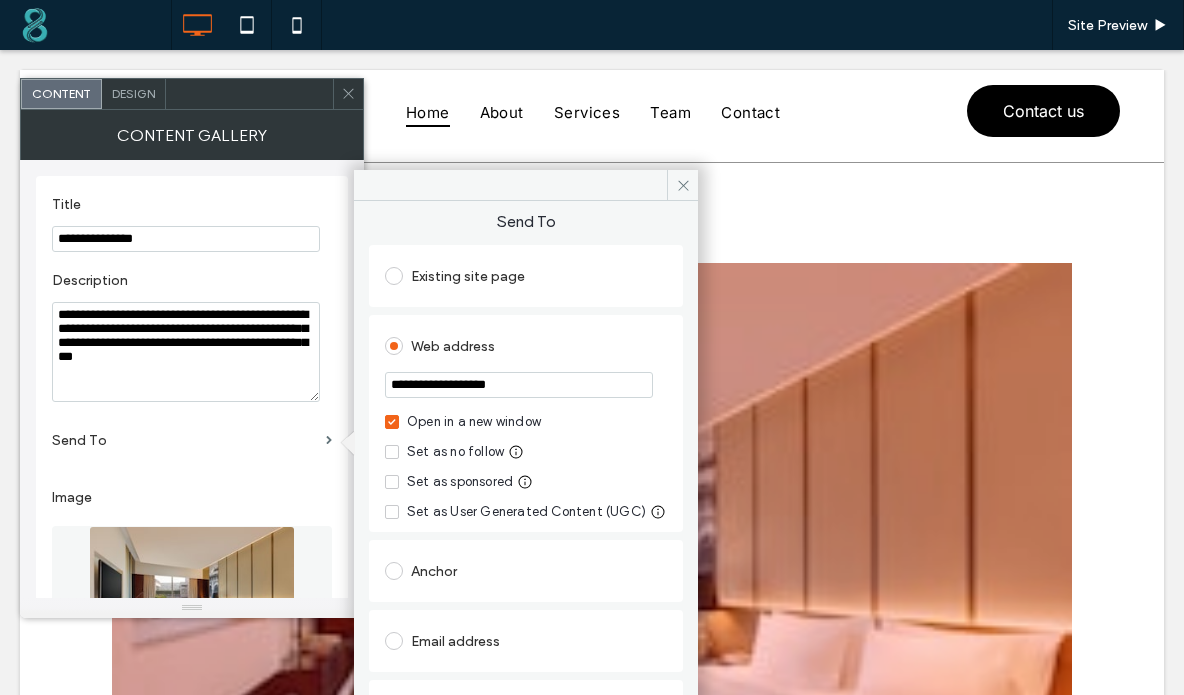 click on "**********" at bounding box center [519, 385] 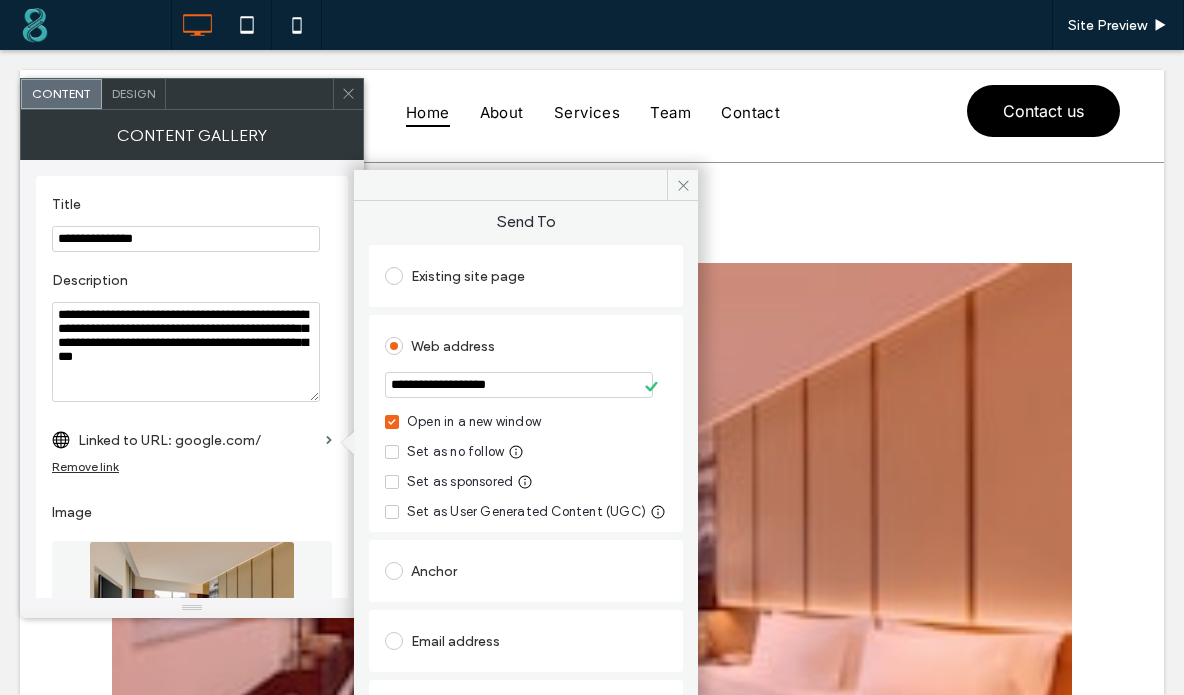 click on "Web address" at bounding box center [526, 343] 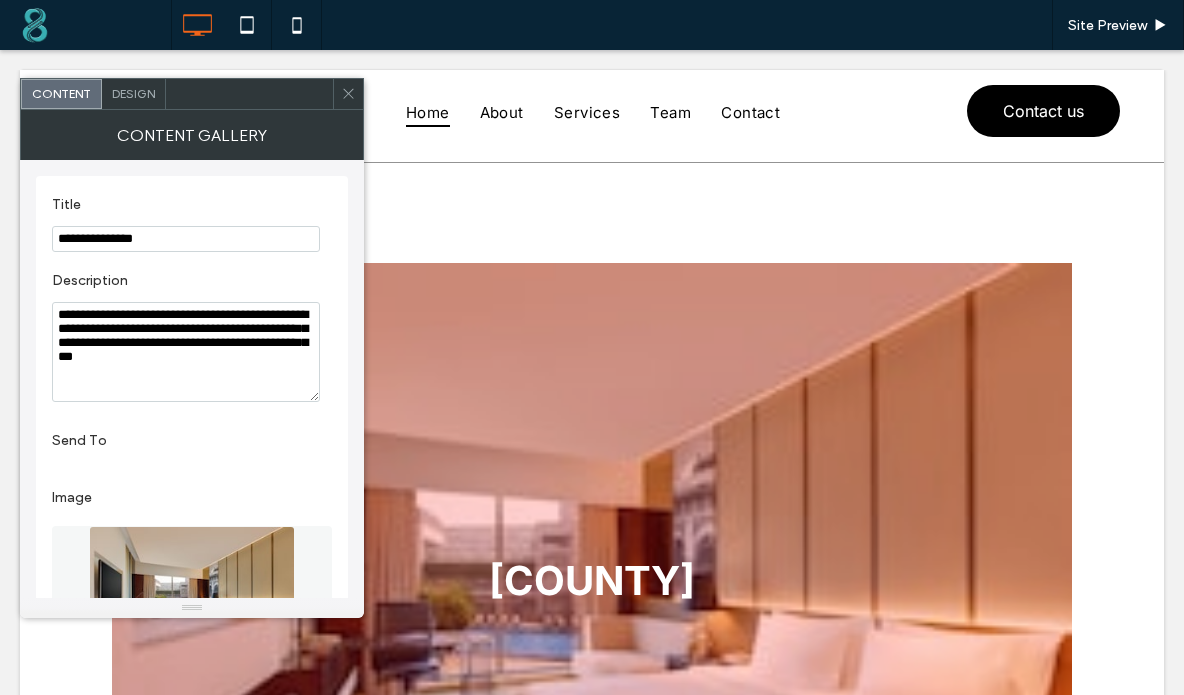 scroll, scrollTop: 0, scrollLeft: 0, axis: both 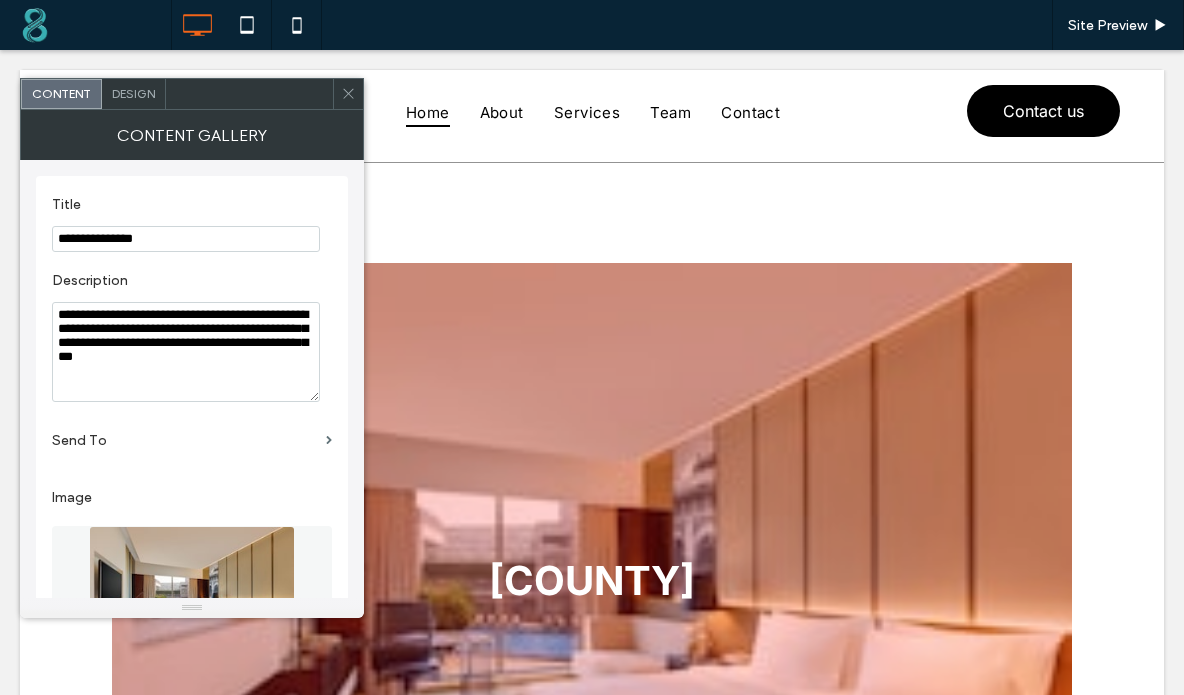 click on "Design" at bounding box center [133, 93] 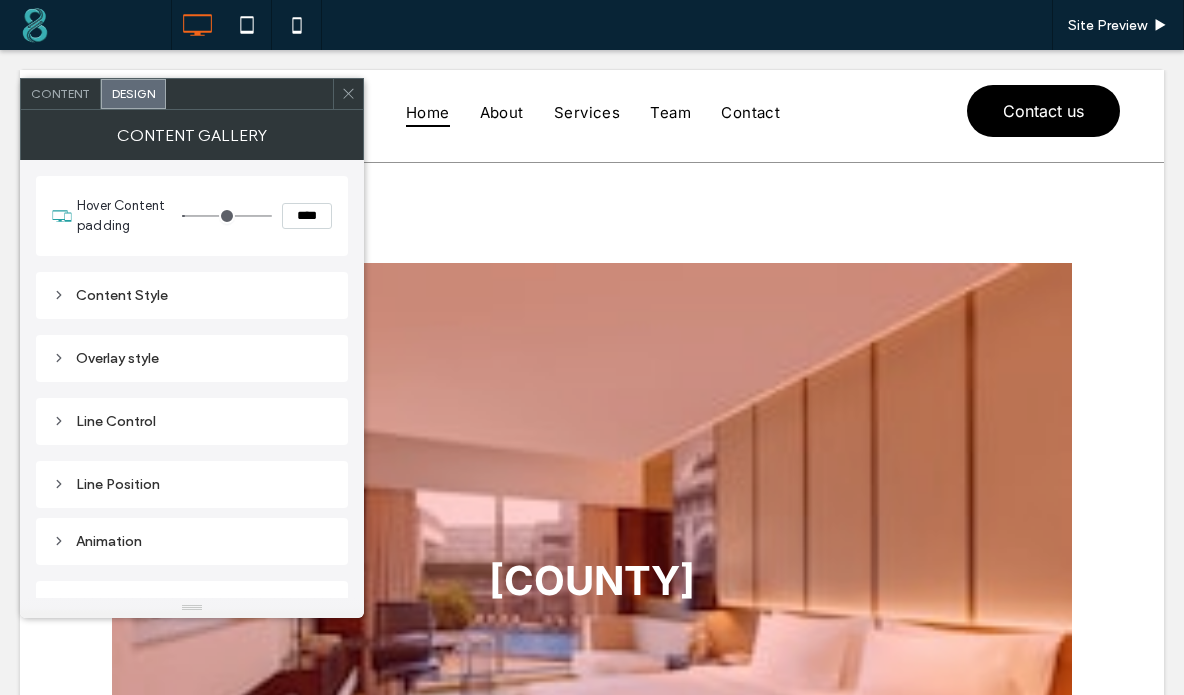 click on "Content" at bounding box center [60, 93] 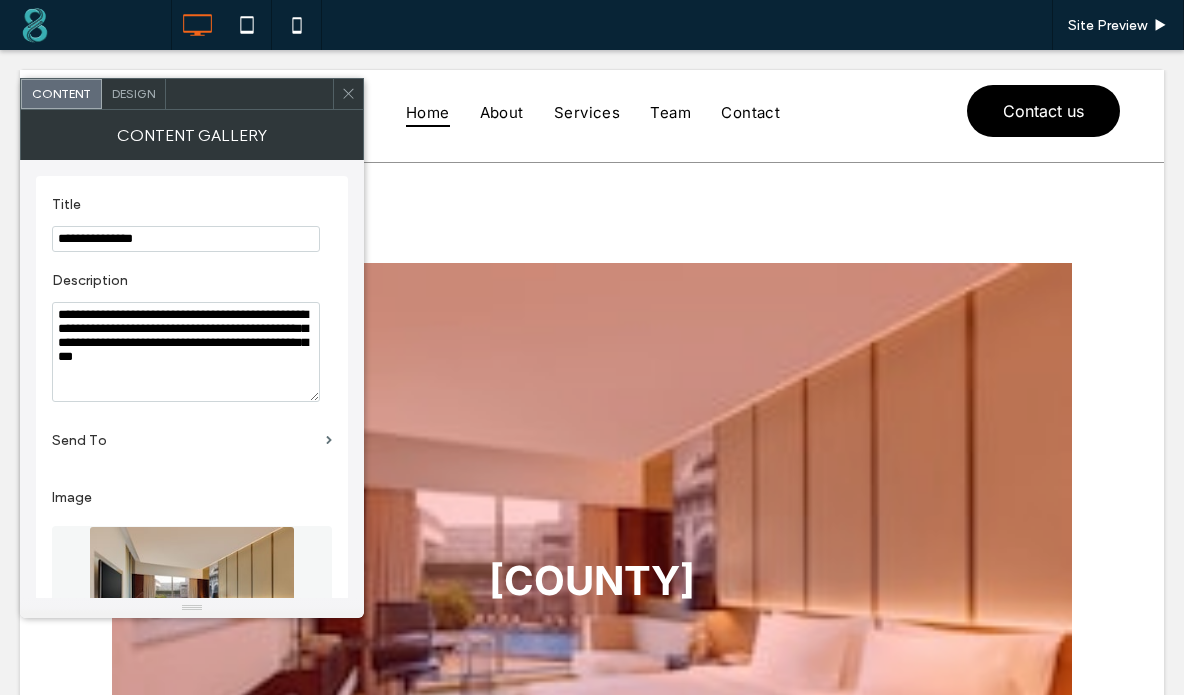 scroll, scrollTop: 217, scrollLeft: 0, axis: vertical 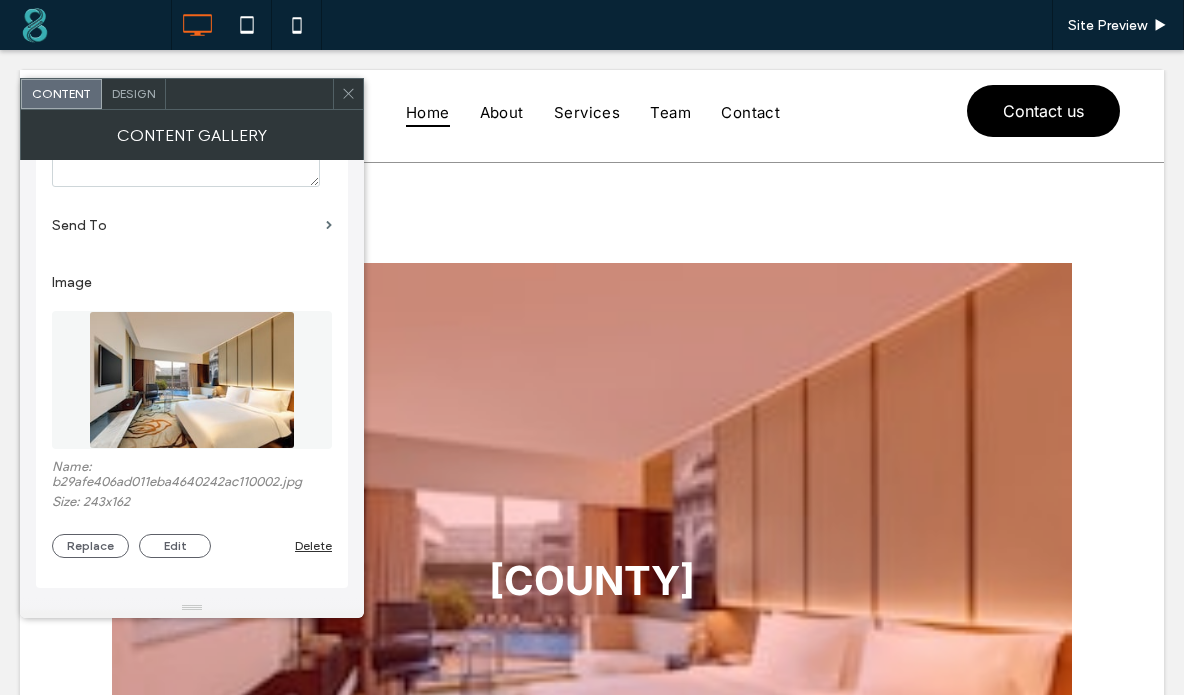 click on "Send To" at bounding box center [185, 225] 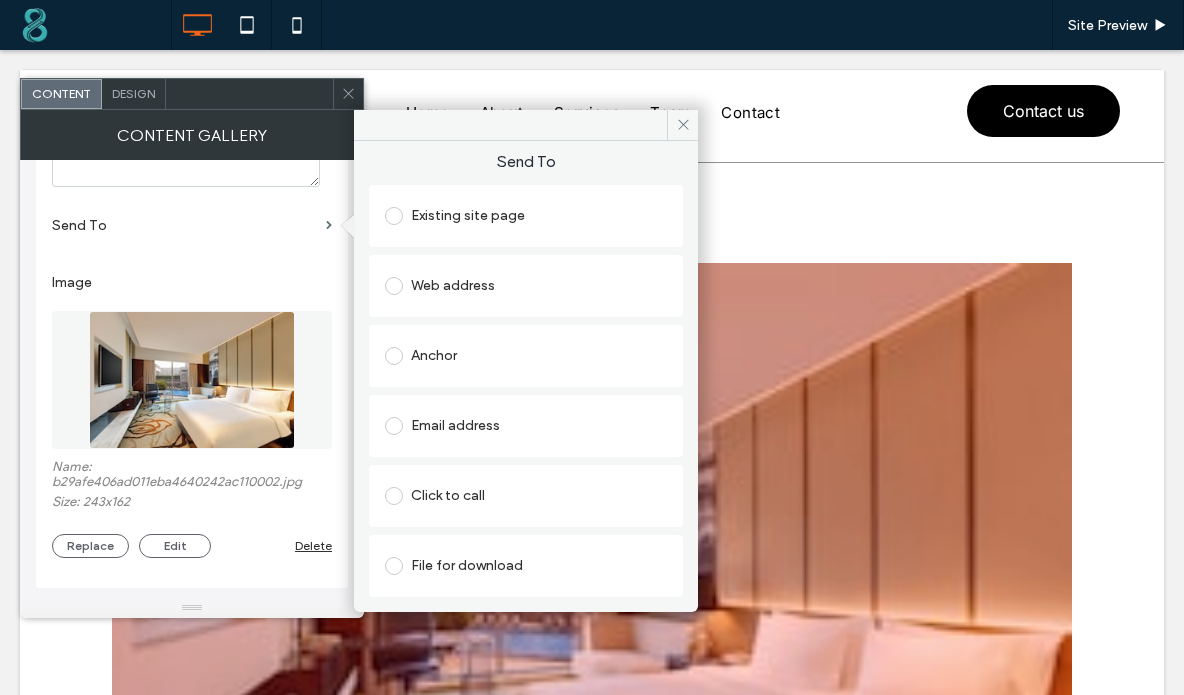 click on "Web address" at bounding box center [526, 286] 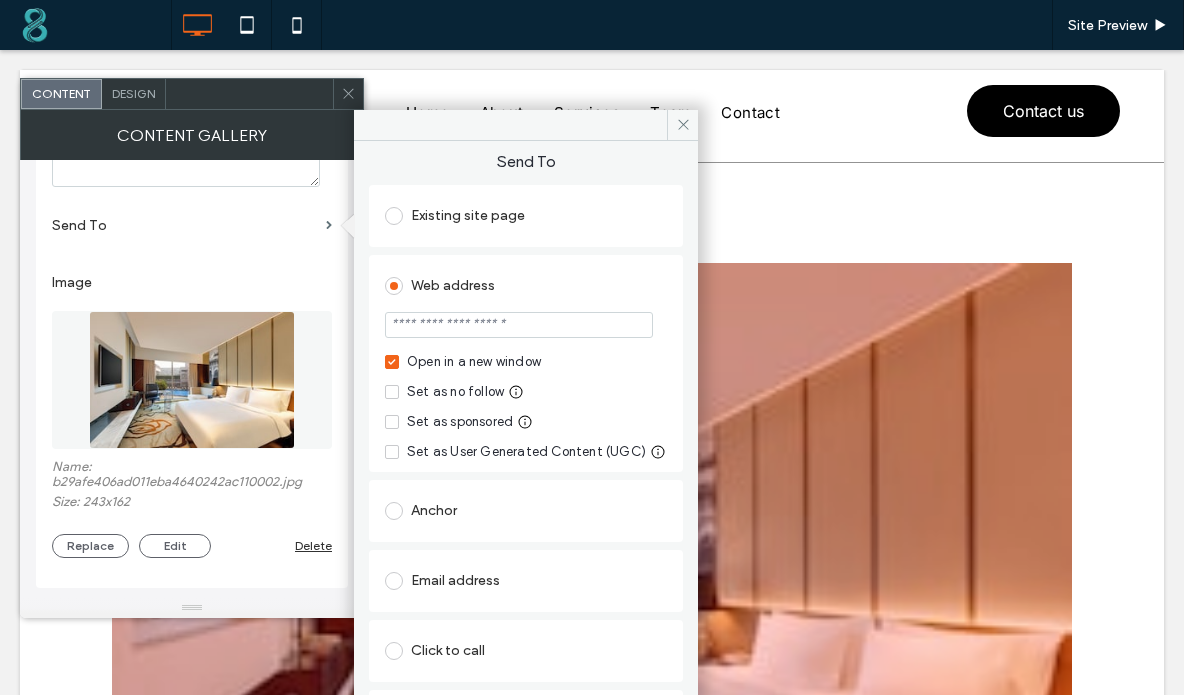 click at bounding box center [519, 325] 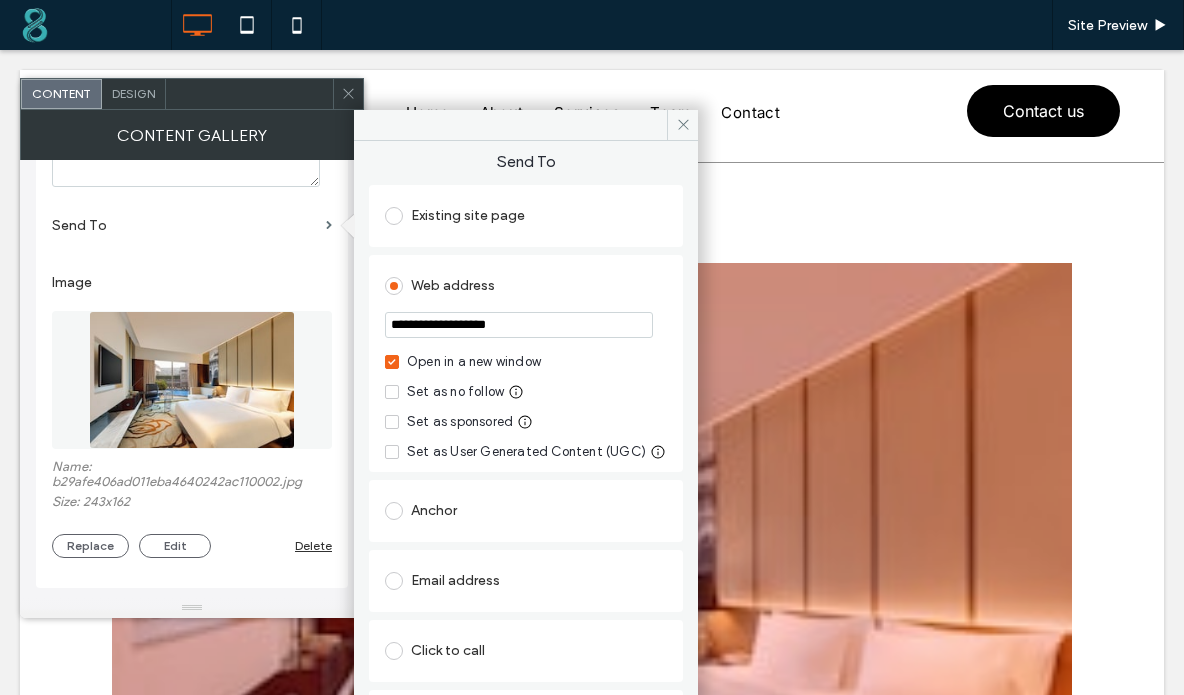 type on "**********" 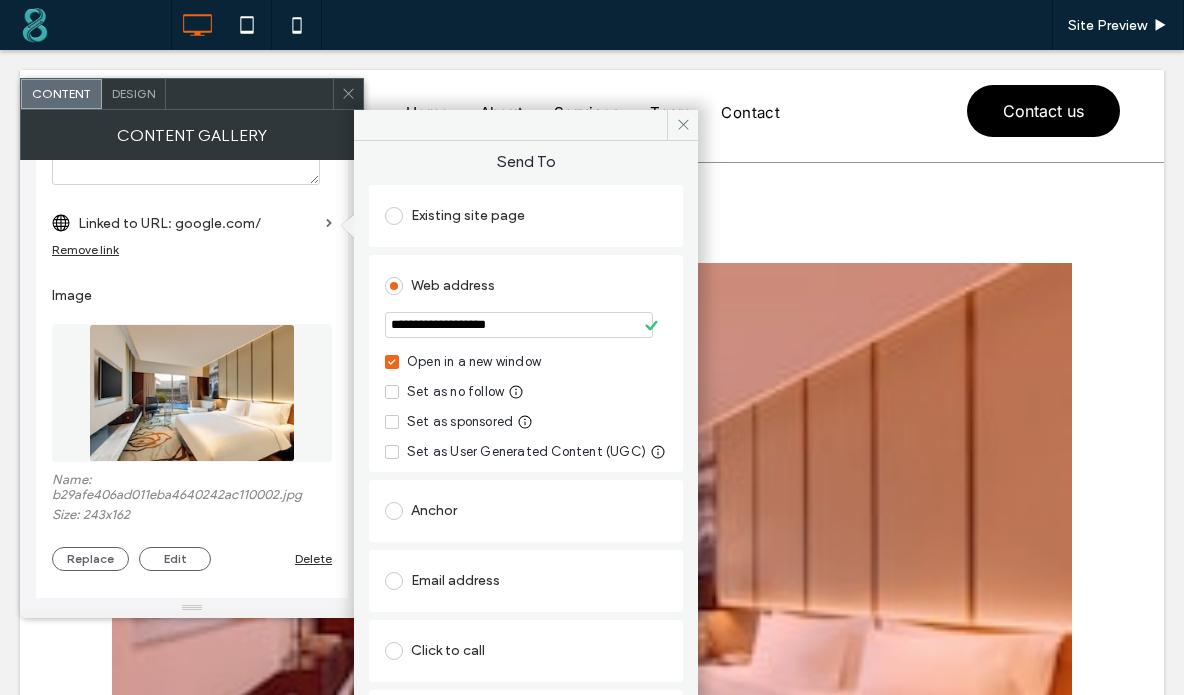 click on "Web address" at bounding box center [526, 286] 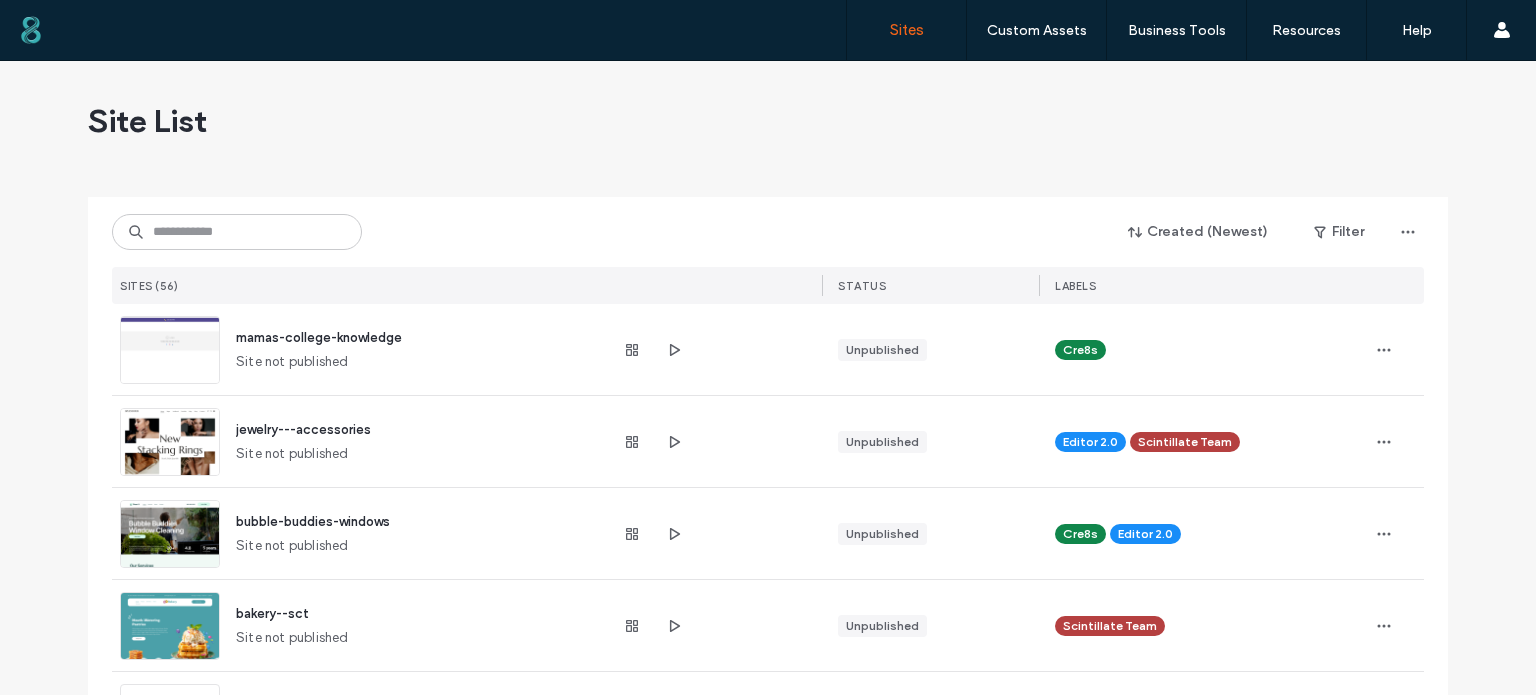 scroll, scrollTop: 0, scrollLeft: 0, axis: both 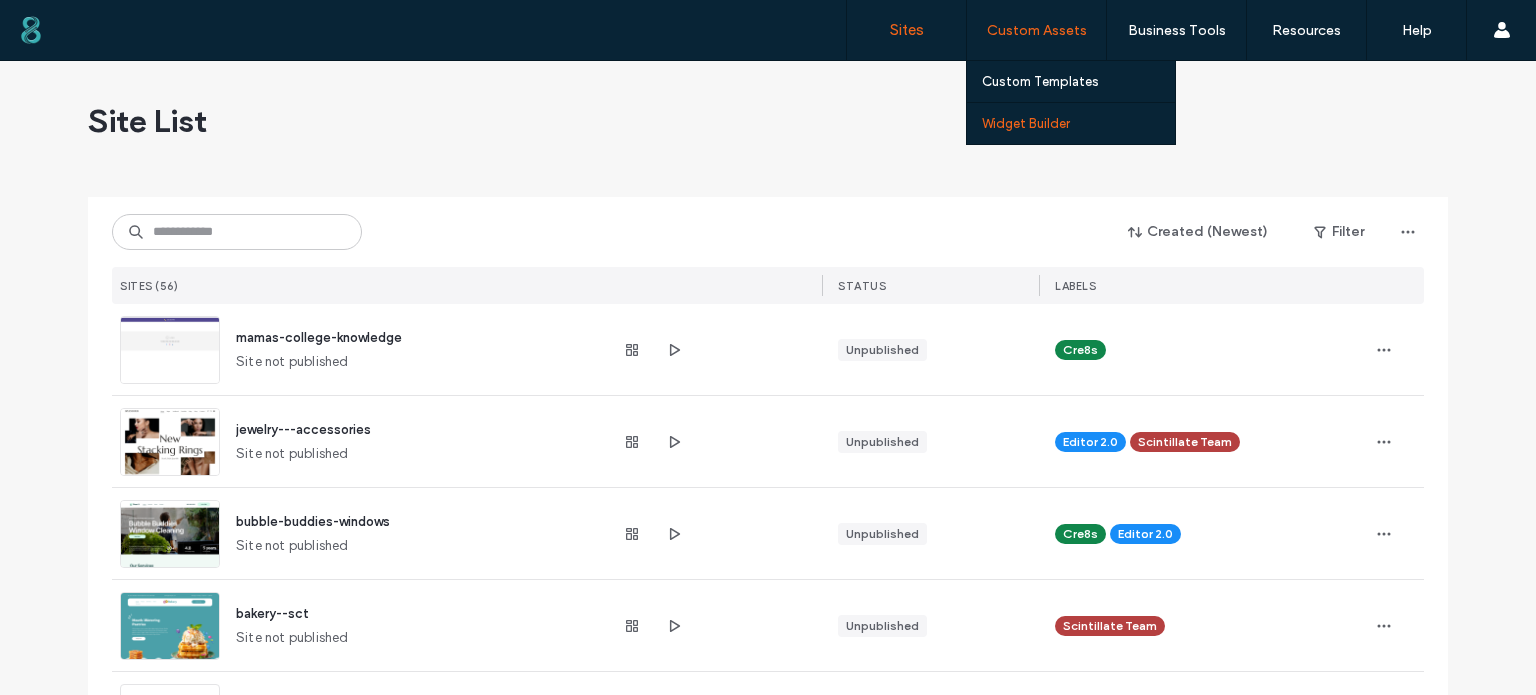 click on "Widget Builder" at bounding box center (1026, 123) 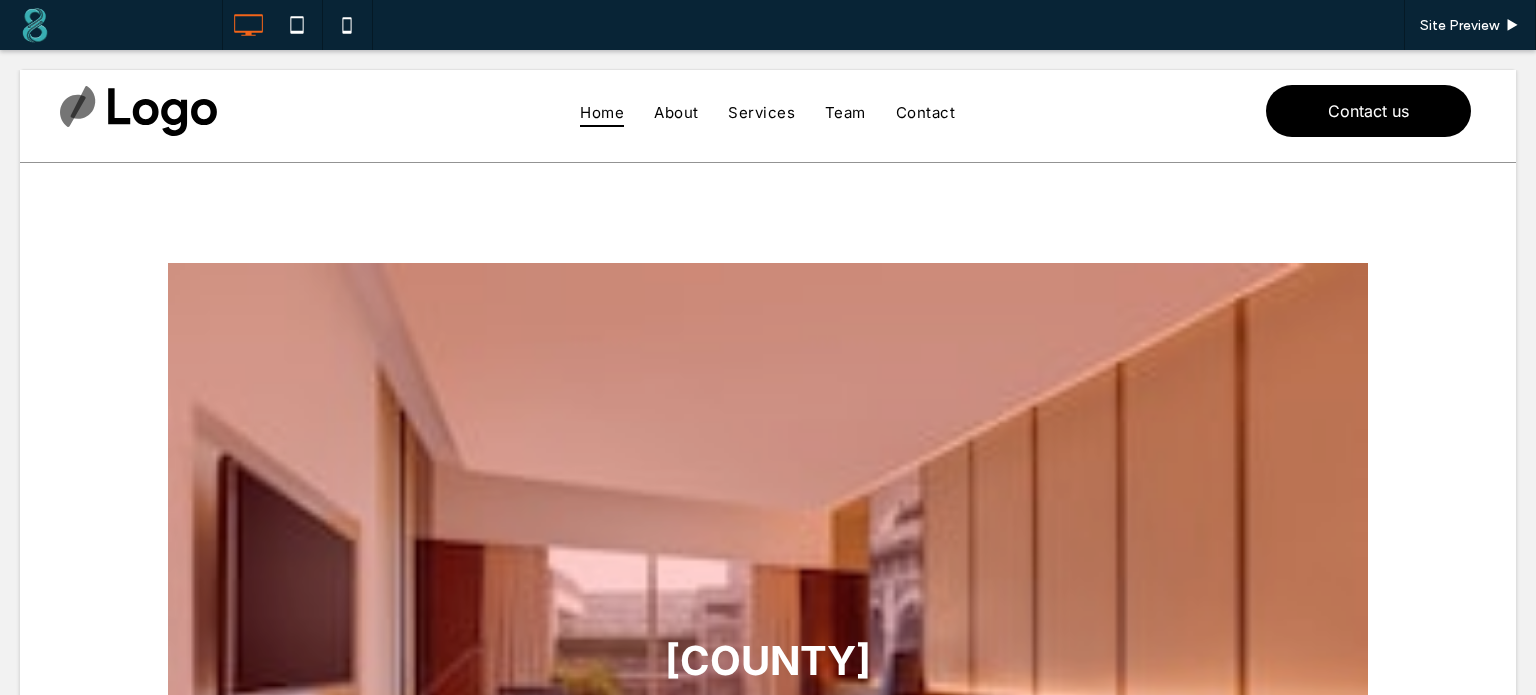 scroll, scrollTop: 0, scrollLeft: 0, axis: both 